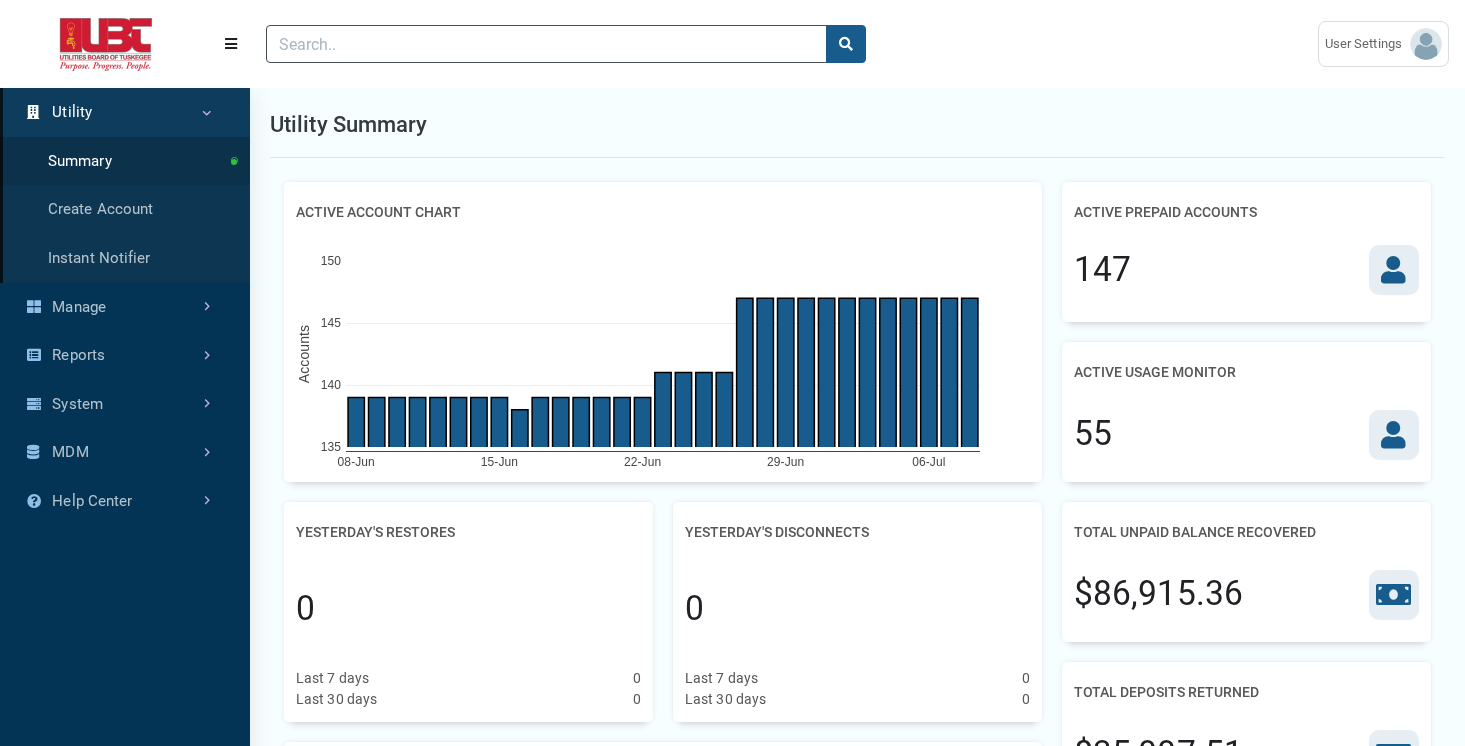 scroll, scrollTop: 0, scrollLeft: 0, axis: both 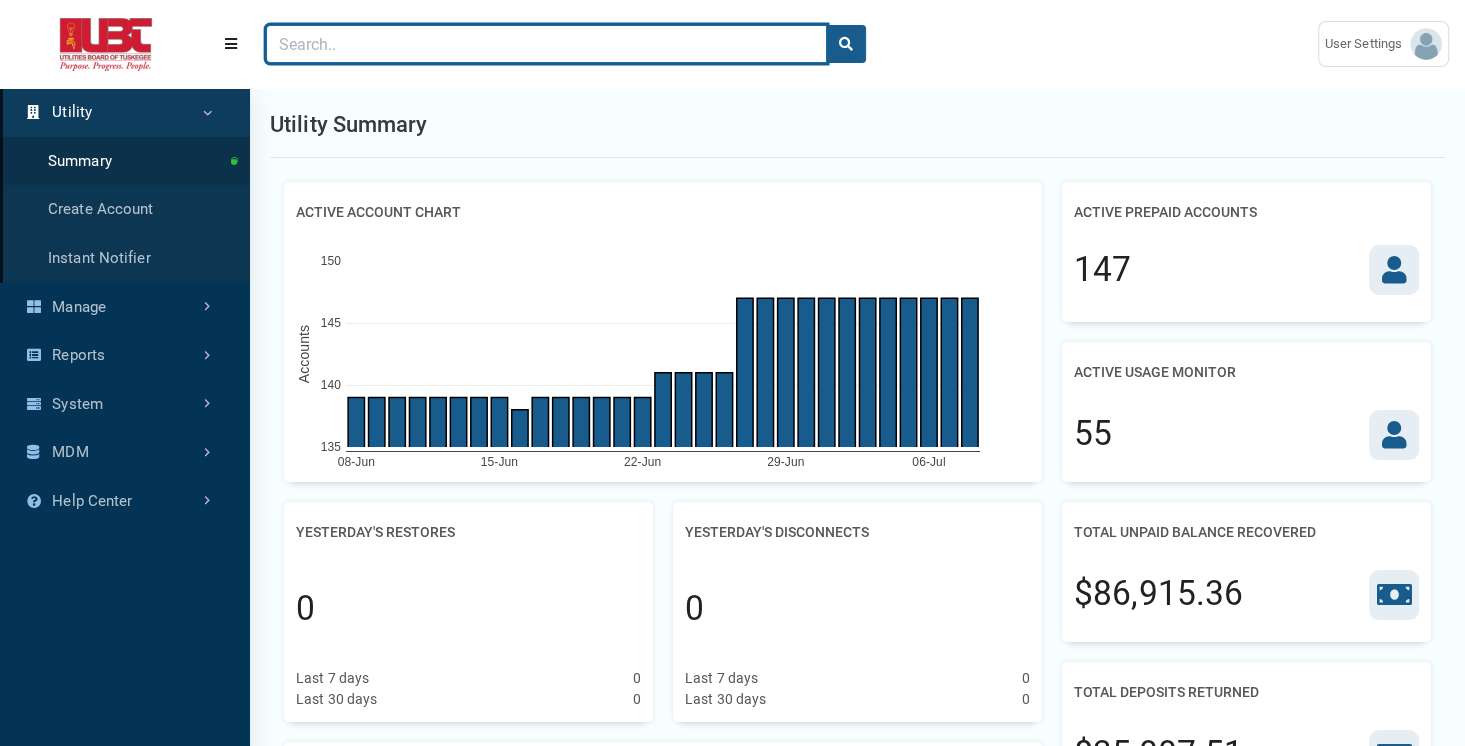 click at bounding box center (546, 44) 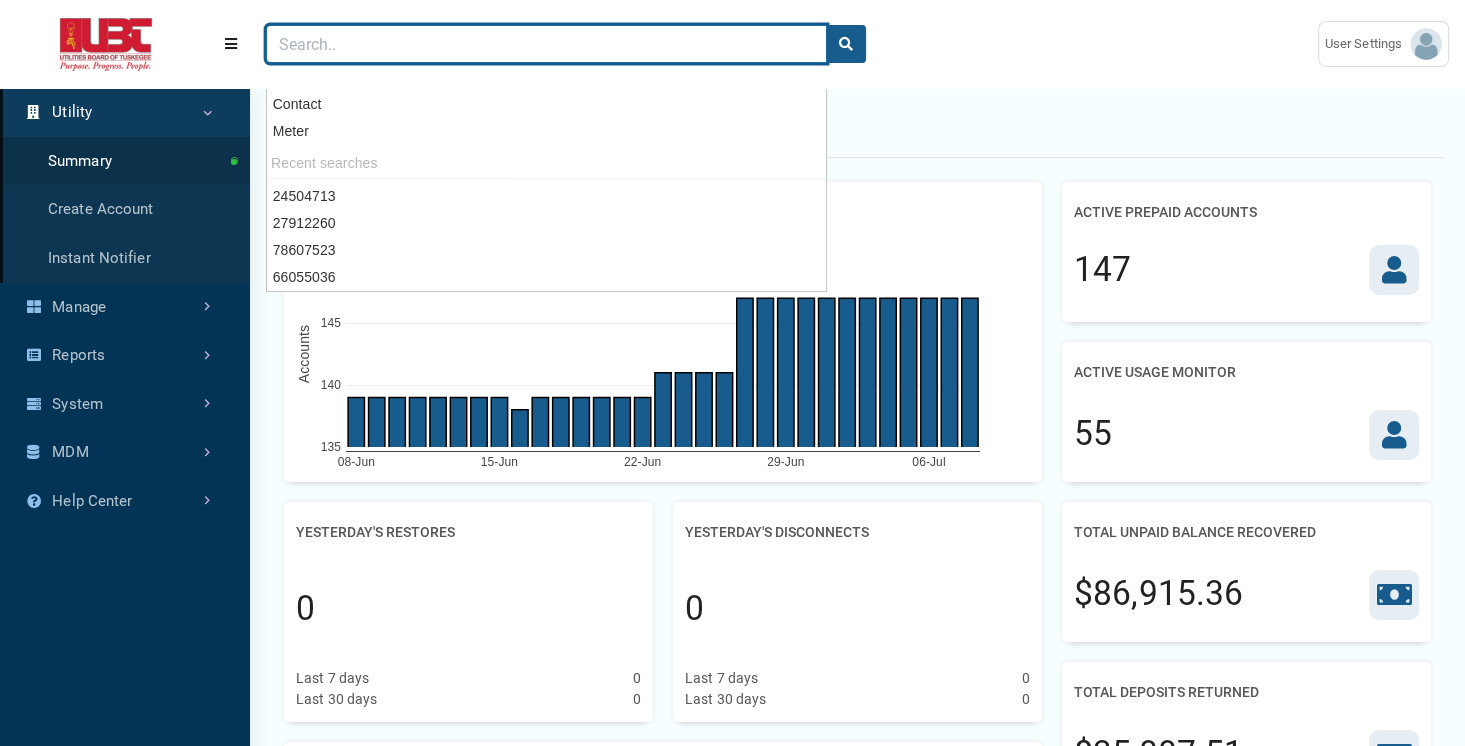 paste on "24504713" 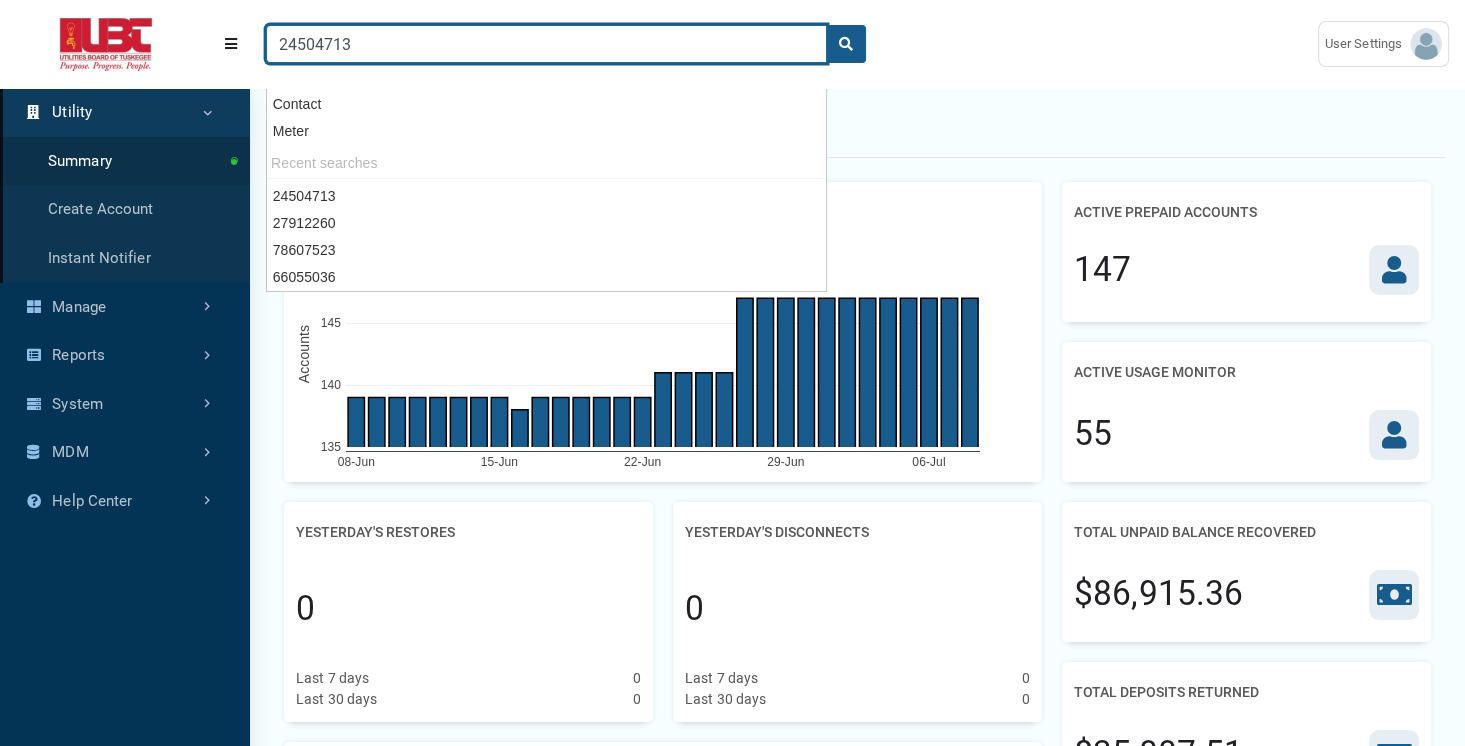 type on "24504713" 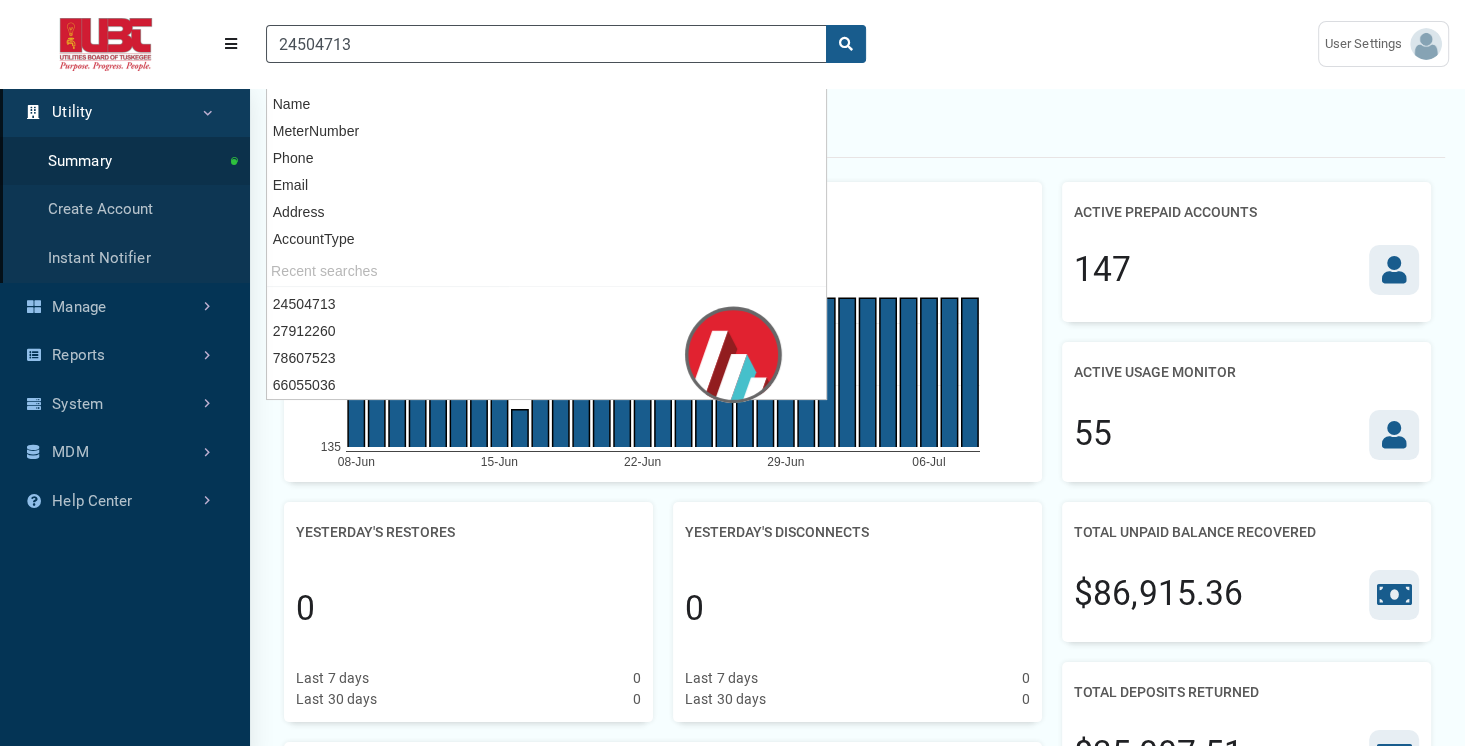 scroll, scrollTop: 9, scrollLeft: 0, axis: vertical 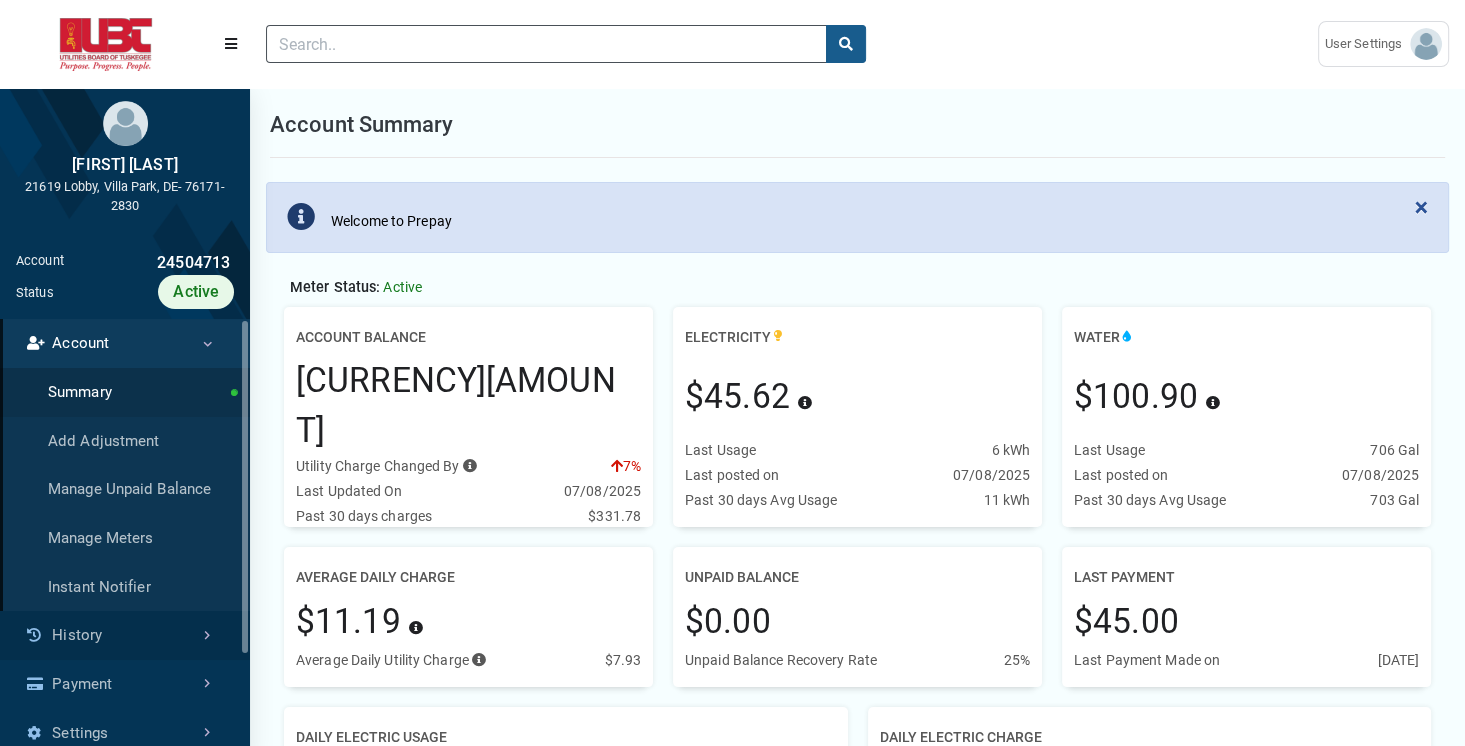 click on "History" at bounding box center (125, 635) 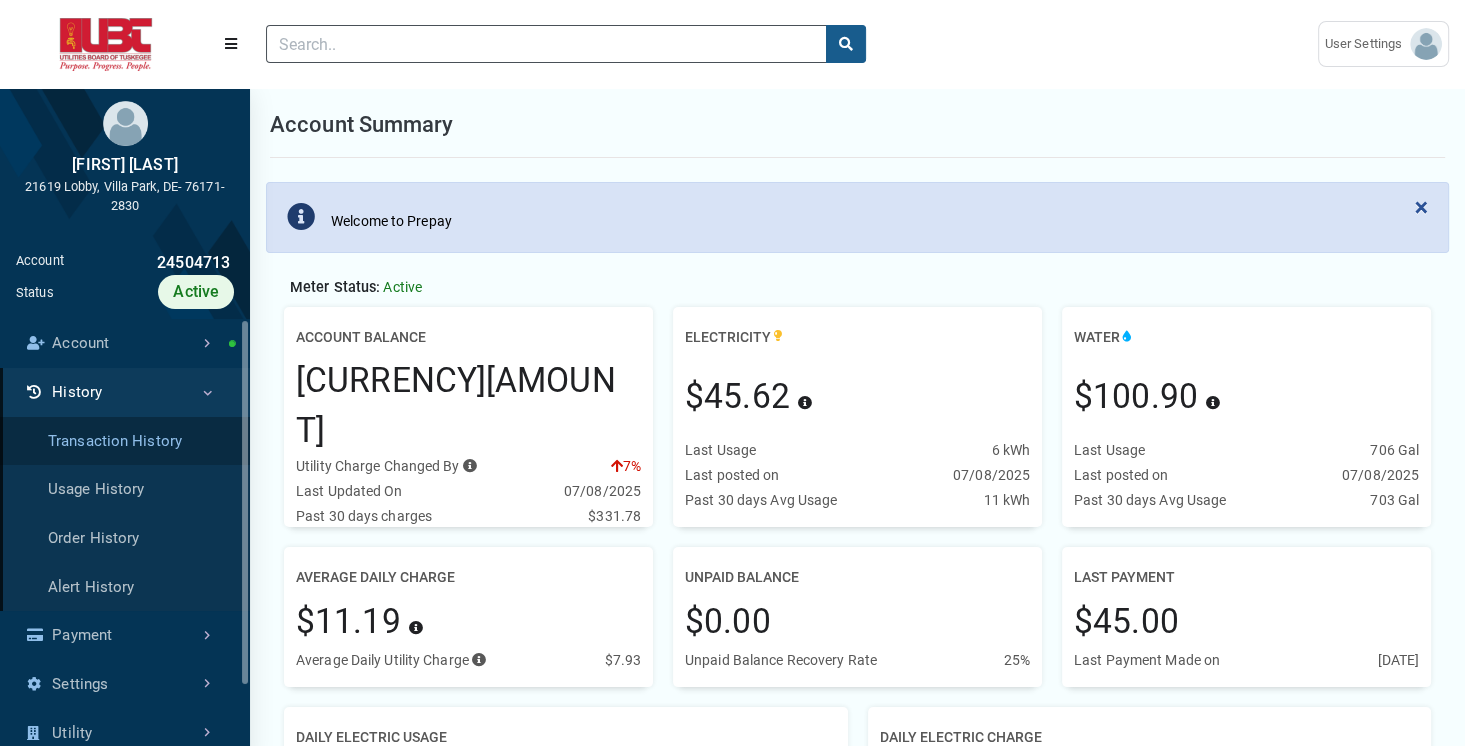 click on "Transaction History" at bounding box center [125, 441] 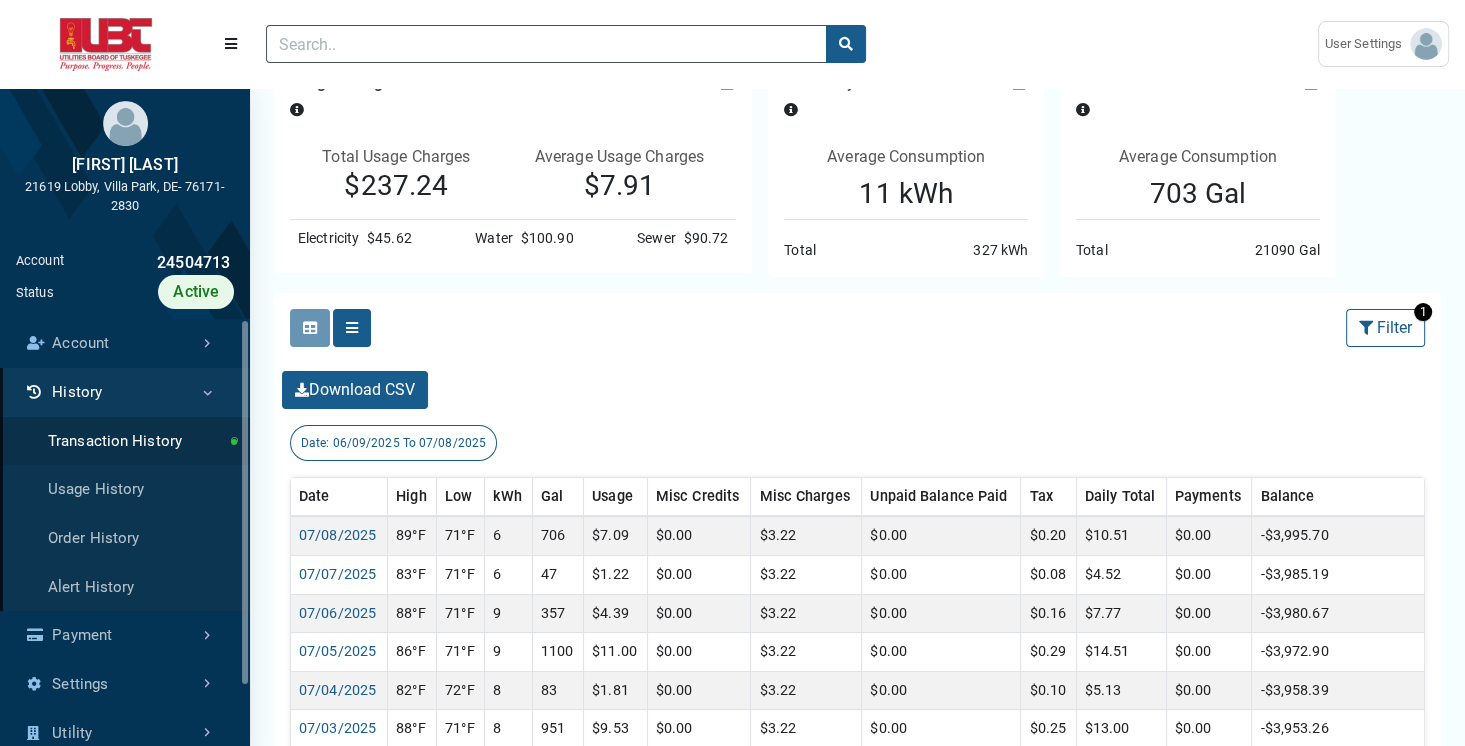 scroll, scrollTop: 274, scrollLeft: 0, axis: vertical 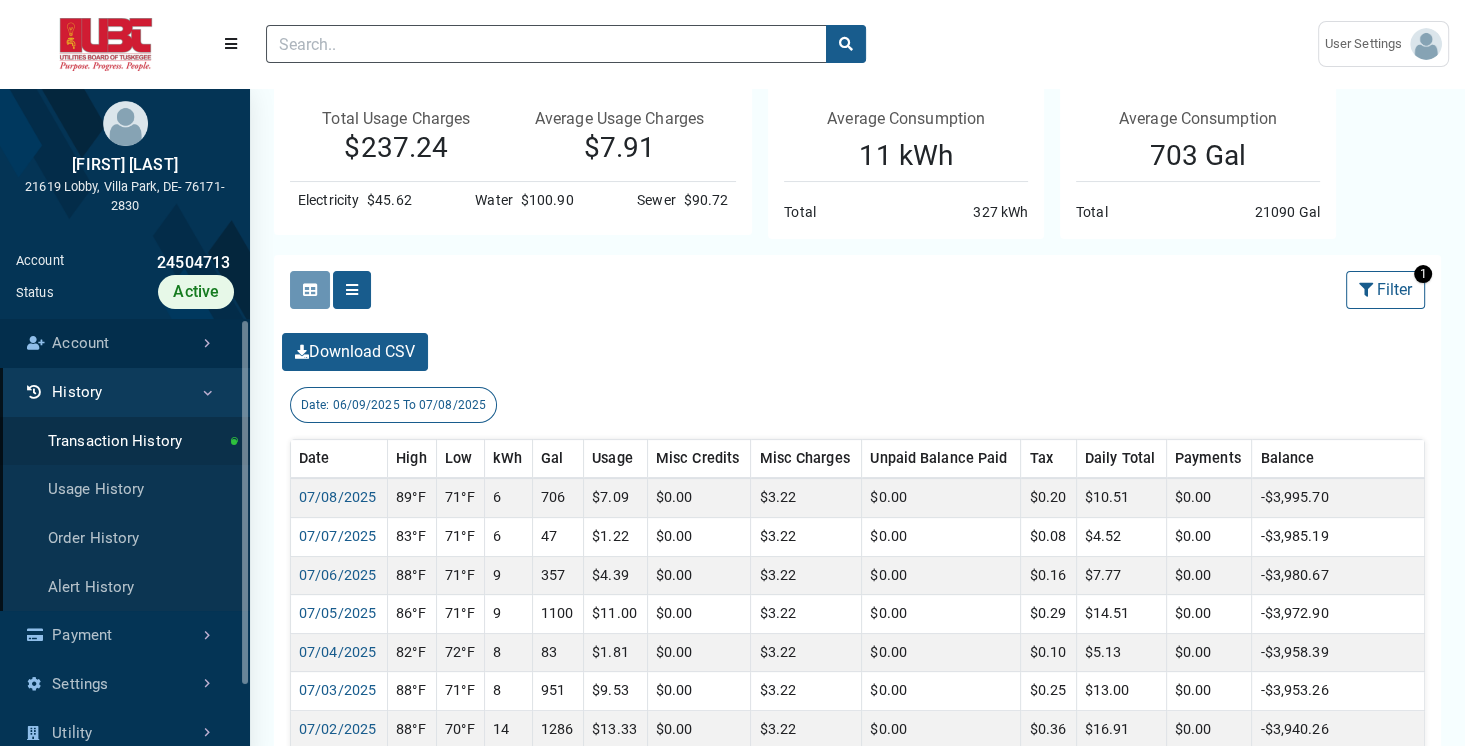 click on "Account" at bounding box center [125, 343] 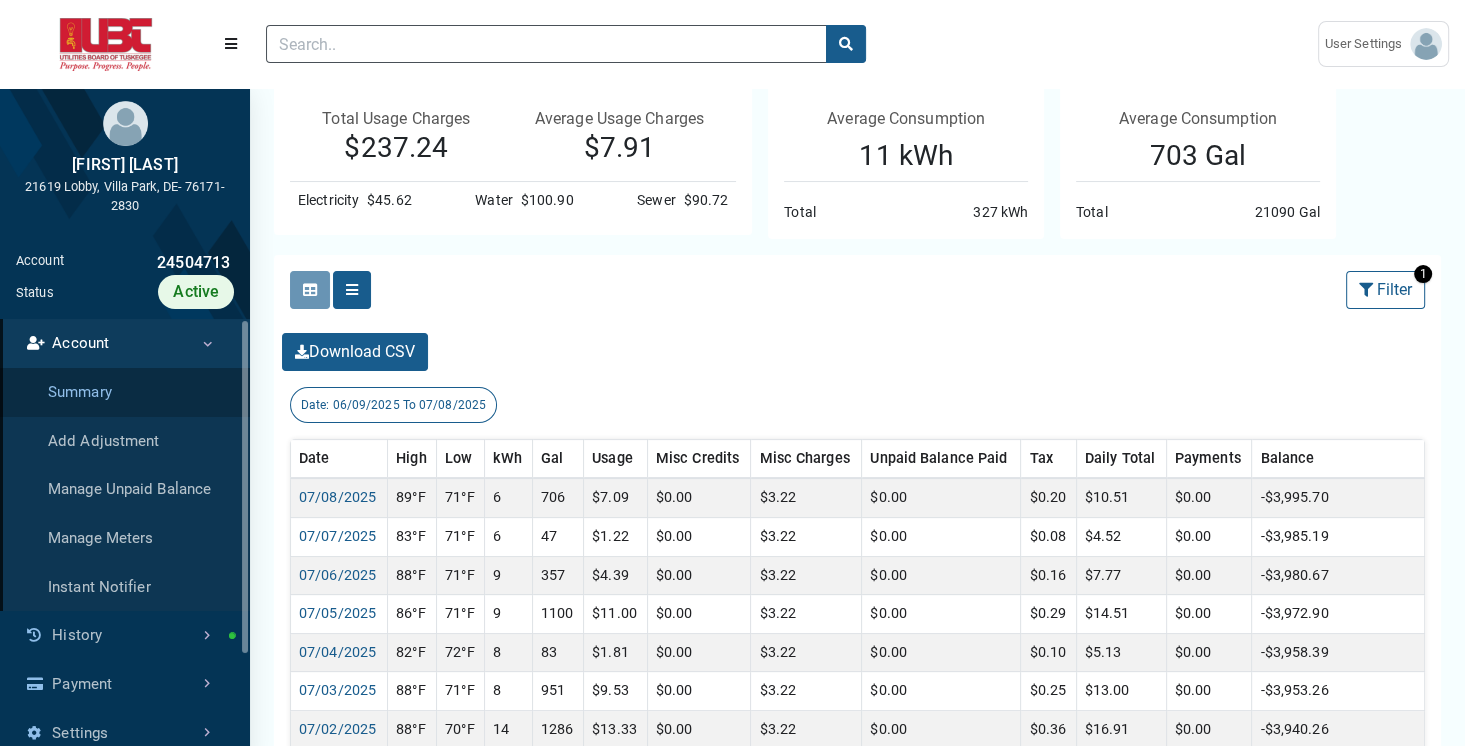 click on "Summary" at bounding box center (125, 392) 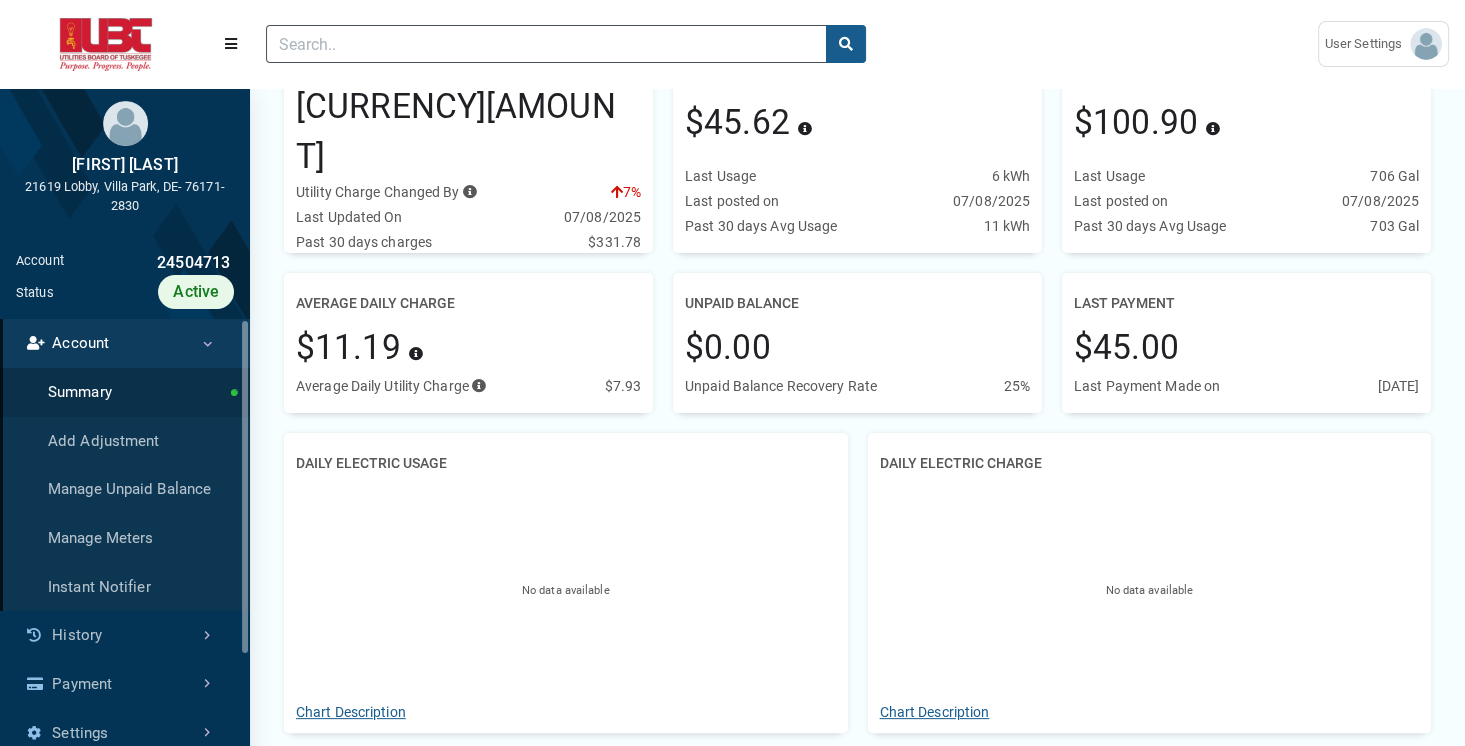 scroll, scrollTop: 0, scrollLeft: 0, axis: both 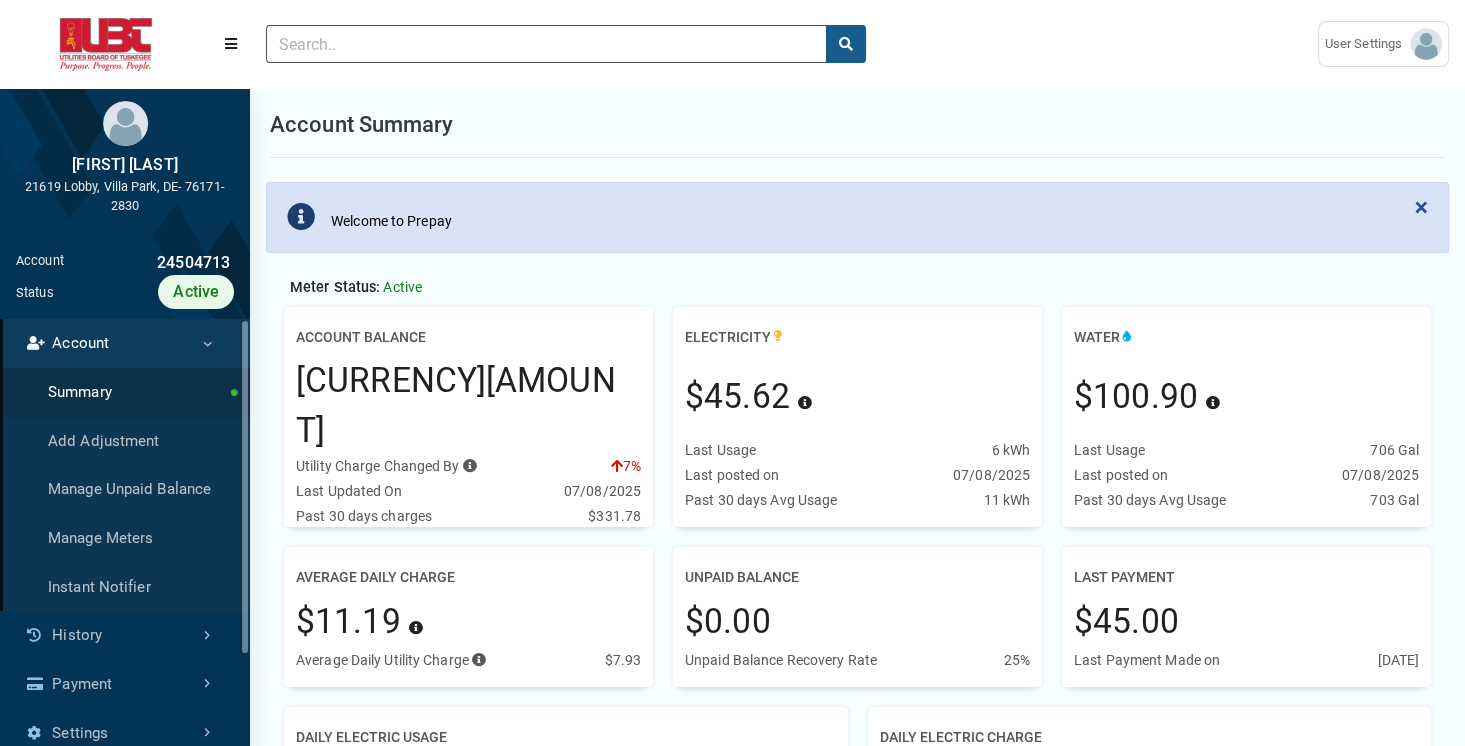 drag, startPoint x: 293, startPoint y: 408, endPoint x: 478, endPoint y: 398, distance: 185.27008 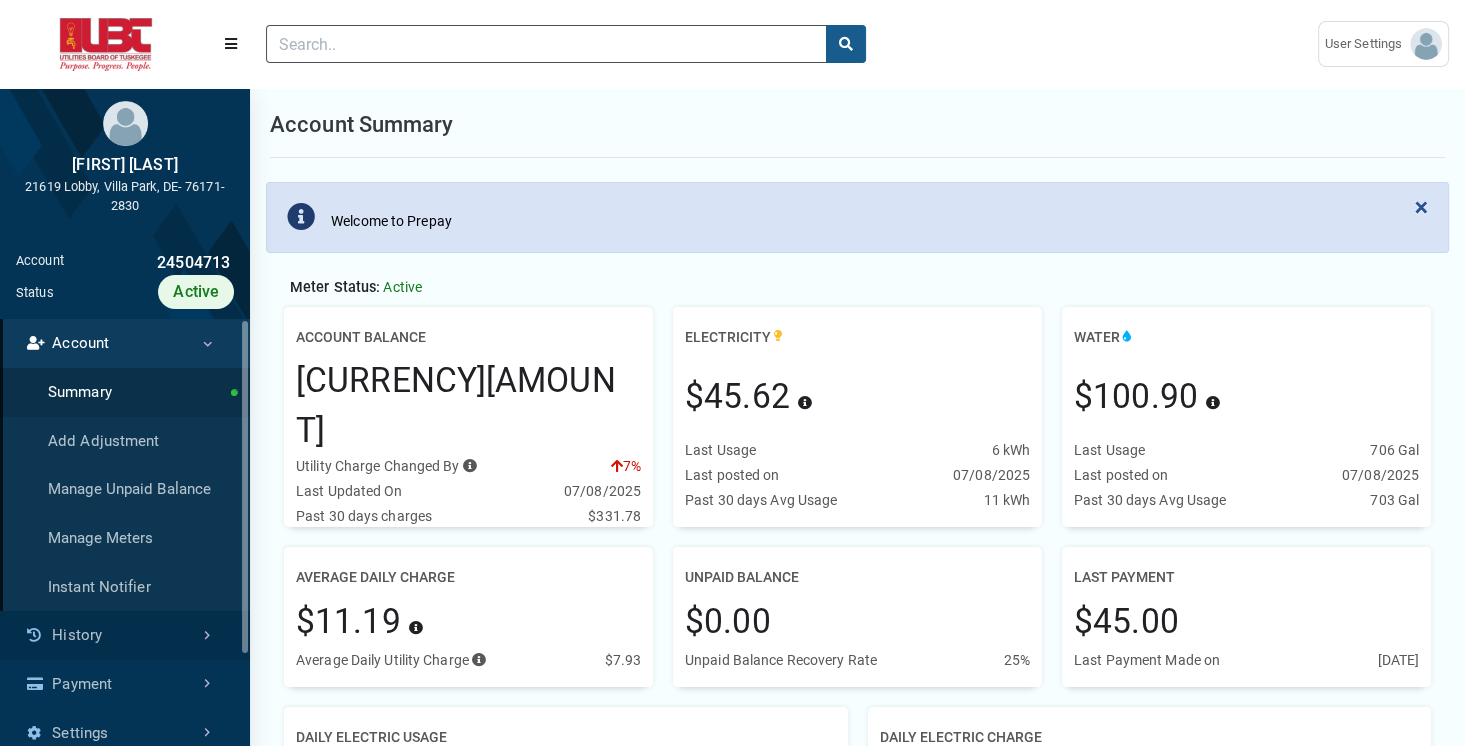 click on "History" at bounding box center (125, 635) 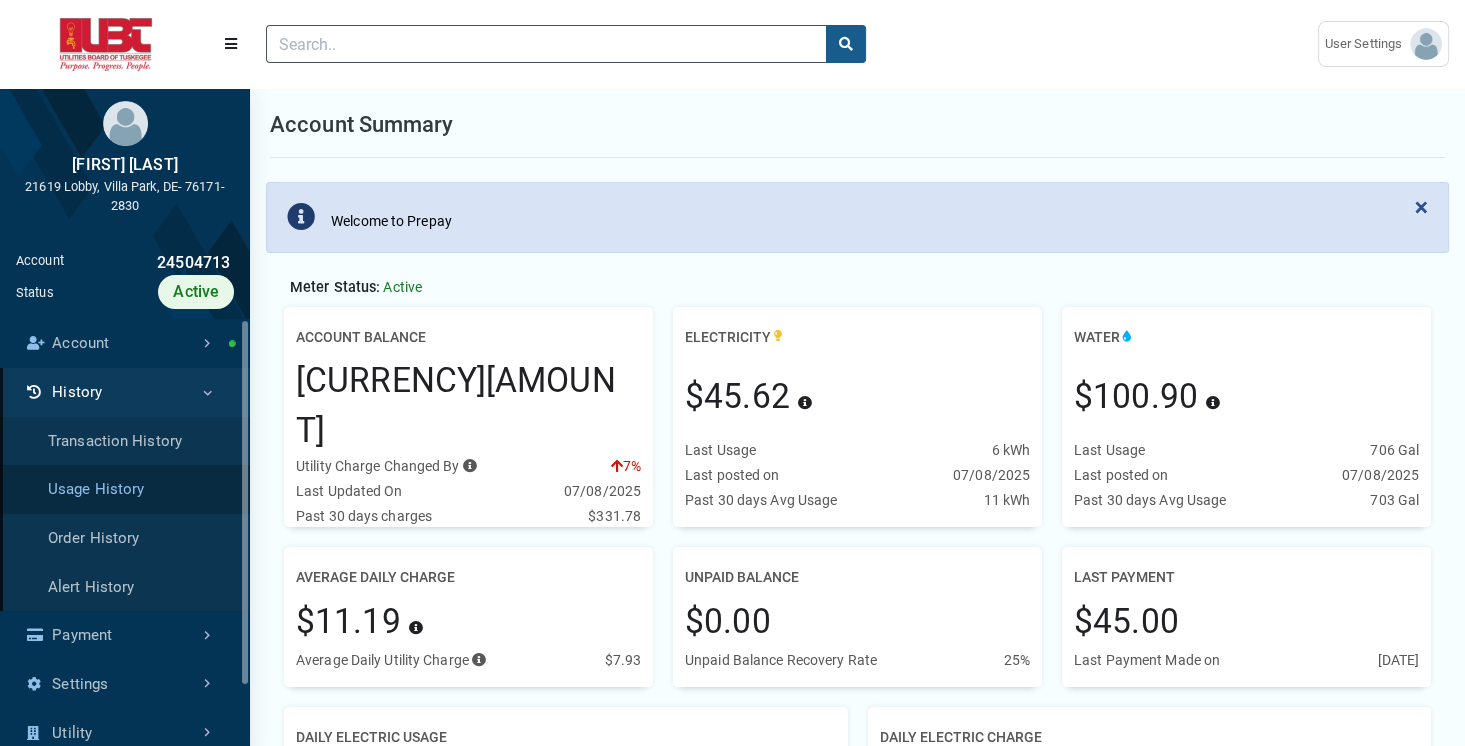 click on "Usage History" at bounding box center [125, 489] 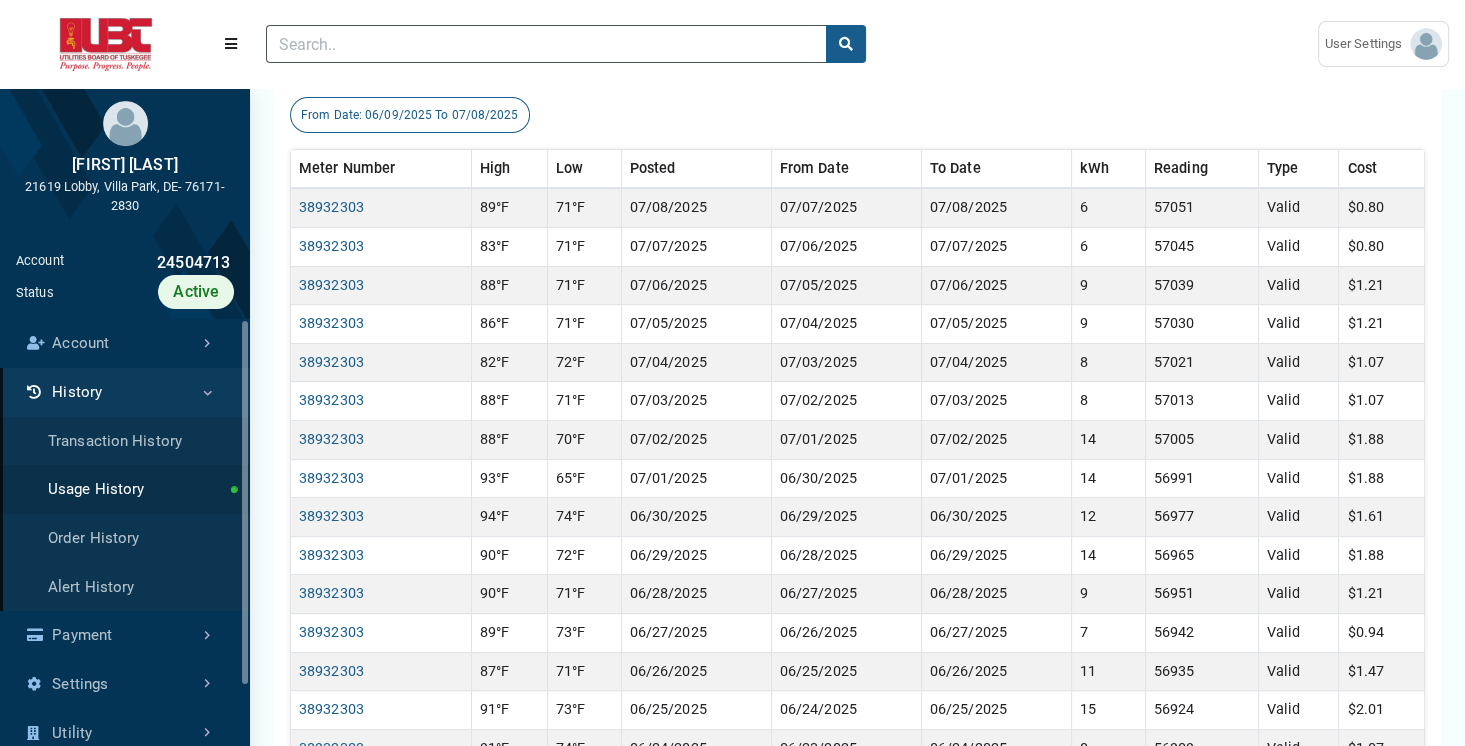 scroll, scrollTop: 514, scrollLeft: 0, axis: vertical 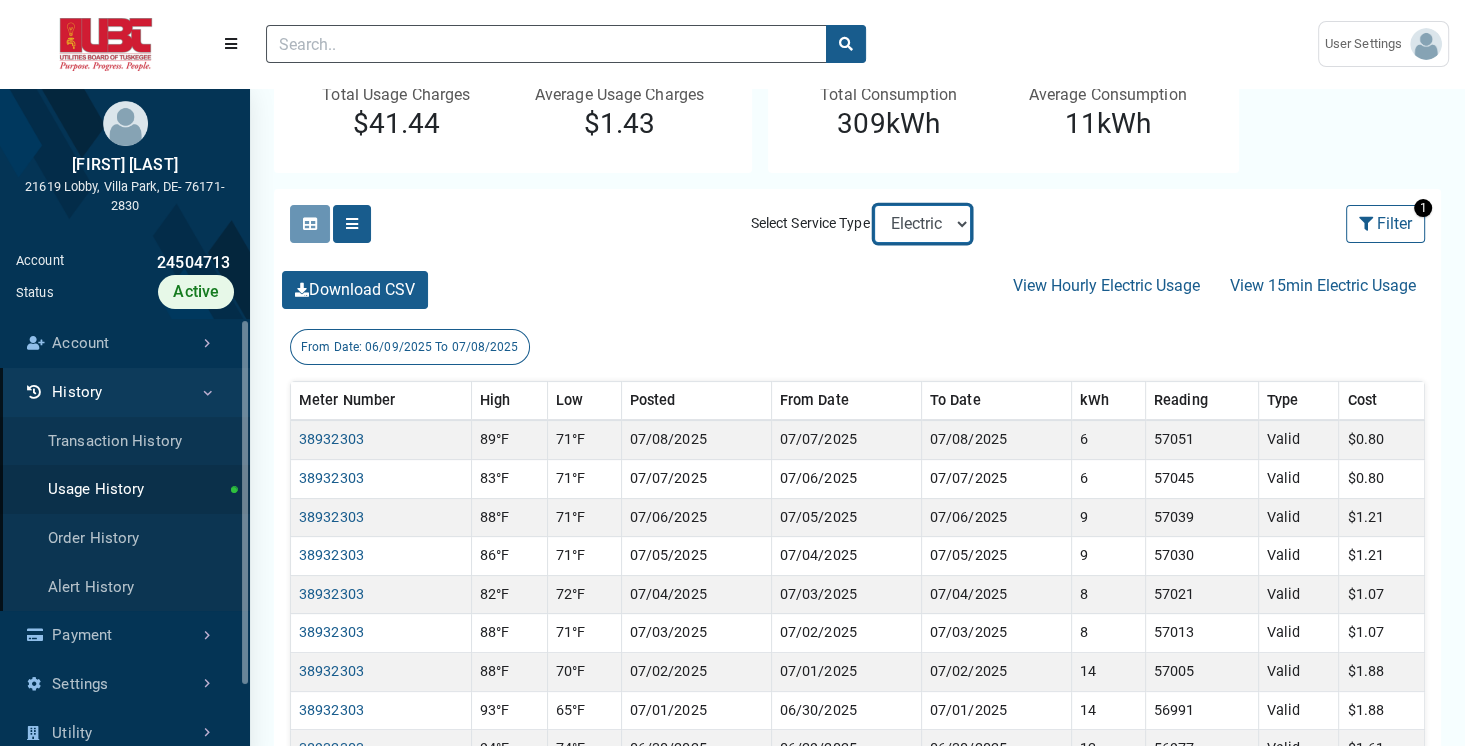 select on "Water" 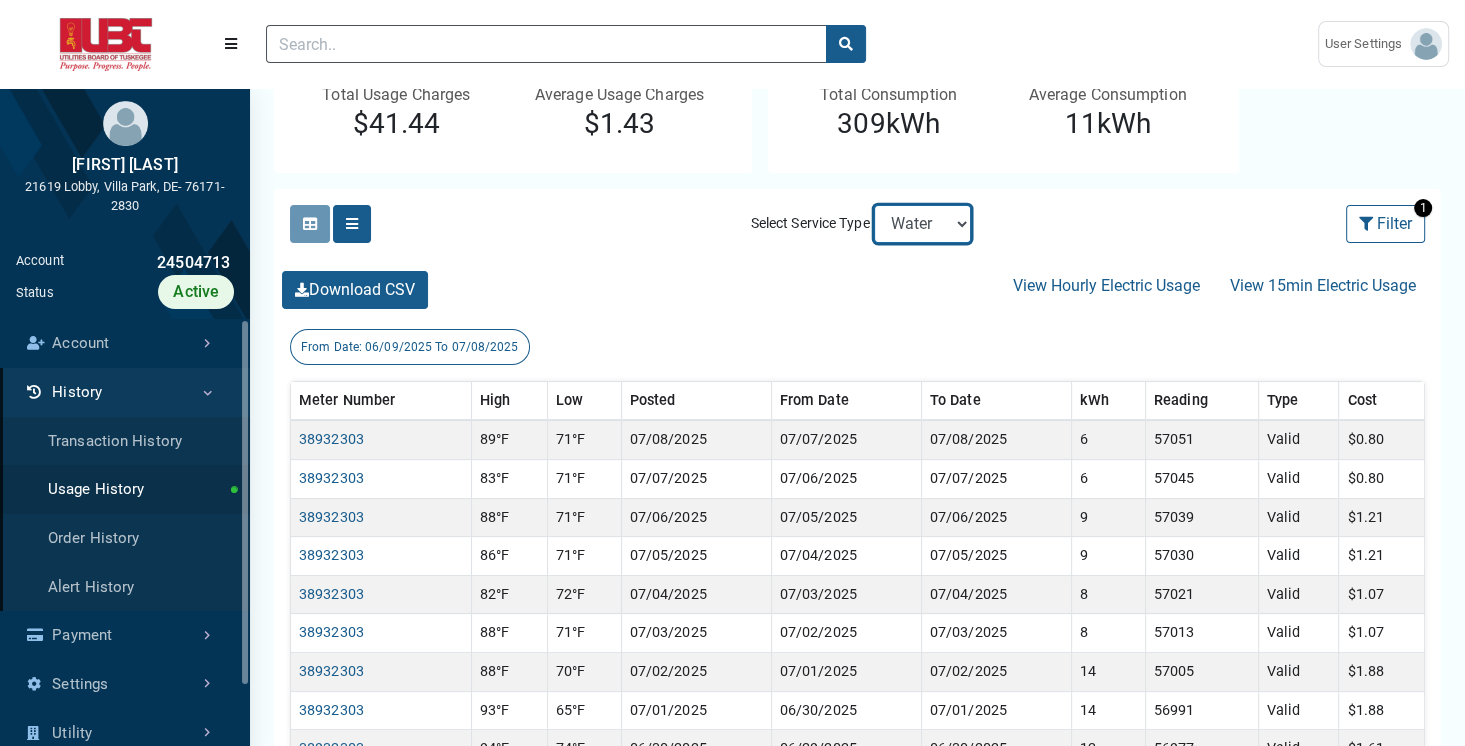 click on "Electric
Sewer
Water" at bounding box center (922, 224) 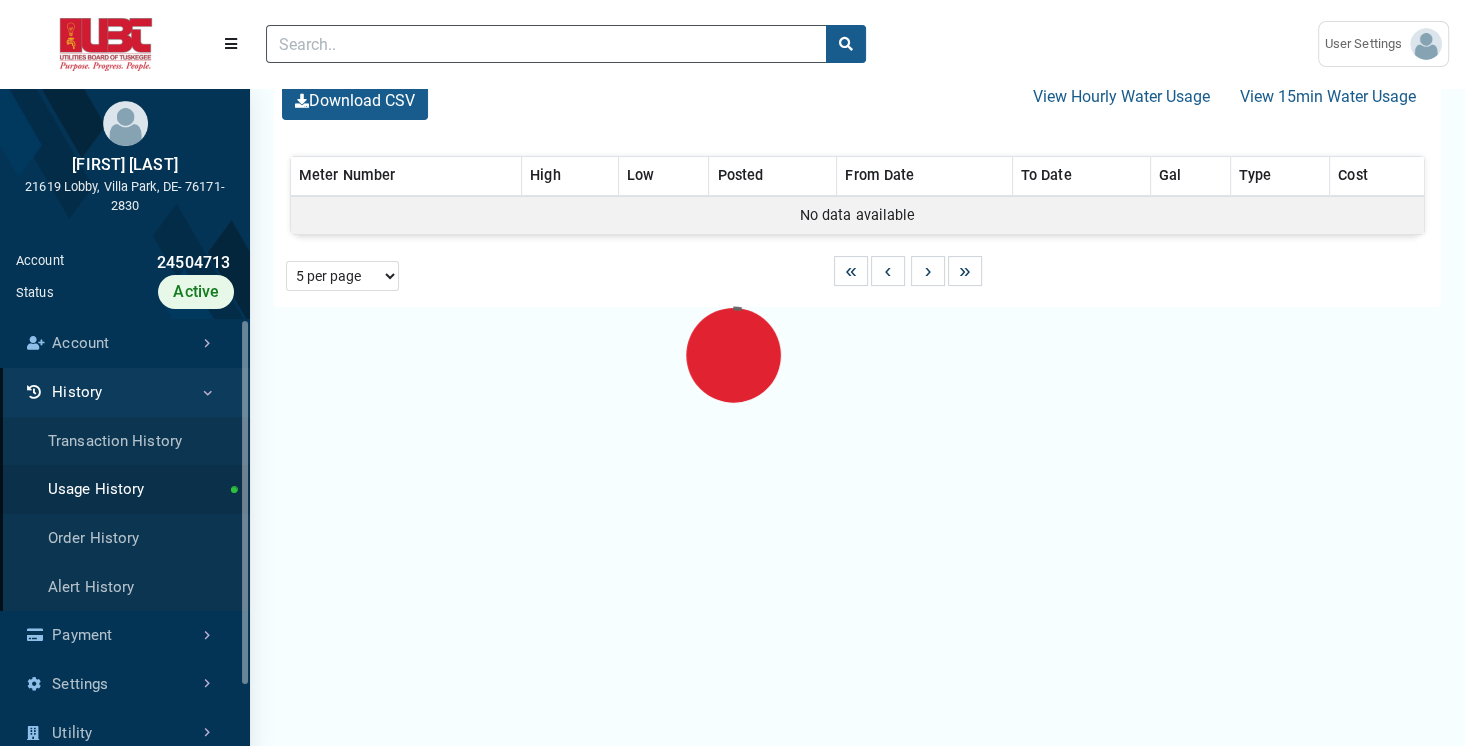 scroll, scrollTop: 0, scrollLeft: 0, axis: both 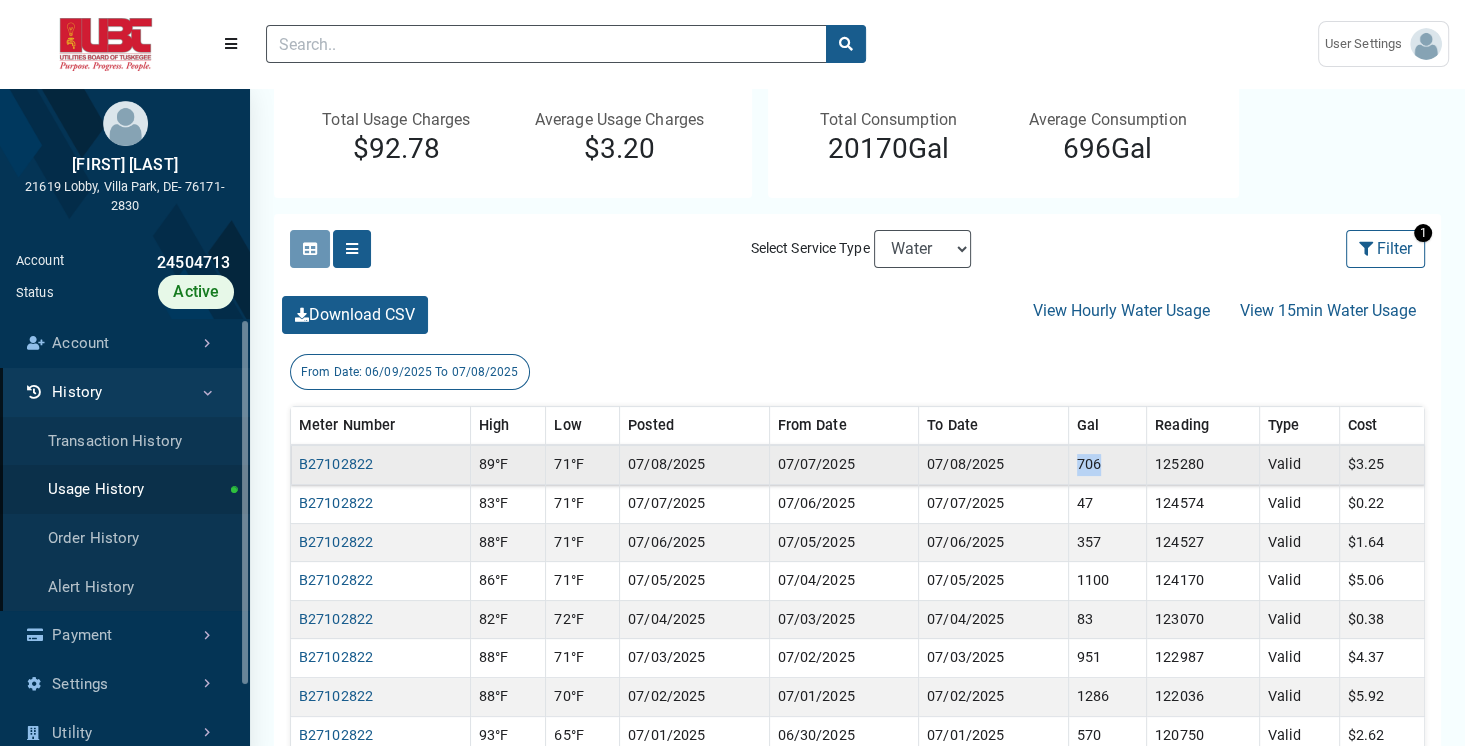 drag, startPoint x: 1080, startPoint y: 472, endPoint x: 1109, endPoint y: 472, distance: 29 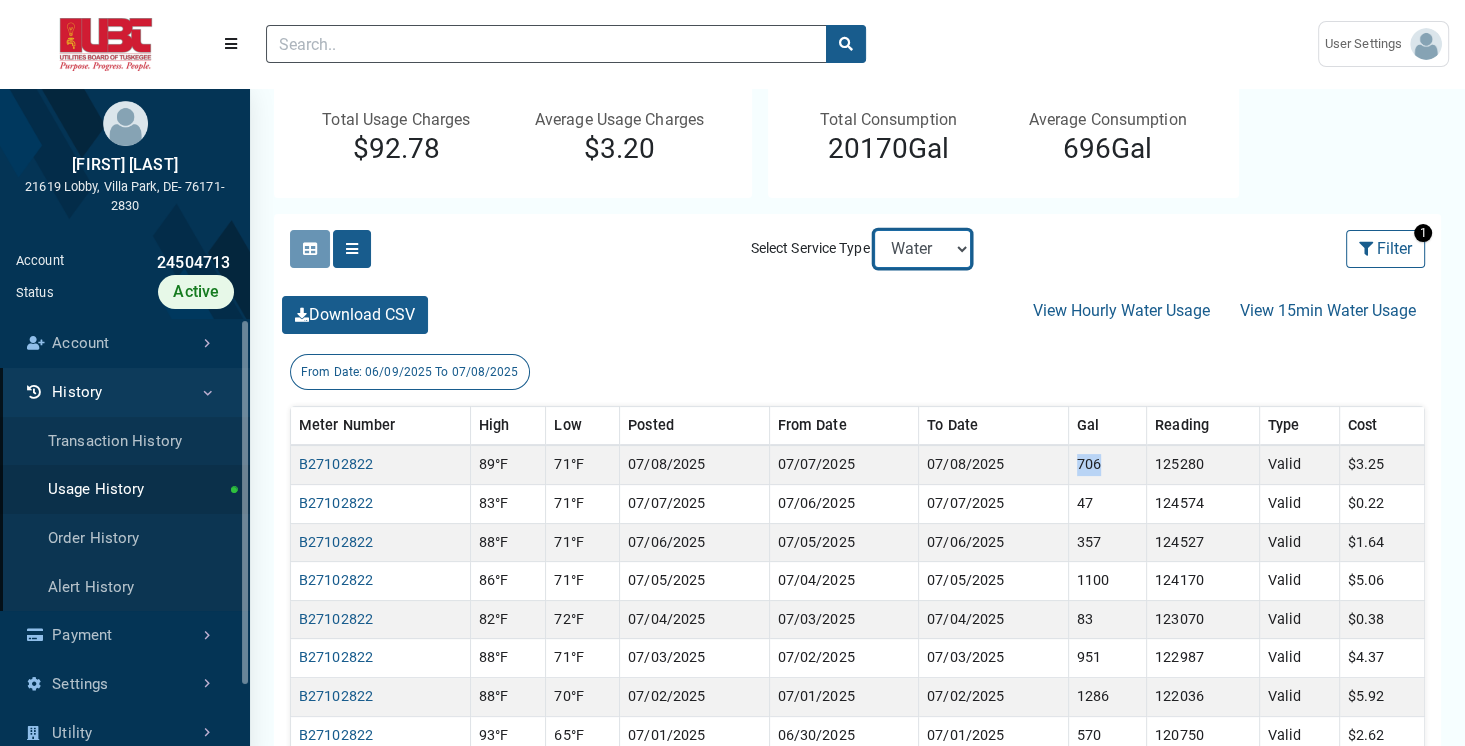 select on "Sewer" 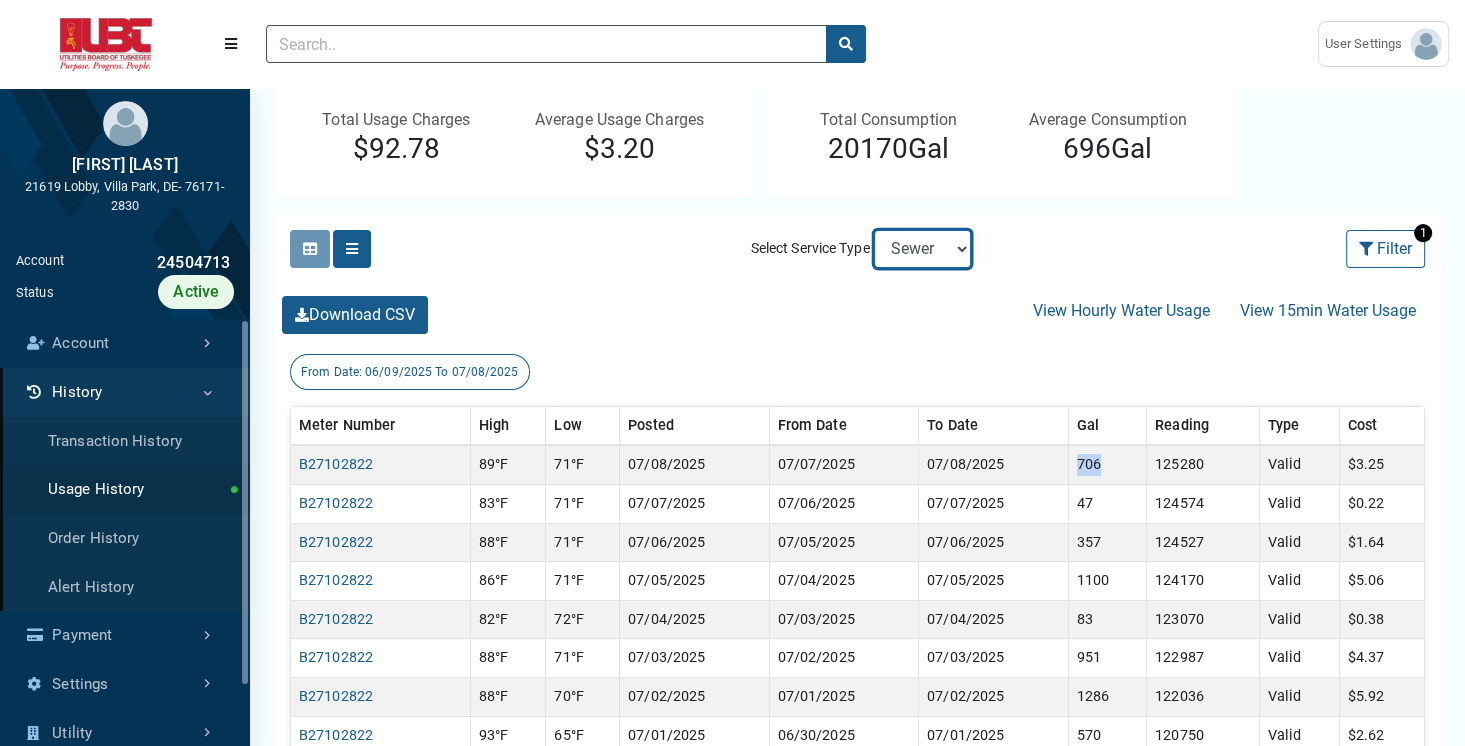 click on "Electric
Sewer
Water" at bounding box center [922, 249] 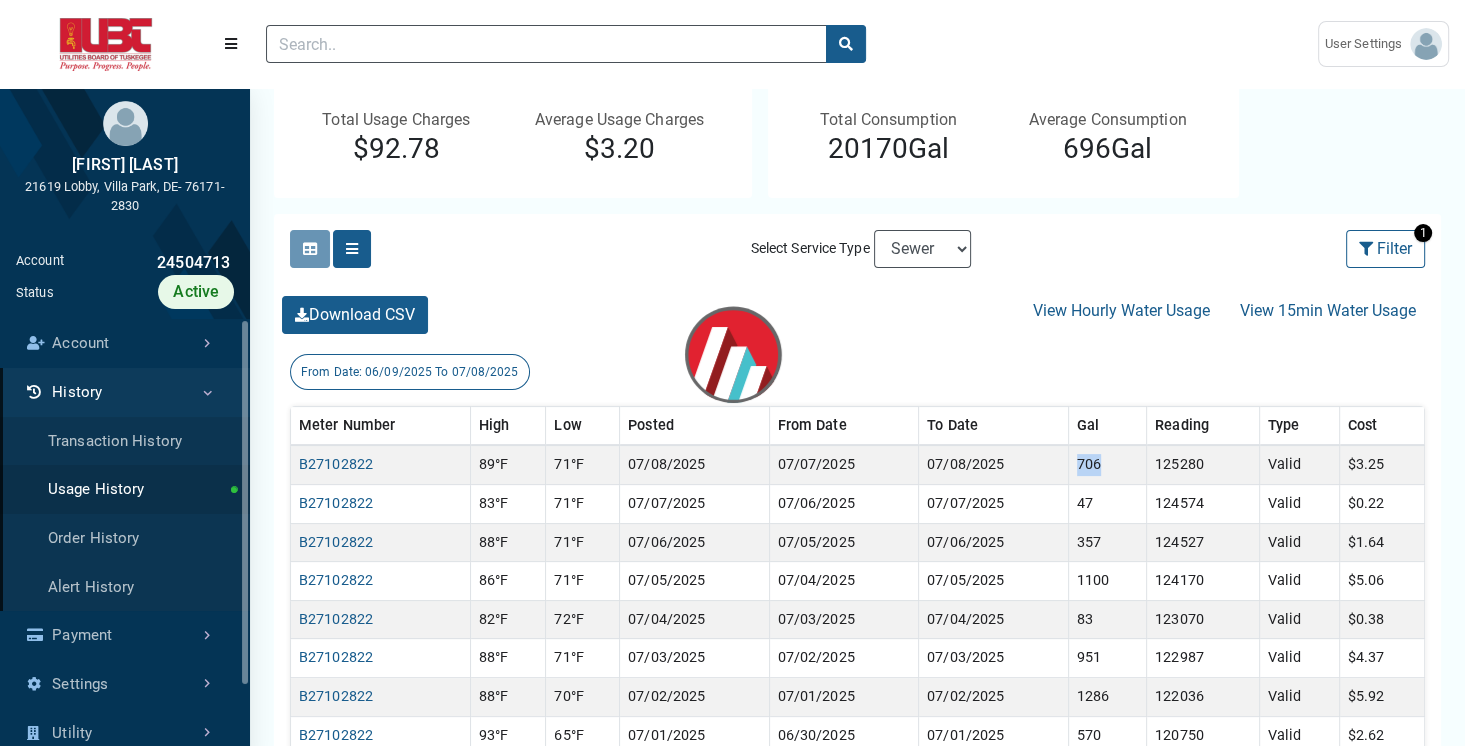 scroll, scrollTop: 0, scrollLeft: 0, axis: both 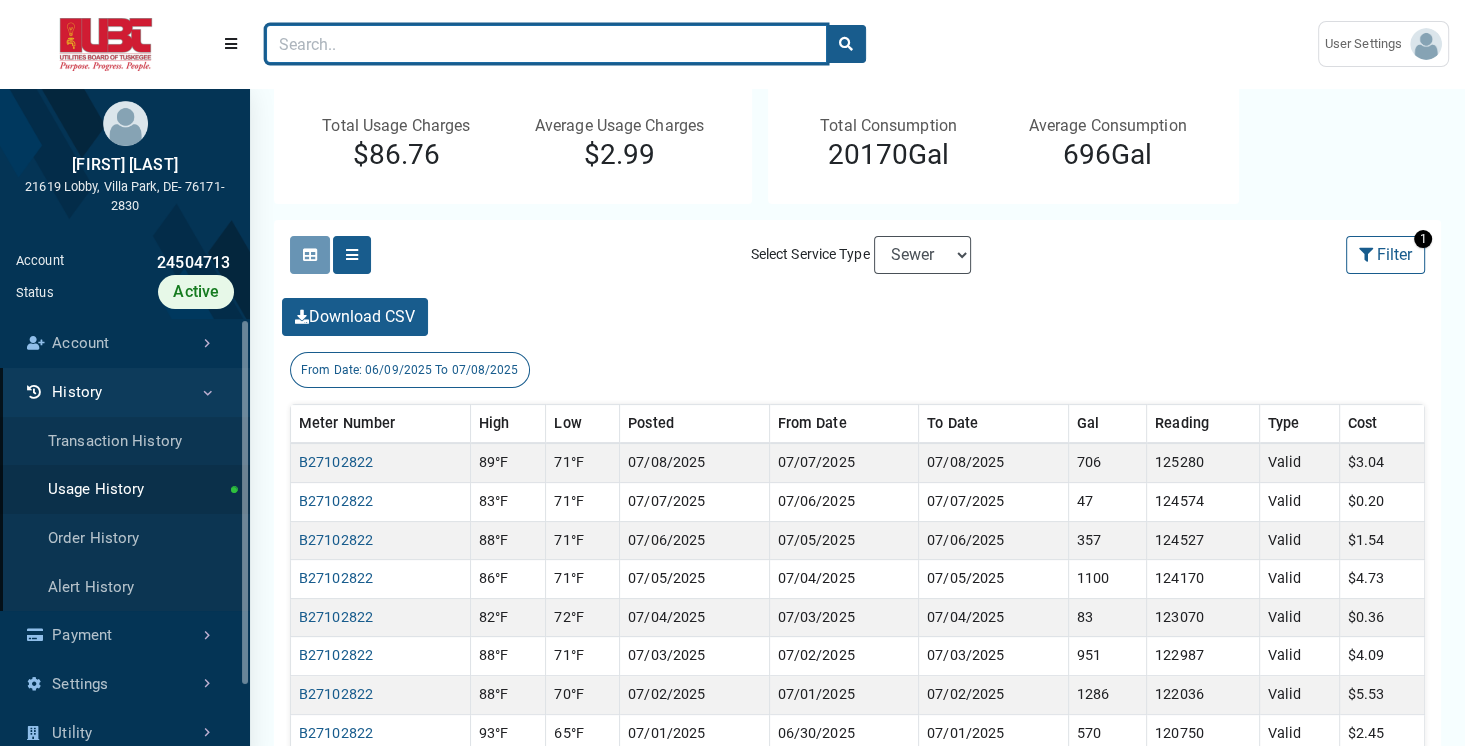 click at bounding box center [546, 44] 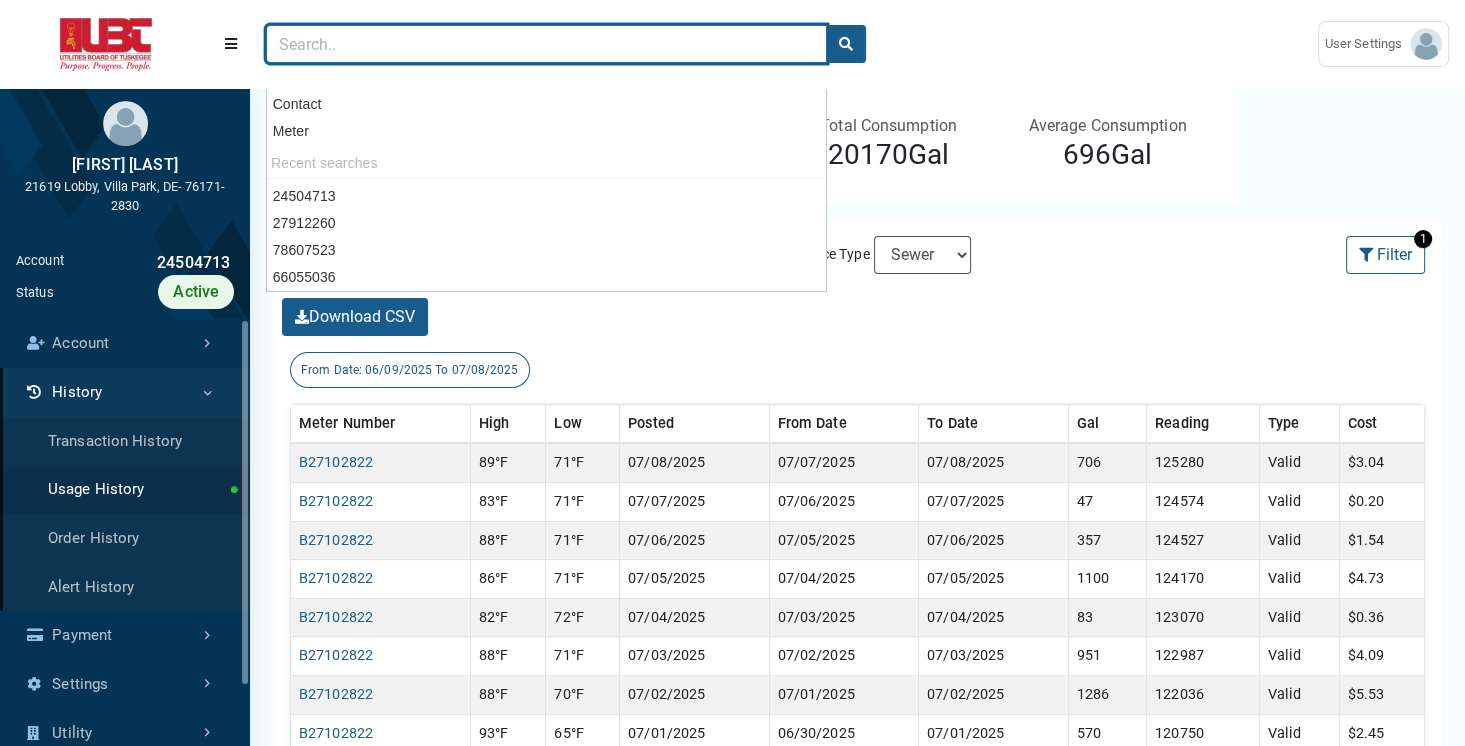paste on "27912260" 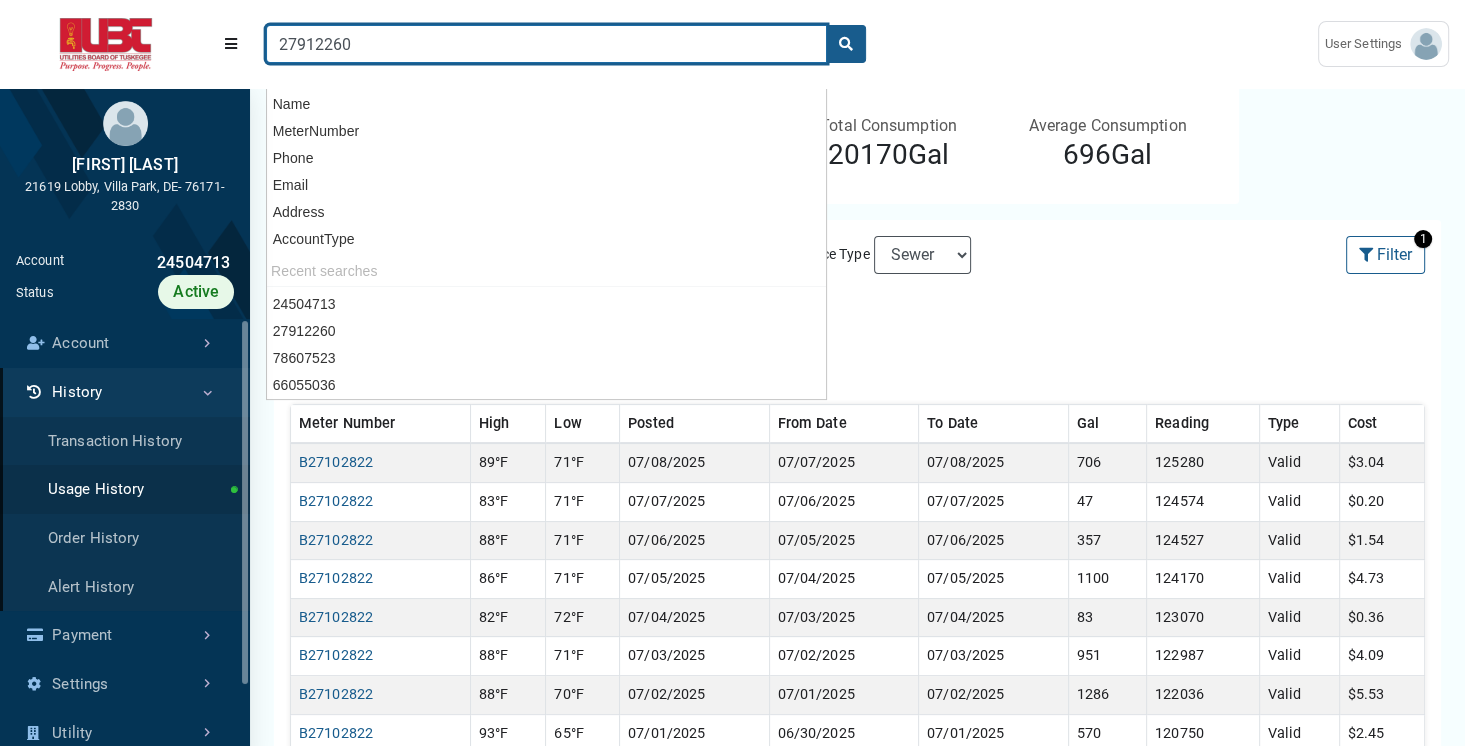 type on "27912260" 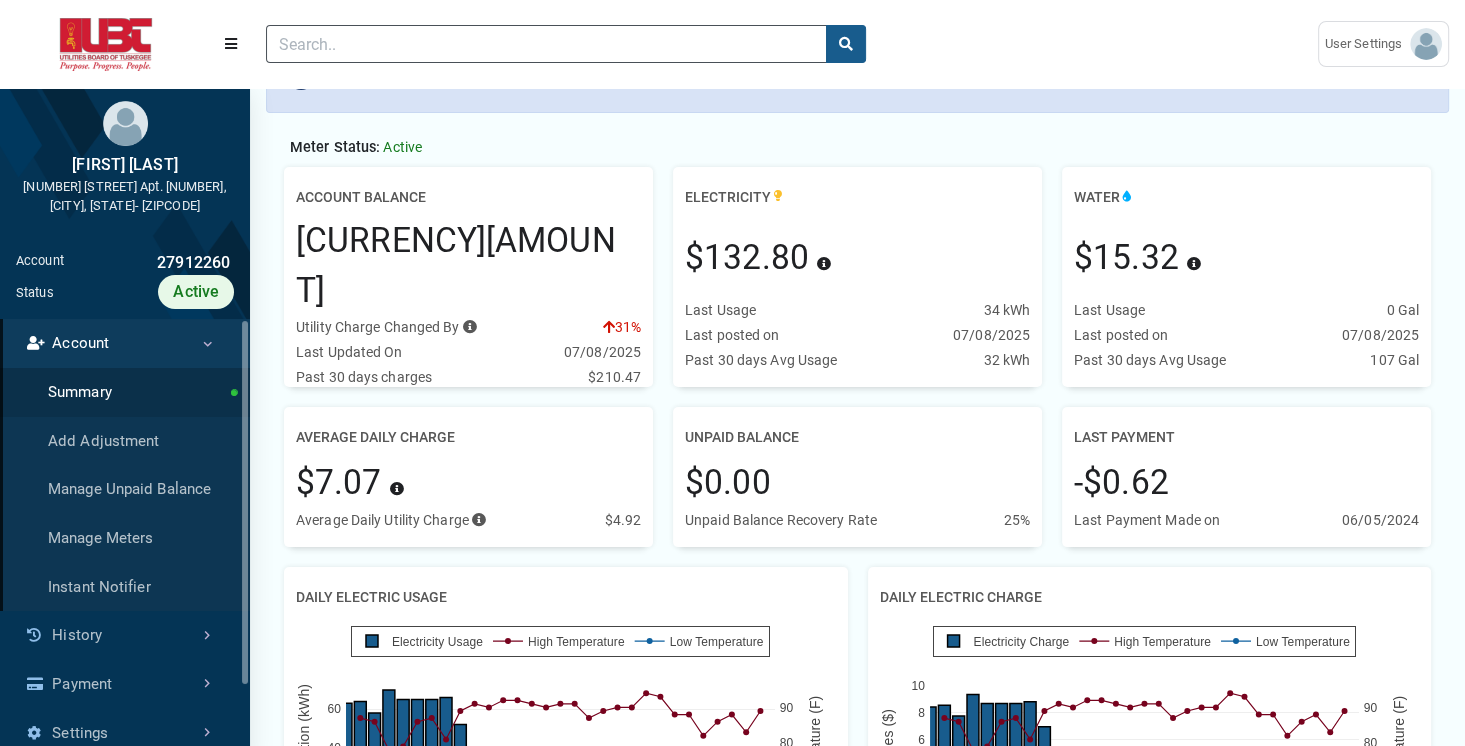 scroll, scrollTop: 0, scrollLeft: 0, axis: both 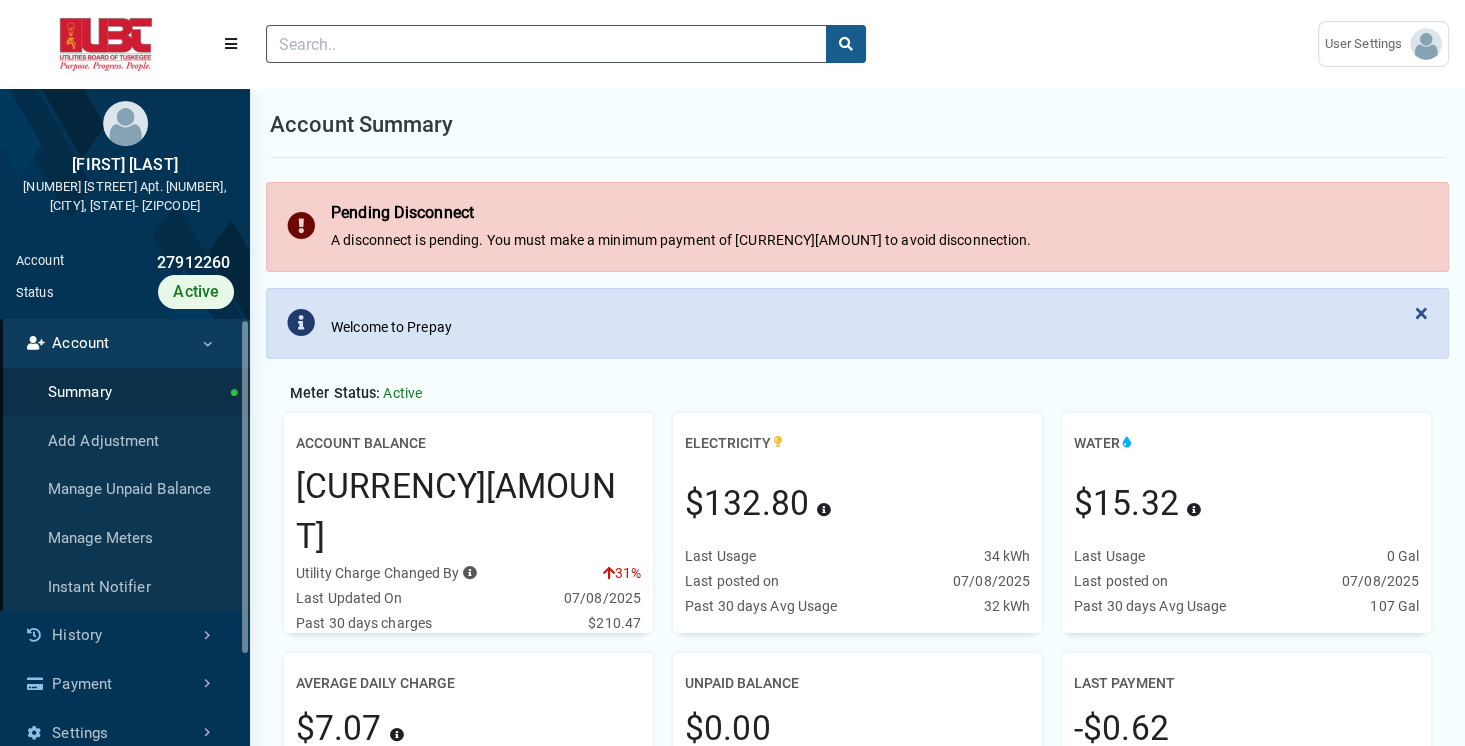 drag, startPoint x: 296, startPoint y: 511, endPoint x: 492, endPoint y: 523, distance: 196.367 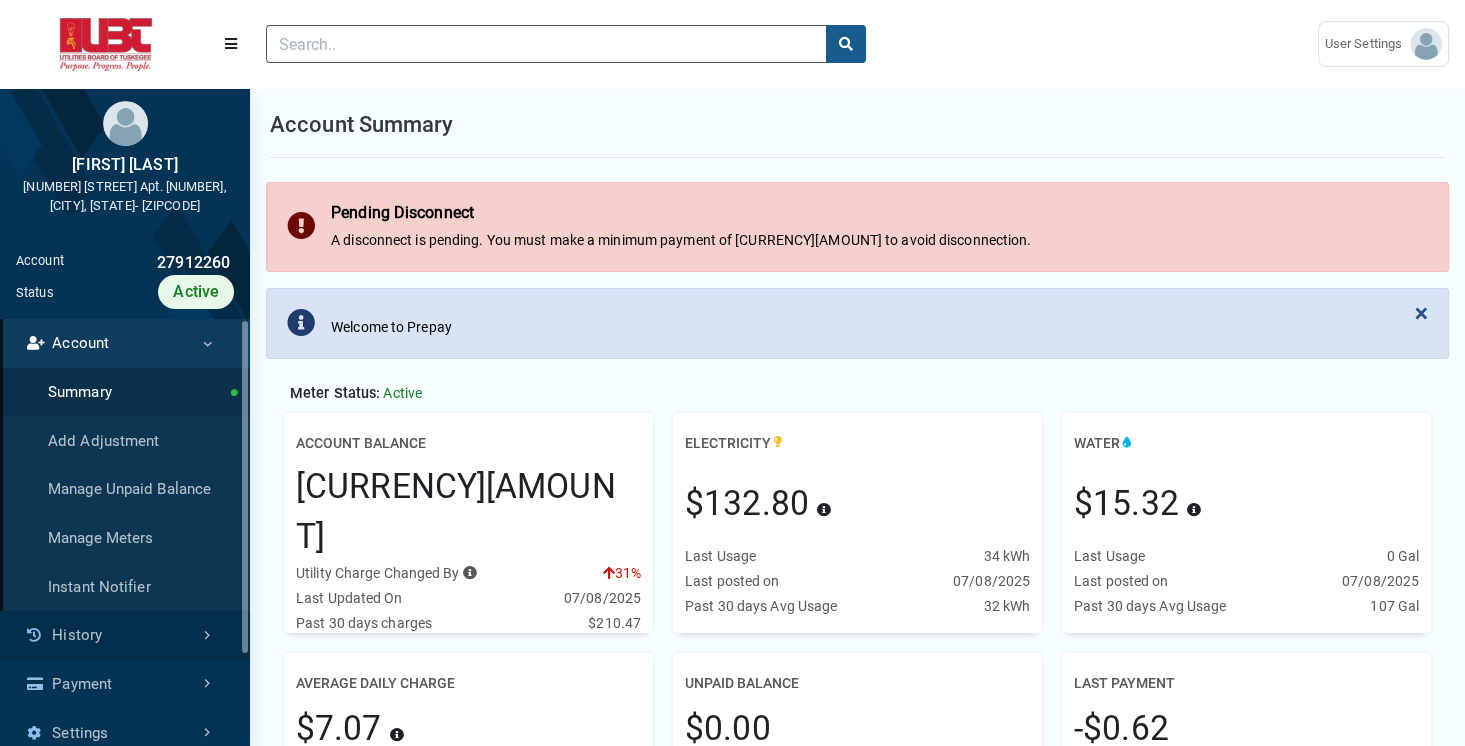 click on "History" at bounding box center (125, 635) 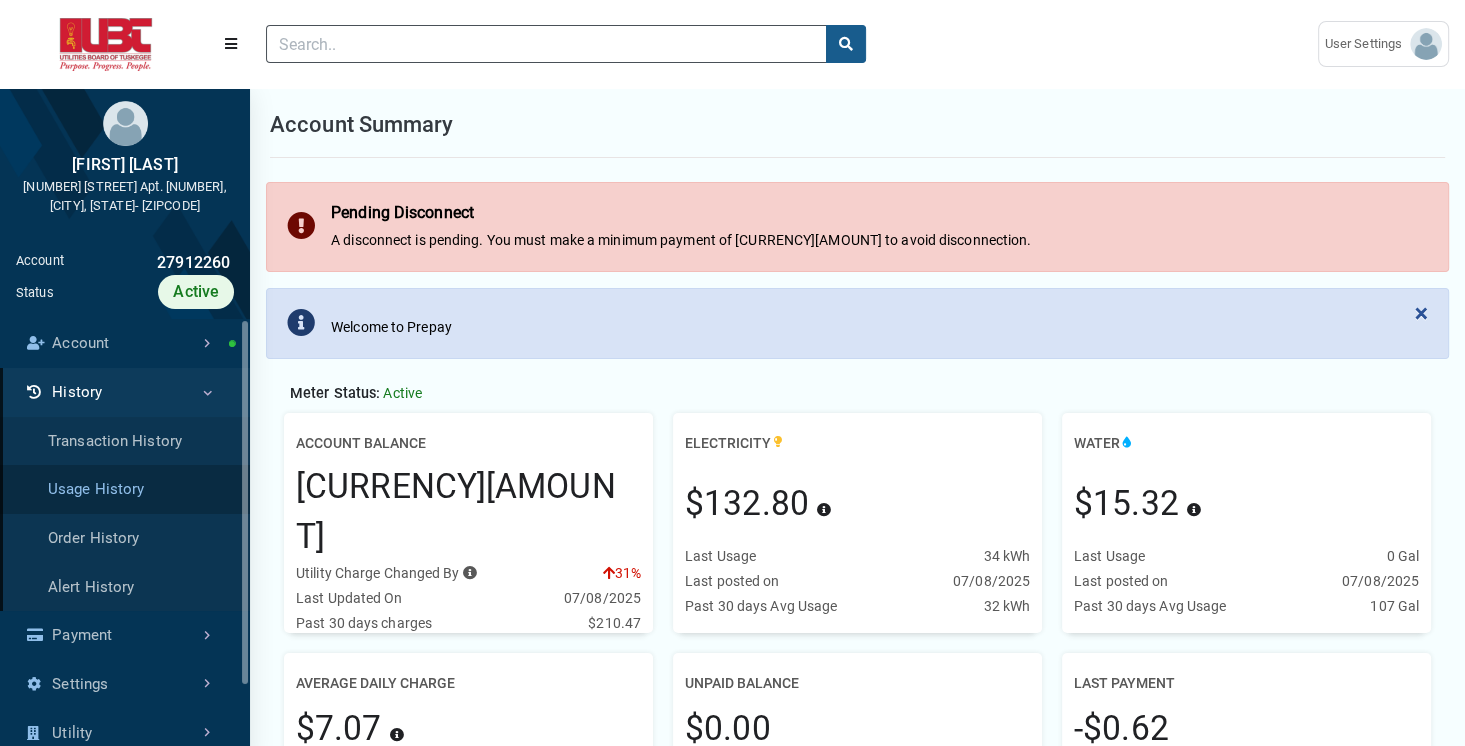 click on "Usage History" at bounding box center [125, 489] 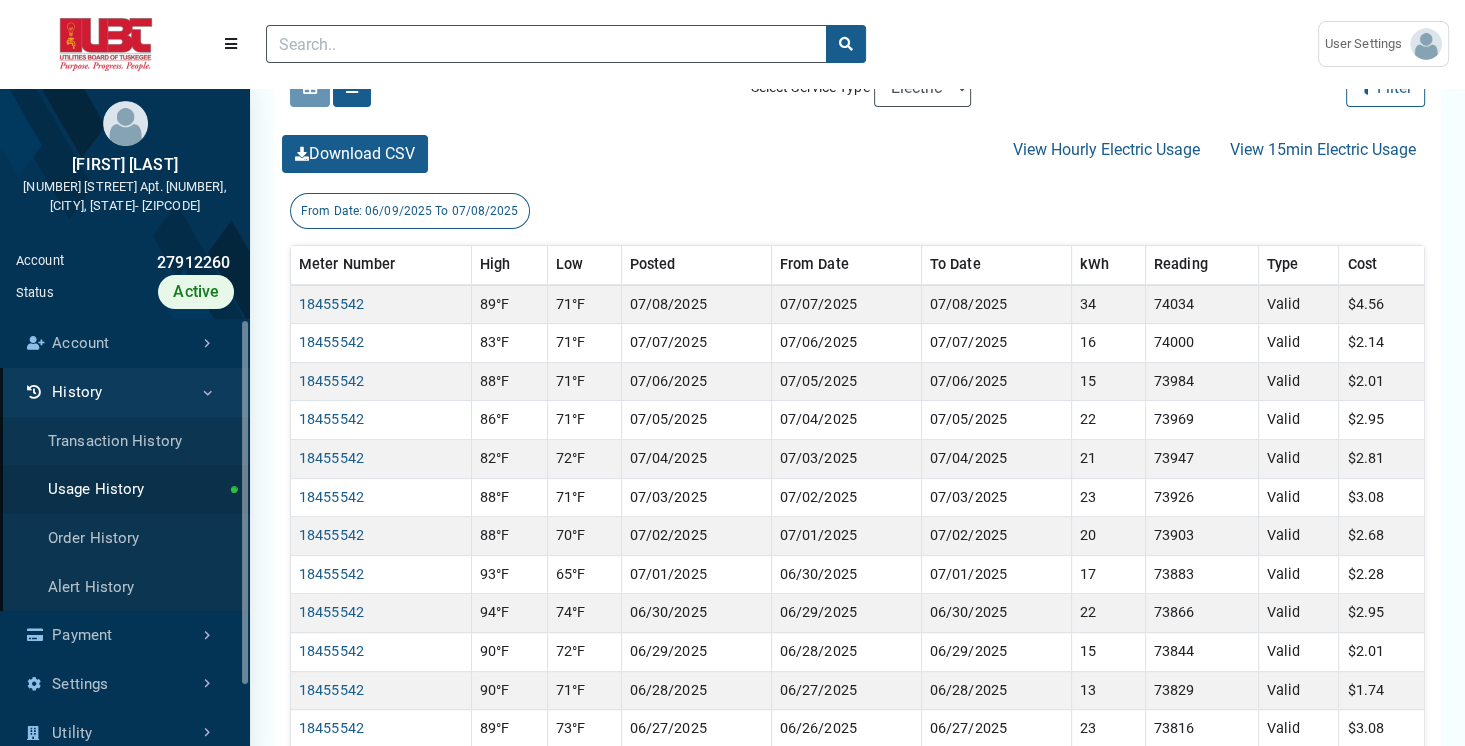 scroll, scrollTop: 516, scrollLeft: 0, axis: vertical 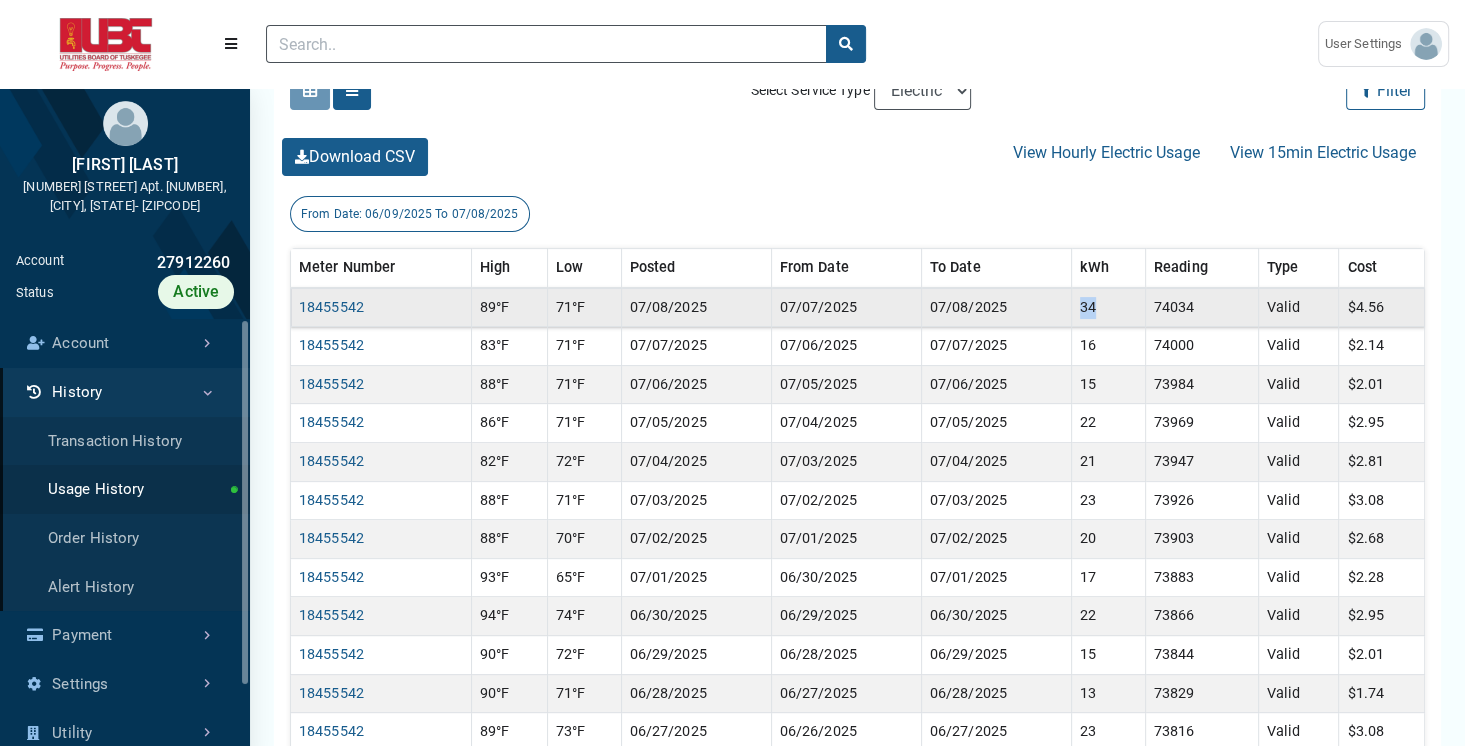 drag, startPoint x: 1069, startPoint y: 309, endPoint x: 1125, endPoint y: 312, distance: 56.0803 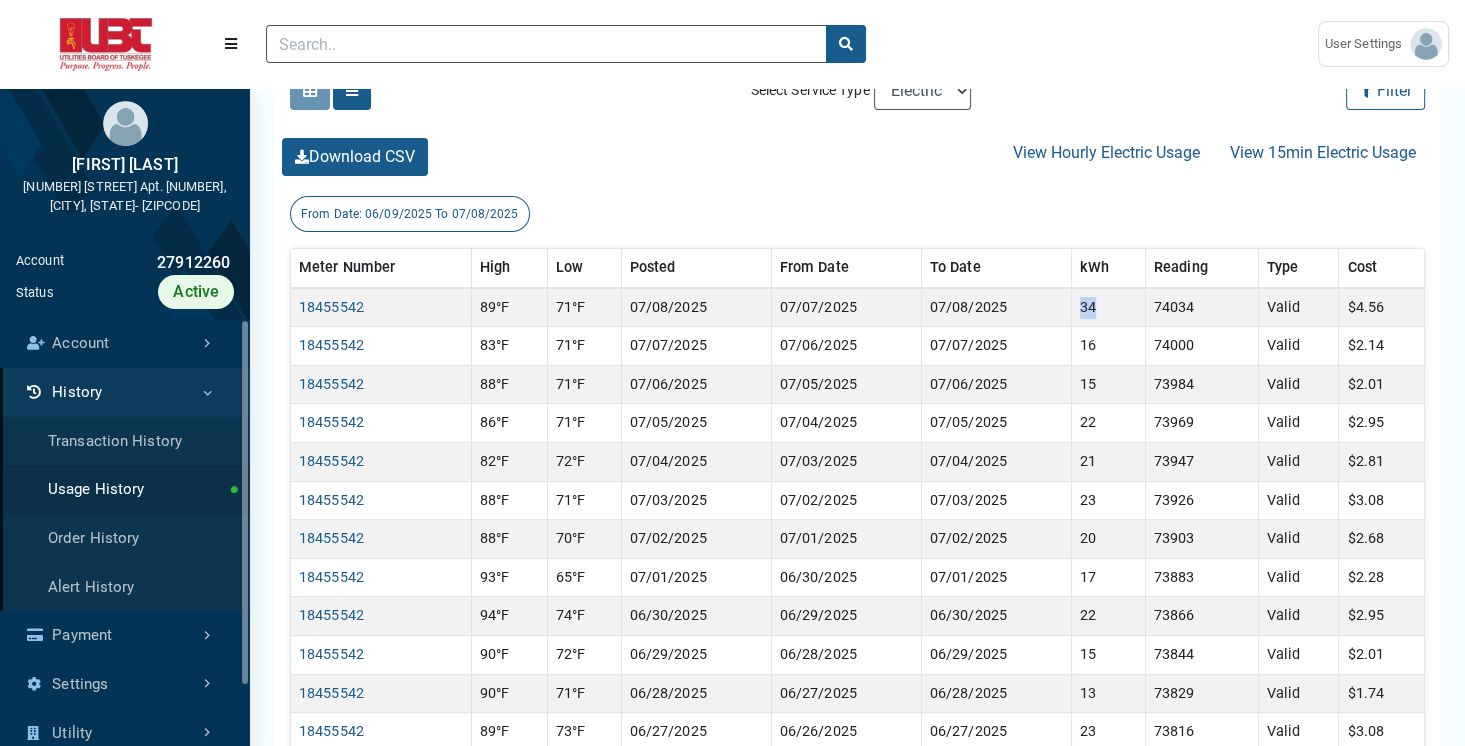 scroll, scrollTop: 409, scrollLeft: 0, axis: vertical 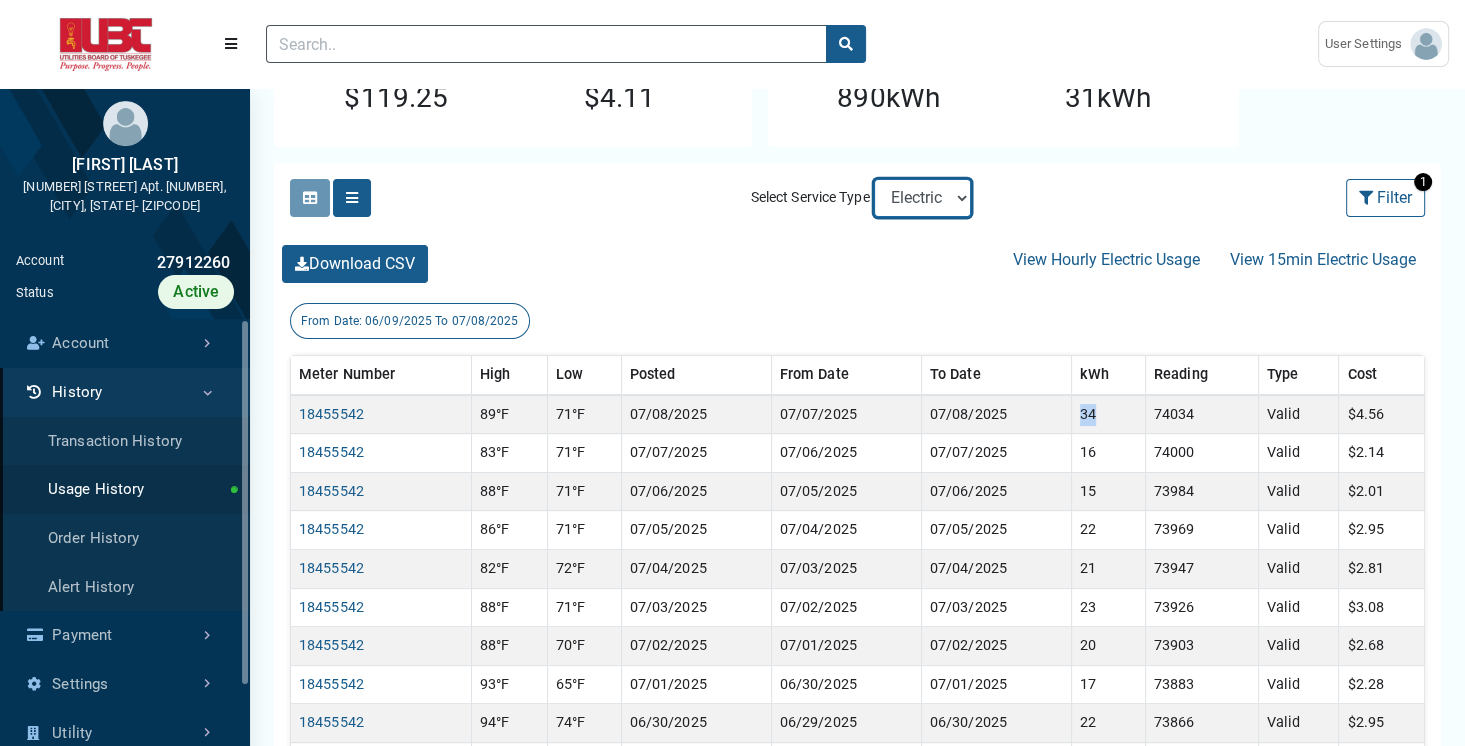 select on "Water" 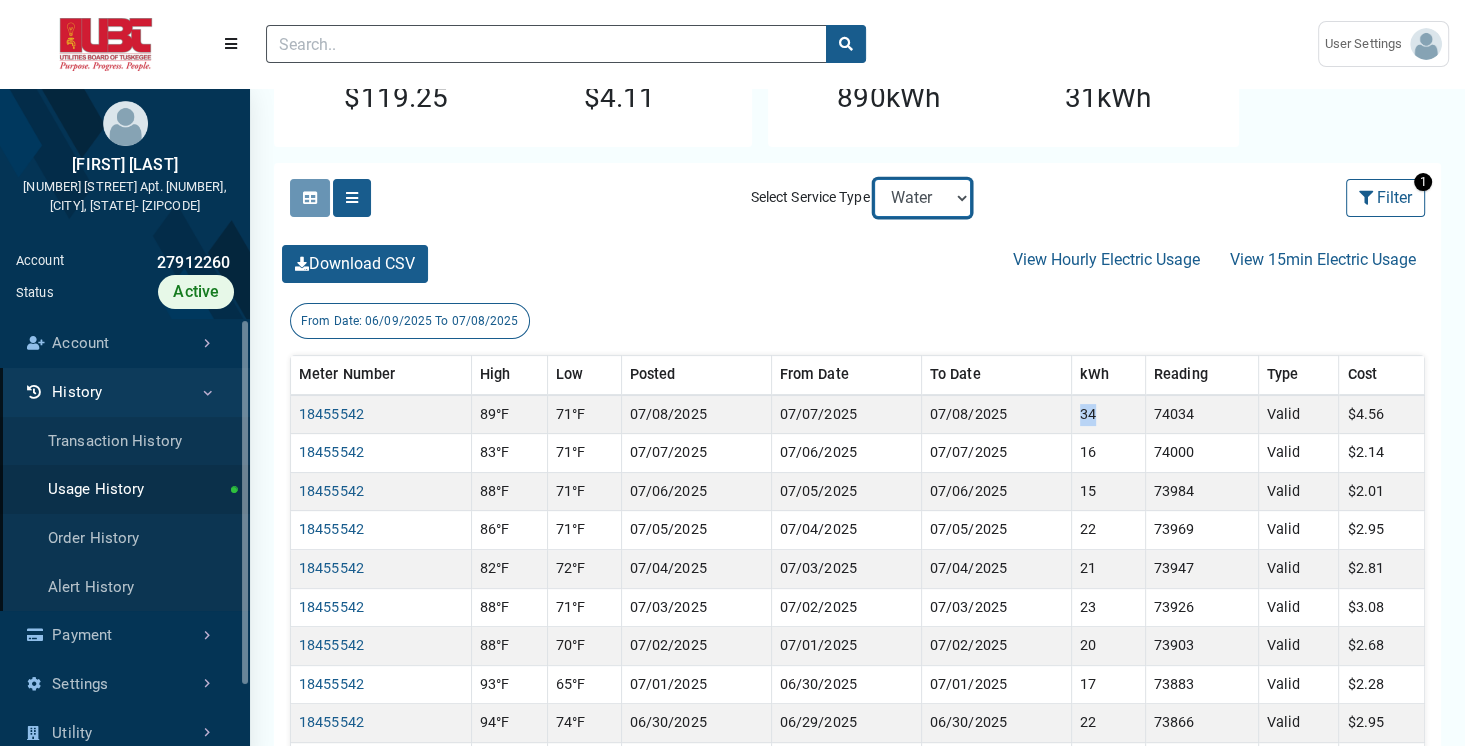 click on "Electric
Water" at bounding box center [922, 198] 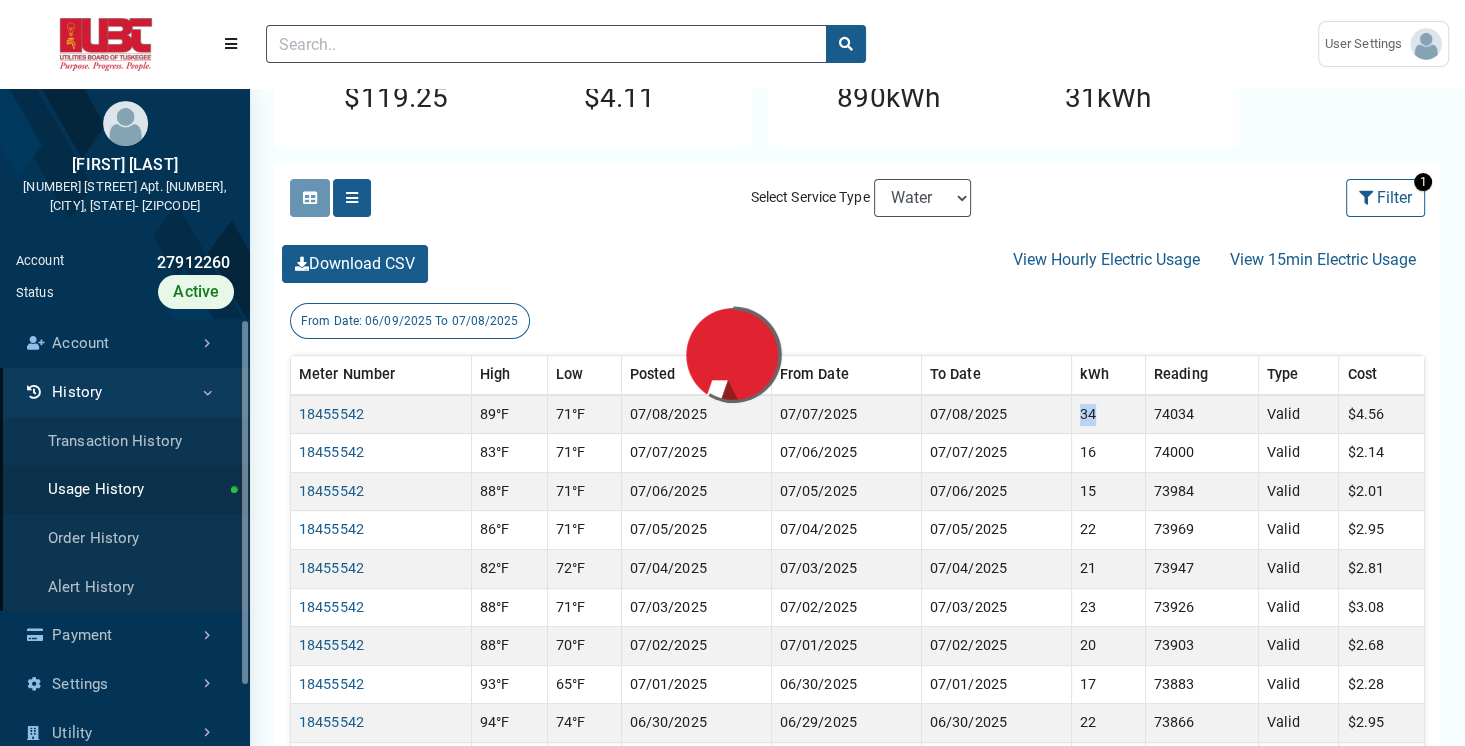 scroll, scrollTop: 0, scrollLeft: 0, axis: both 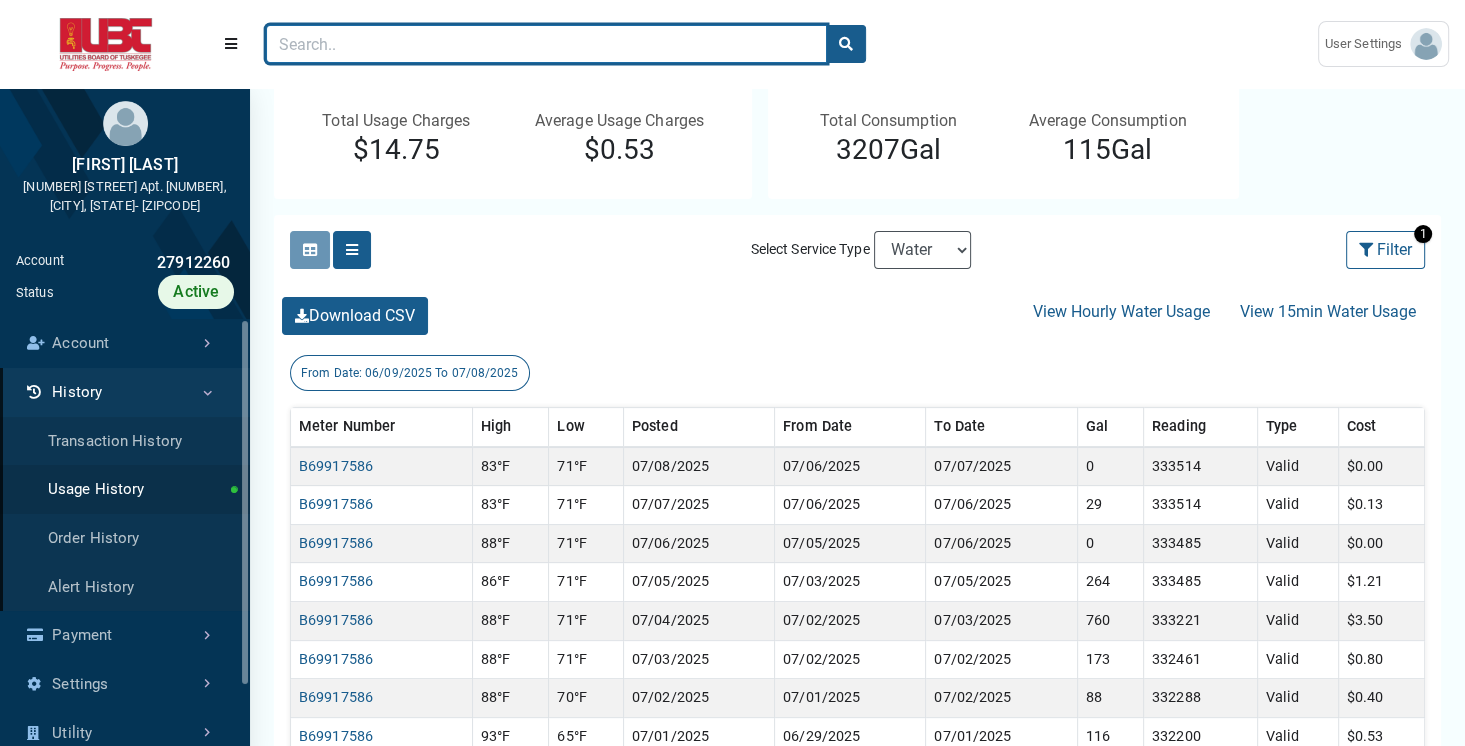 click at bounding box center [546, 44] 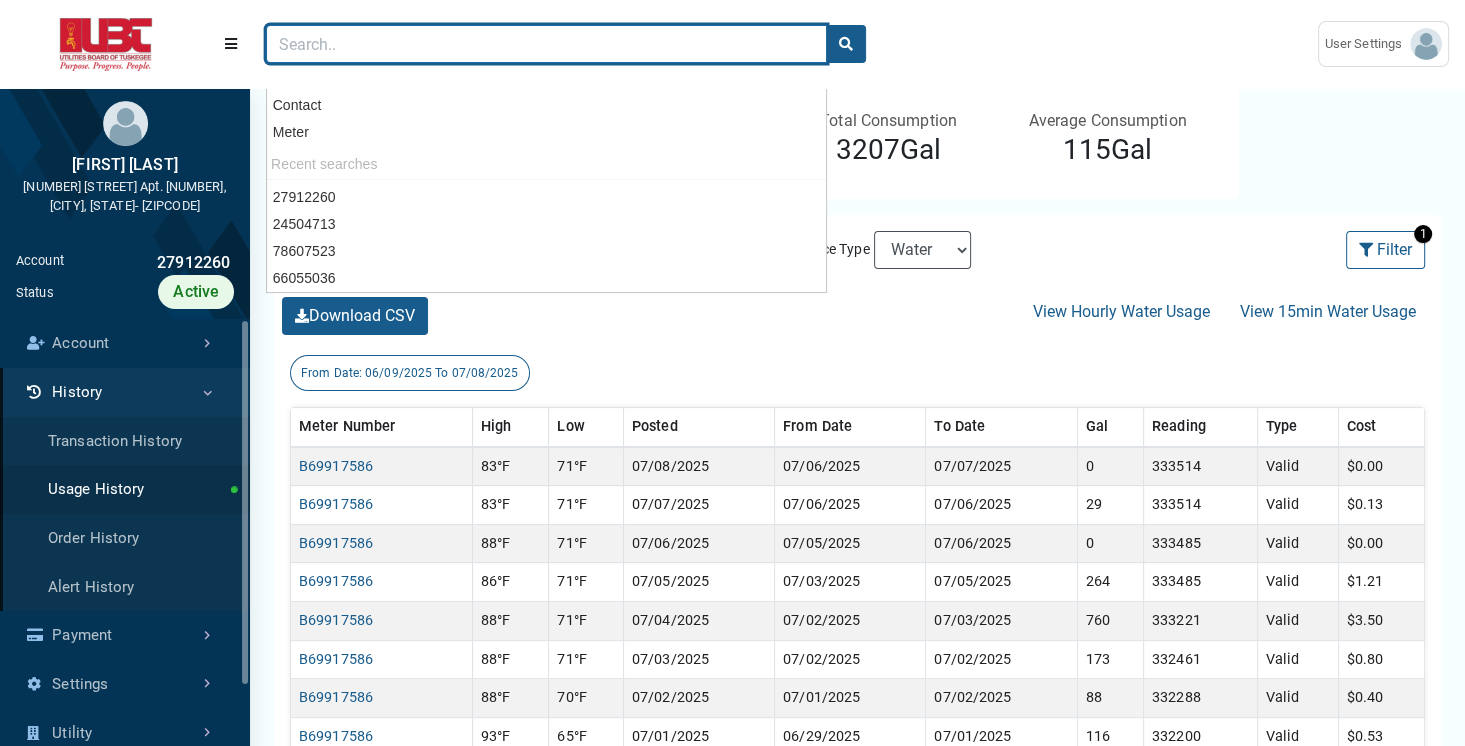paste on "78607523" 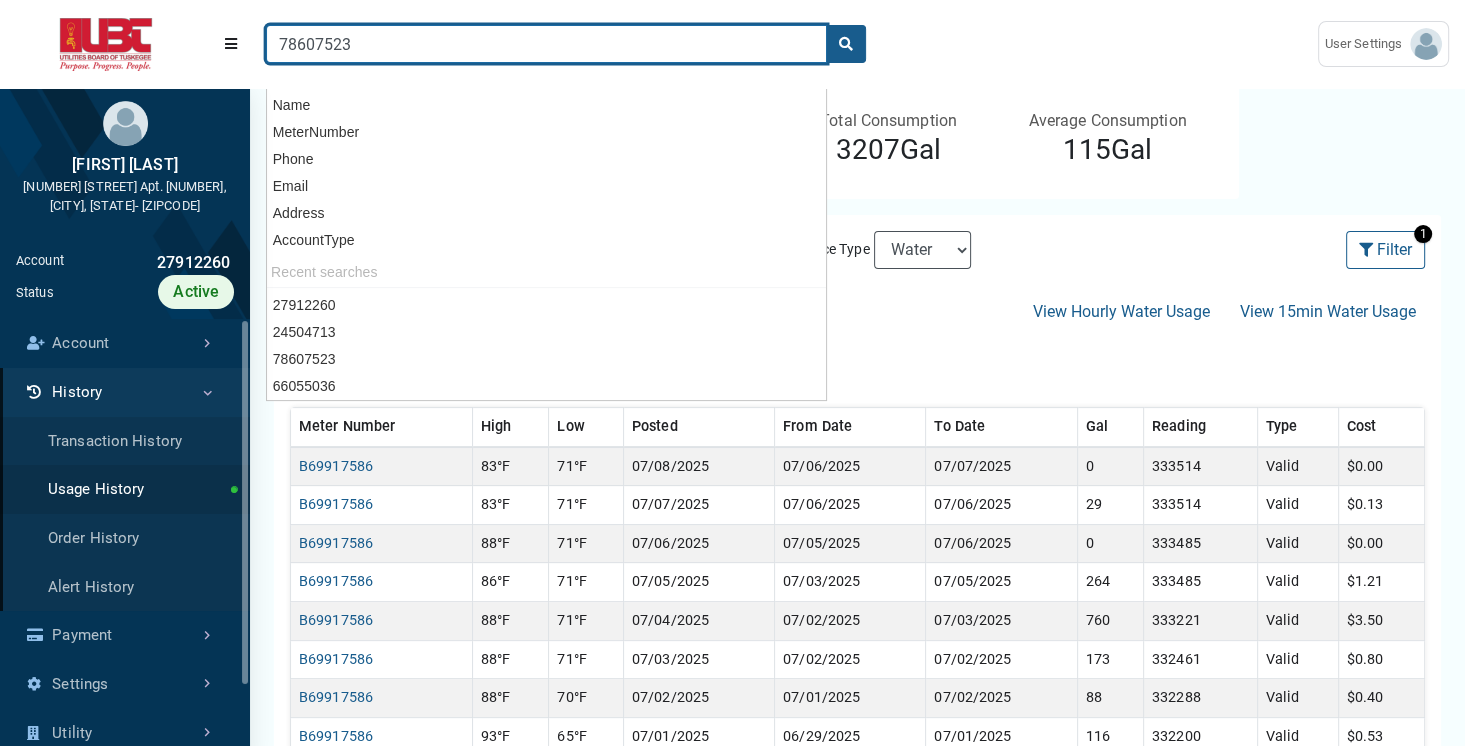 type on "78607523" 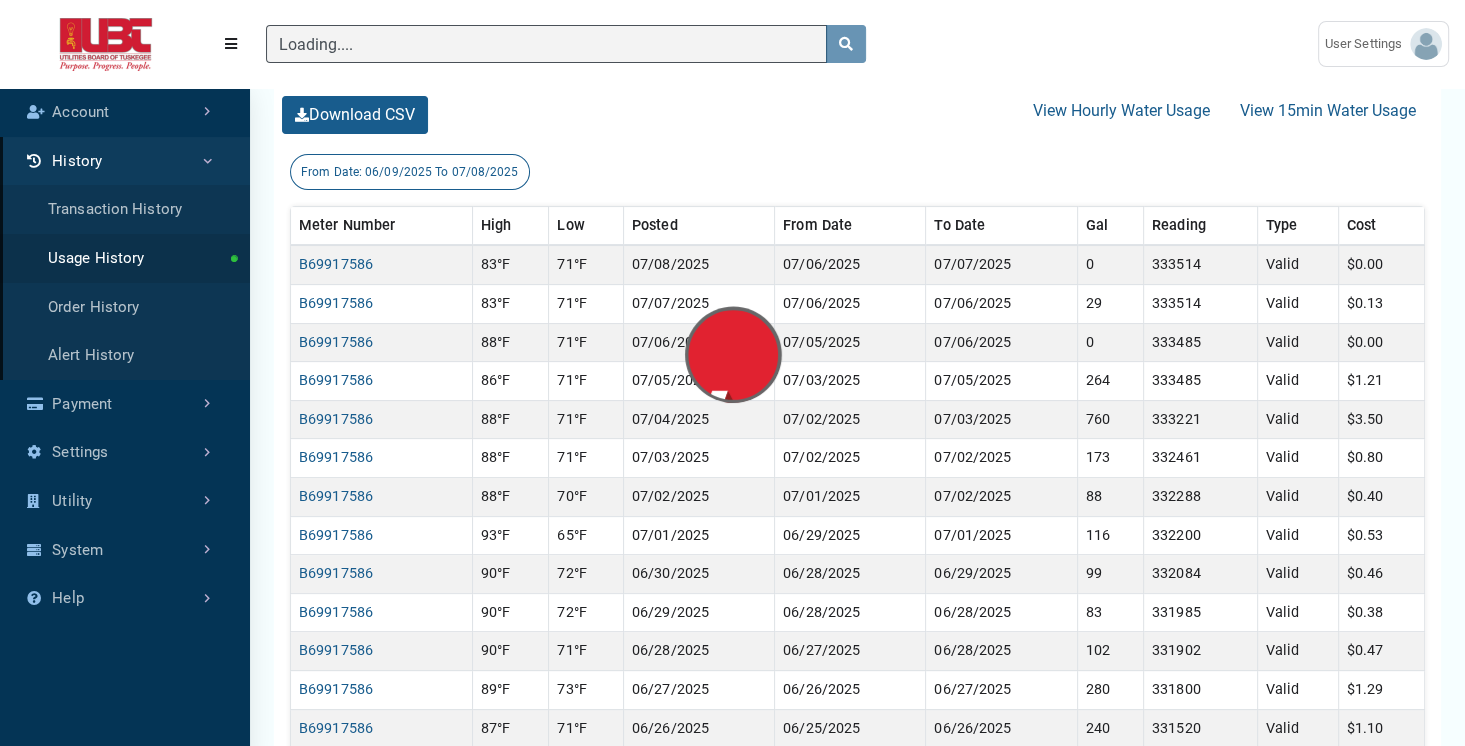 scroll, scrollTop: 157, scrollLeft: 0, axis: vertical 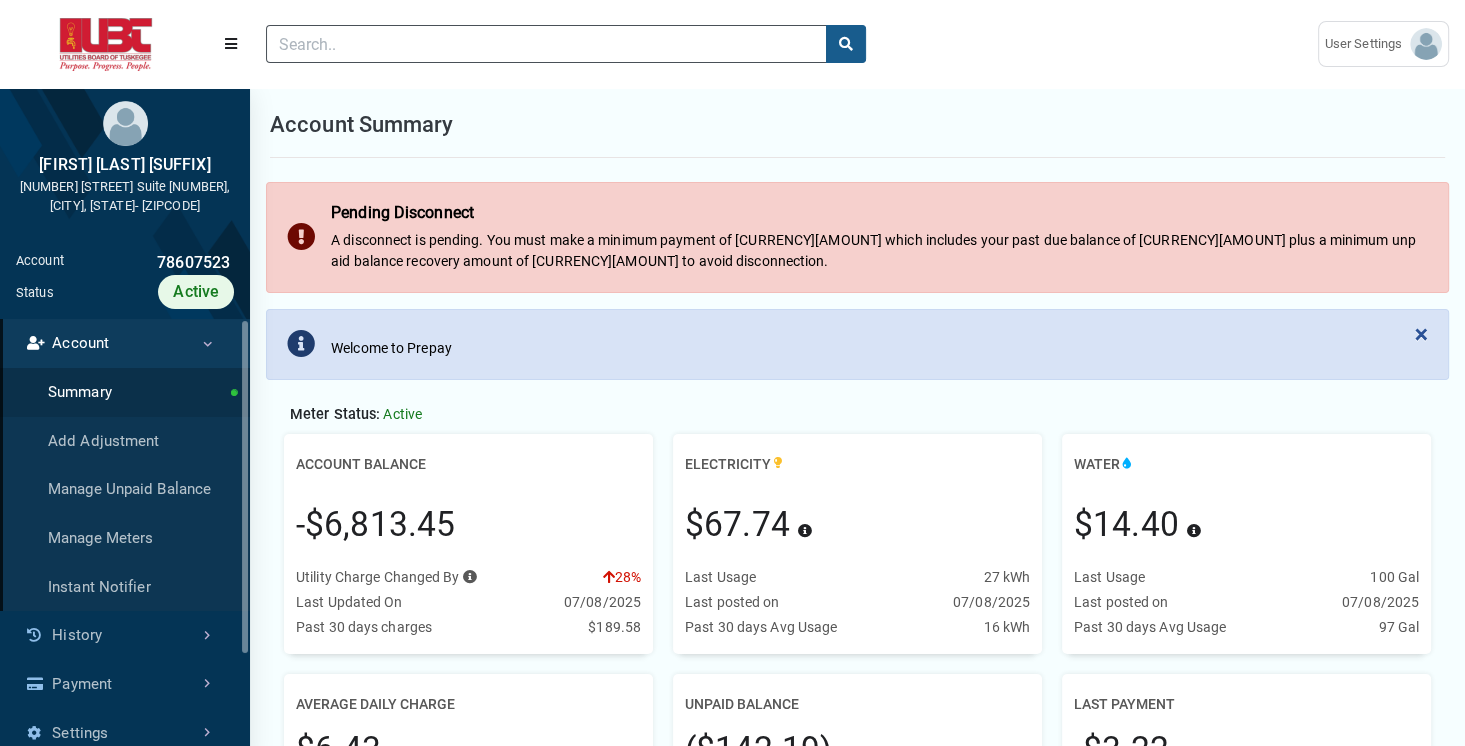 drag, startPoint x: 292, startPoint y: 524, endPoint x: 567, endPoint y: 541, distance: 275.52496 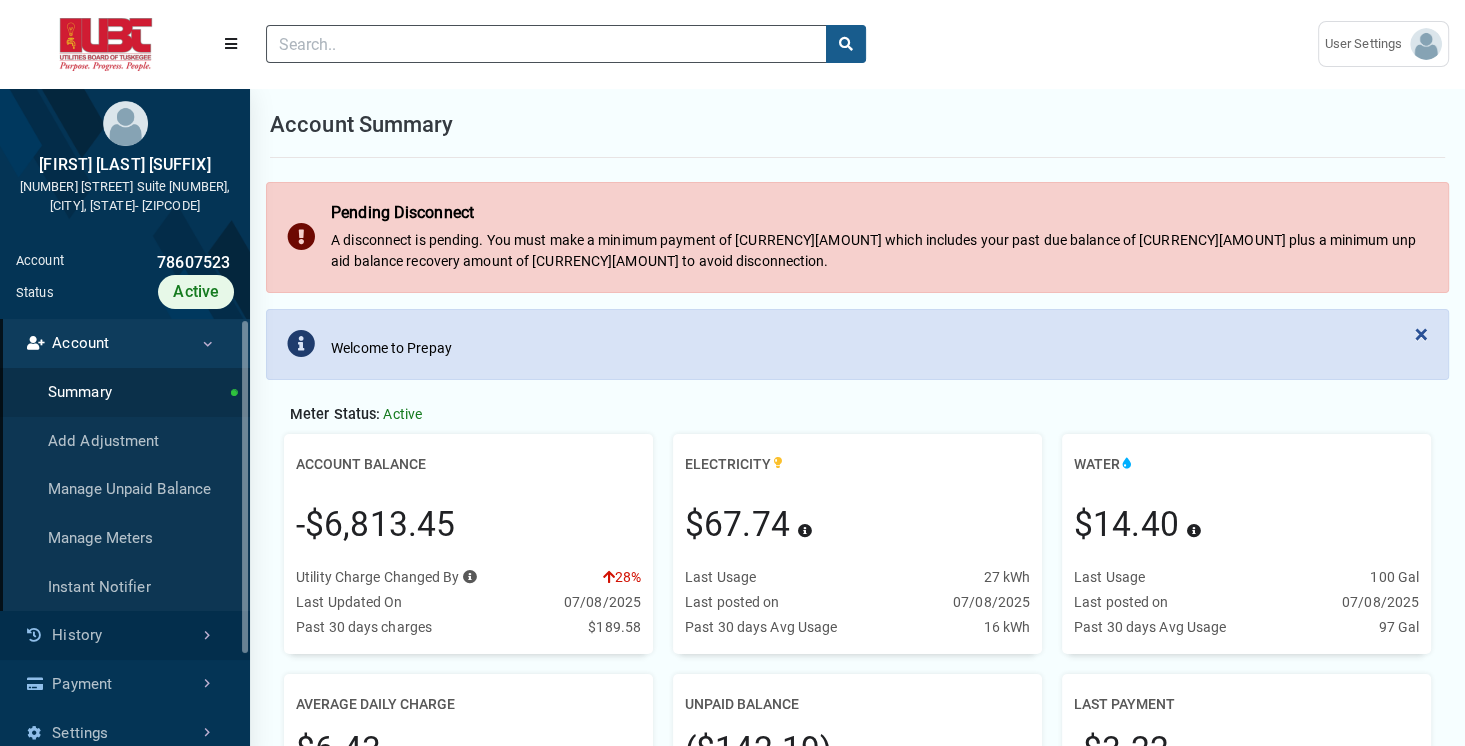 click on "History" at bounding box center (125, 635) 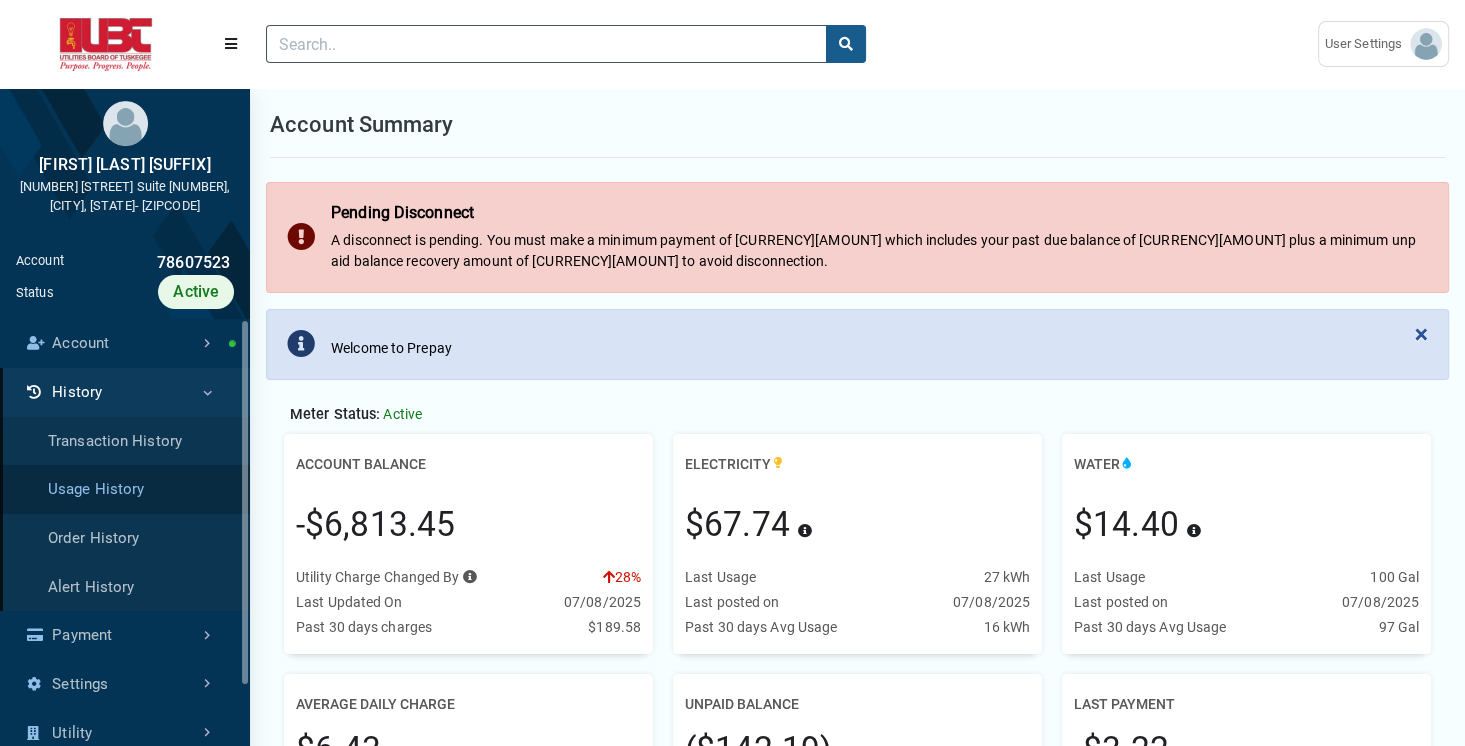 click on "Usage History" at bounding box center (125, 489) 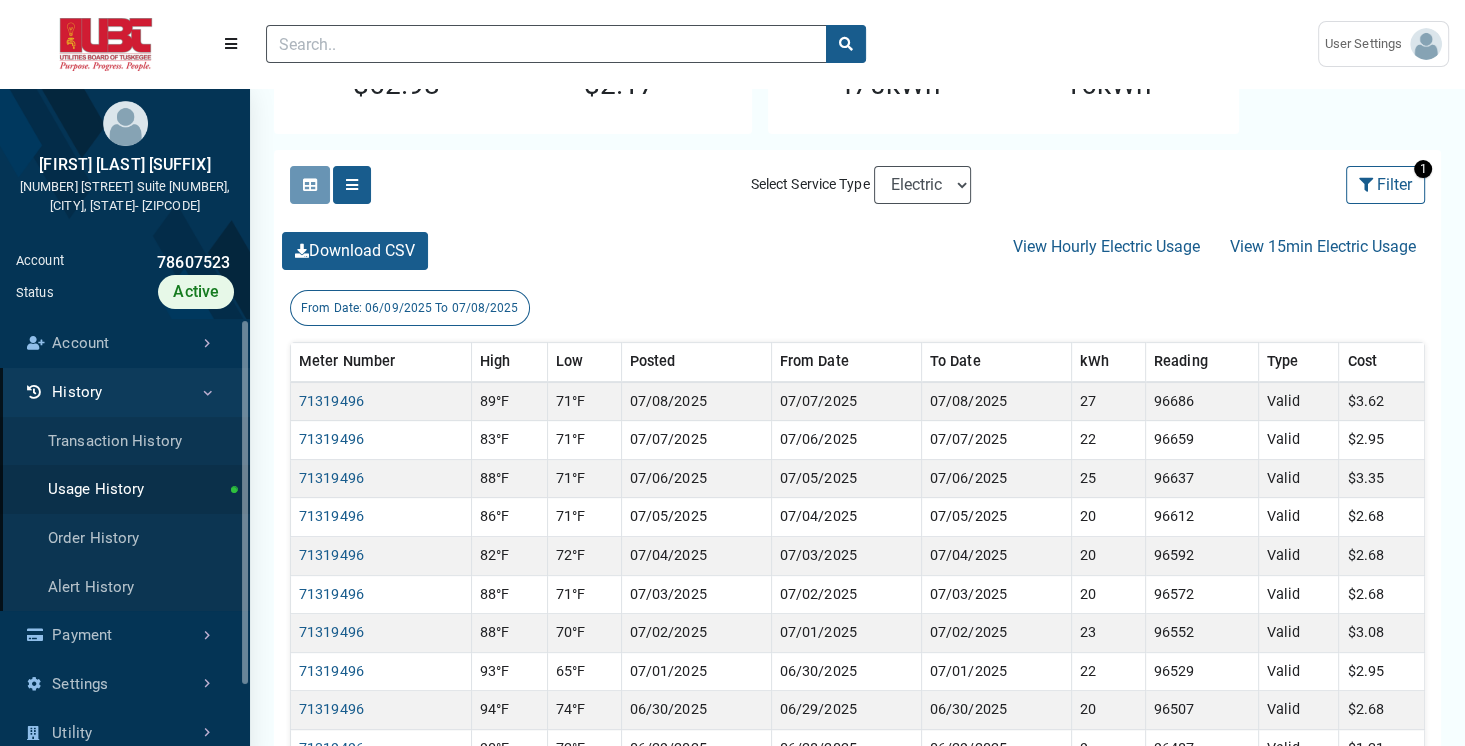 scroll, scrollTop: 504, scrollLeft: 0, axis: vertical 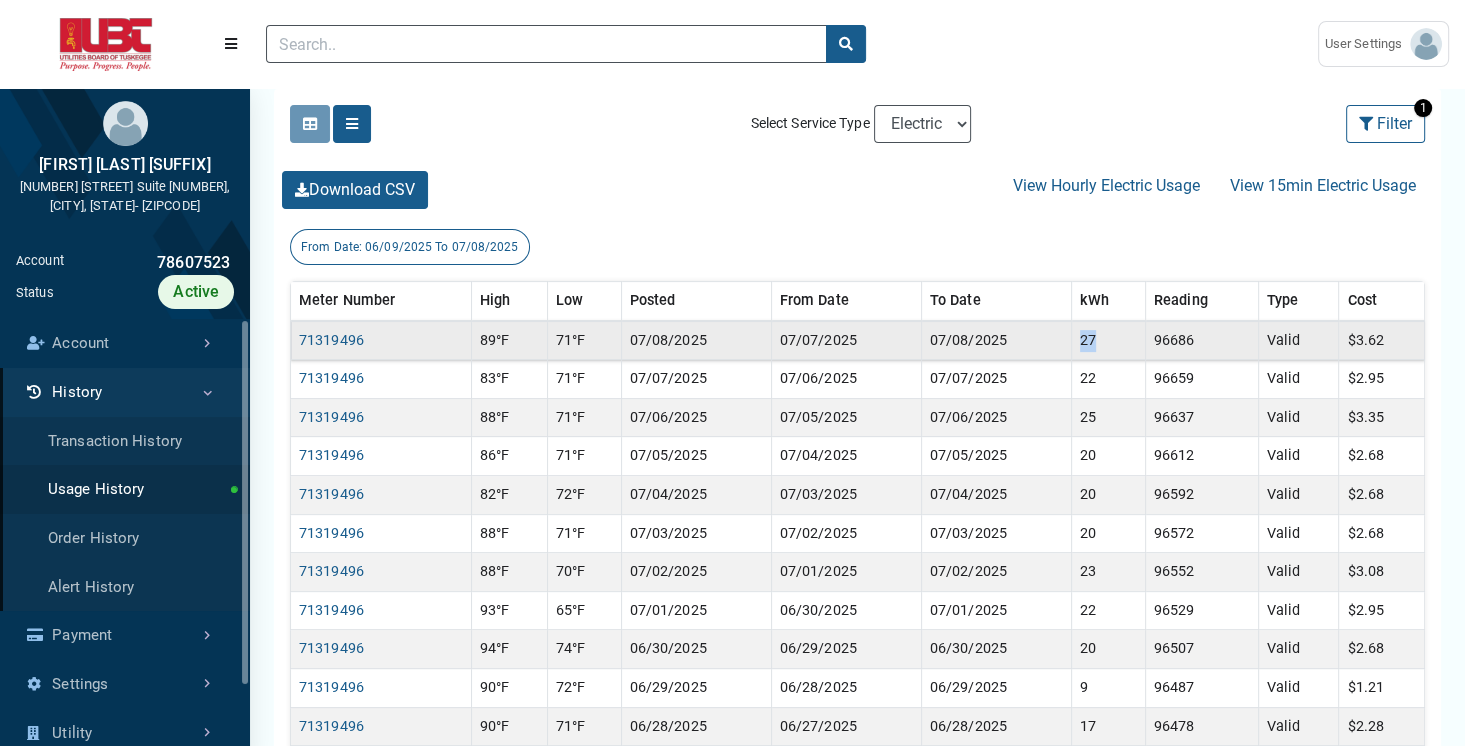 drag, startPoint x: 1077, startPoint y: 347, endPoint x: 1112, endPoint y: 344, distance: 35.128338 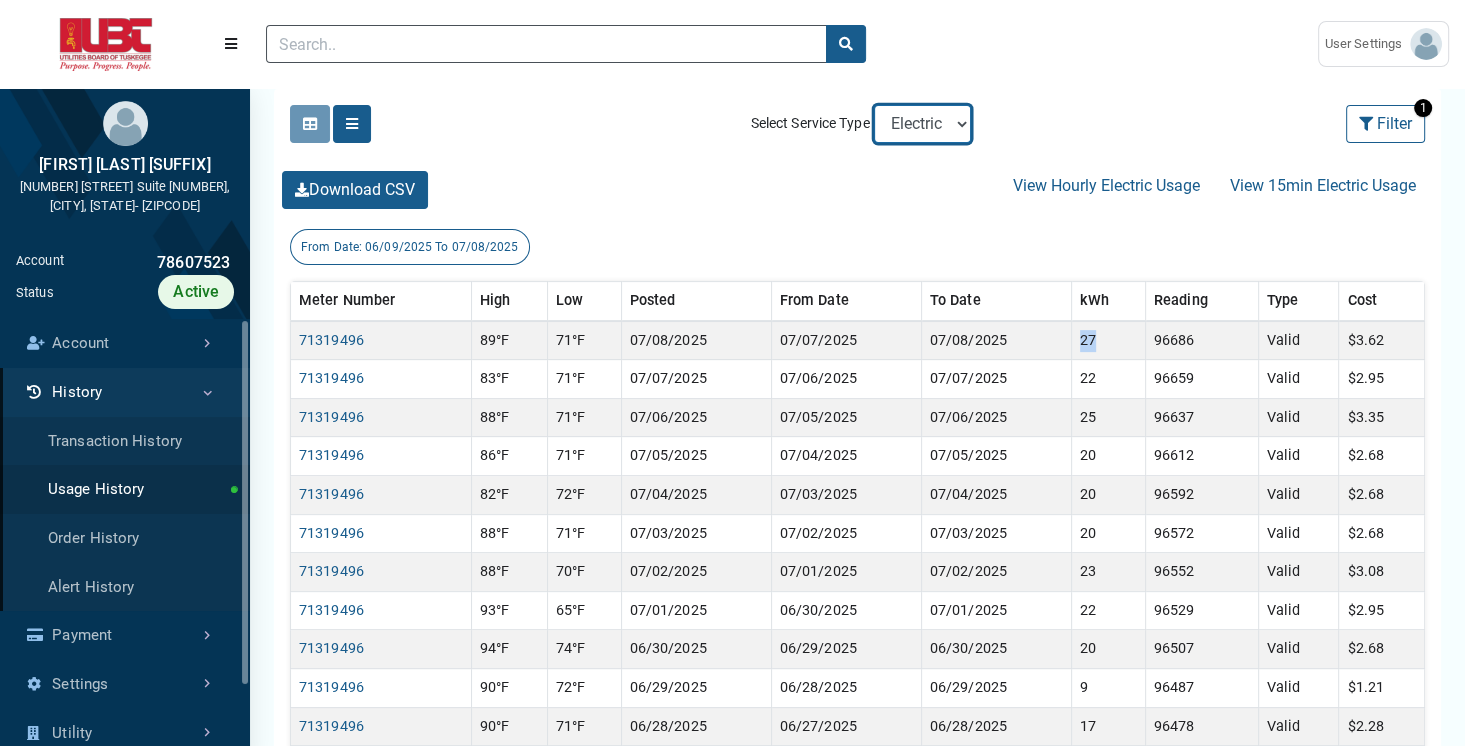 select on "Water" 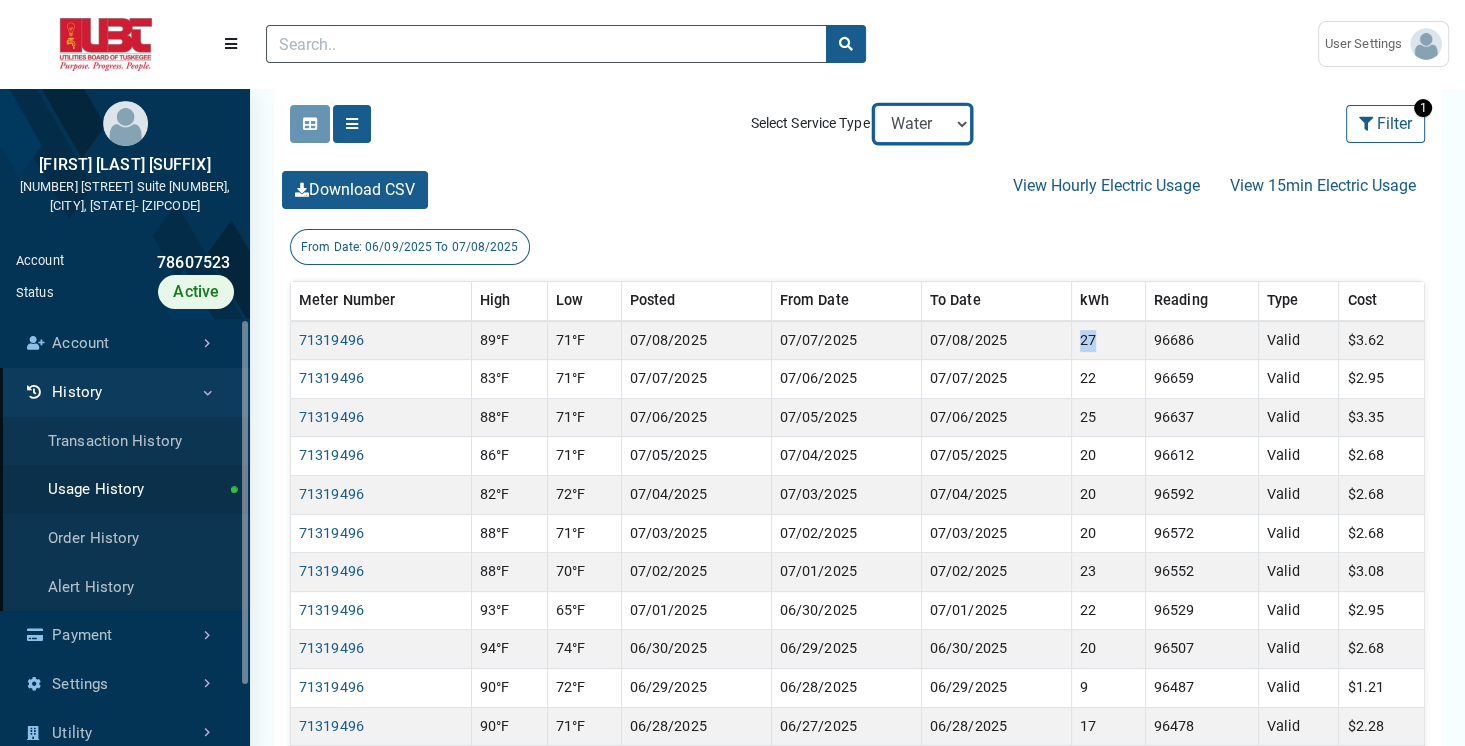 click on "Electric
Sewer
Water" at bounding box center [922, 124] 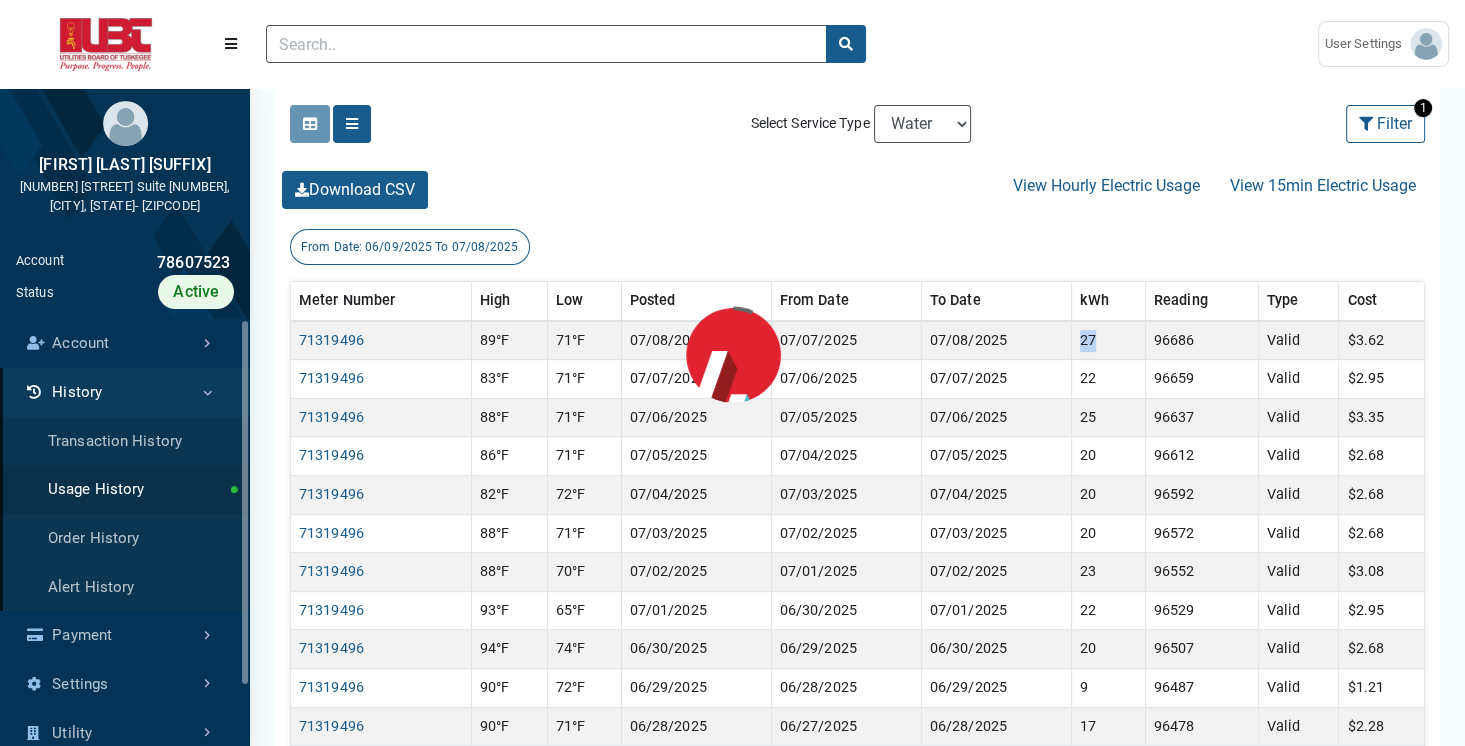 scroll, scrollTop: 0, scrollLeft: 0, axis: both 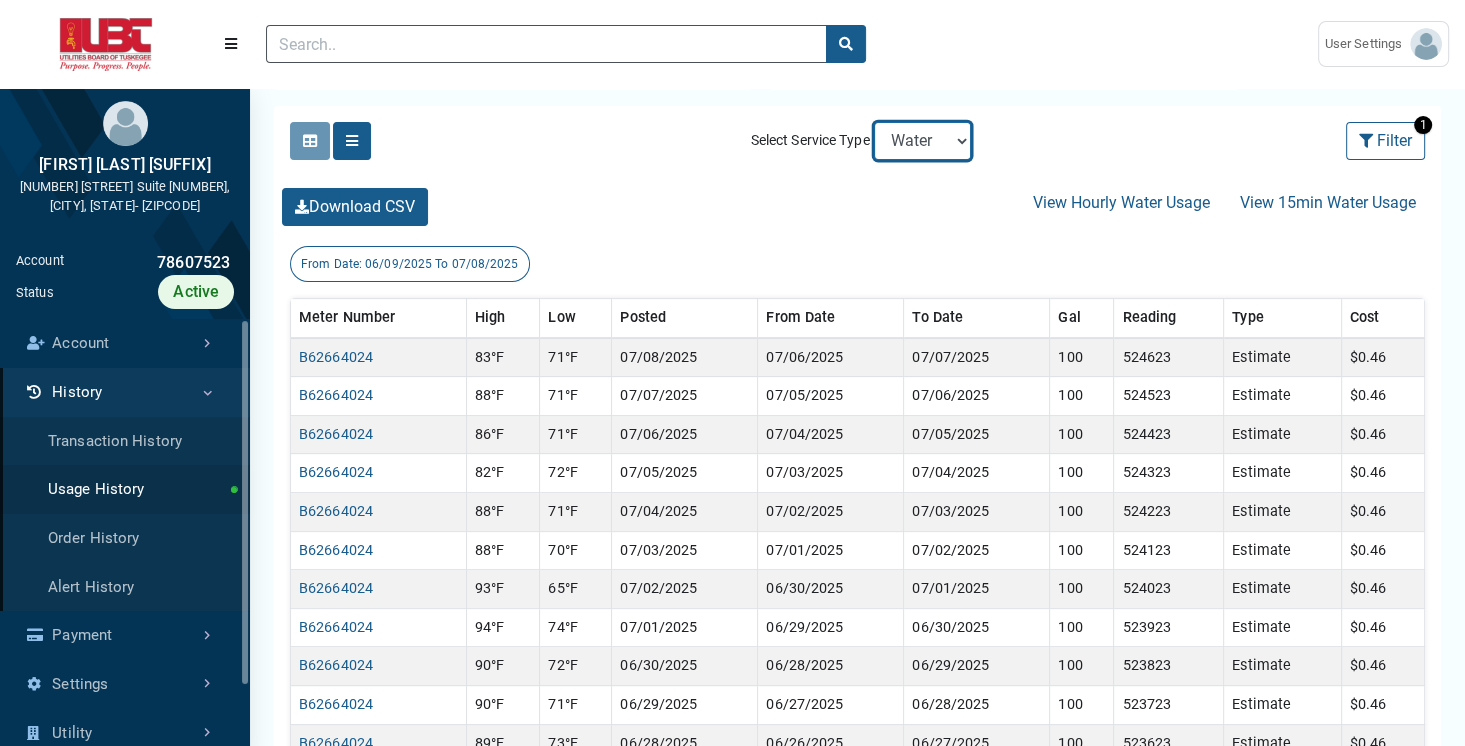 select on "Sewer" 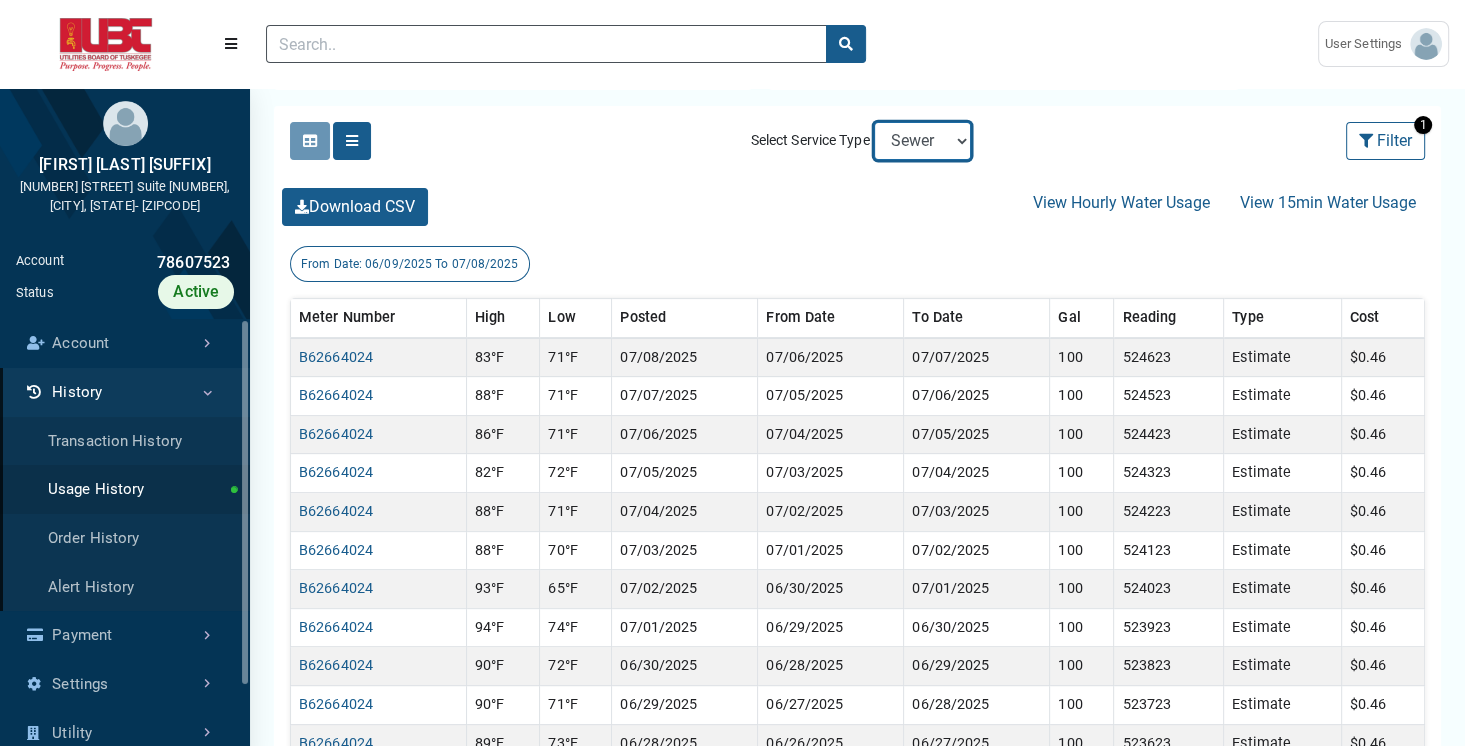 click on "Electric
Sewer
Water" at bounding box center [922, 141] 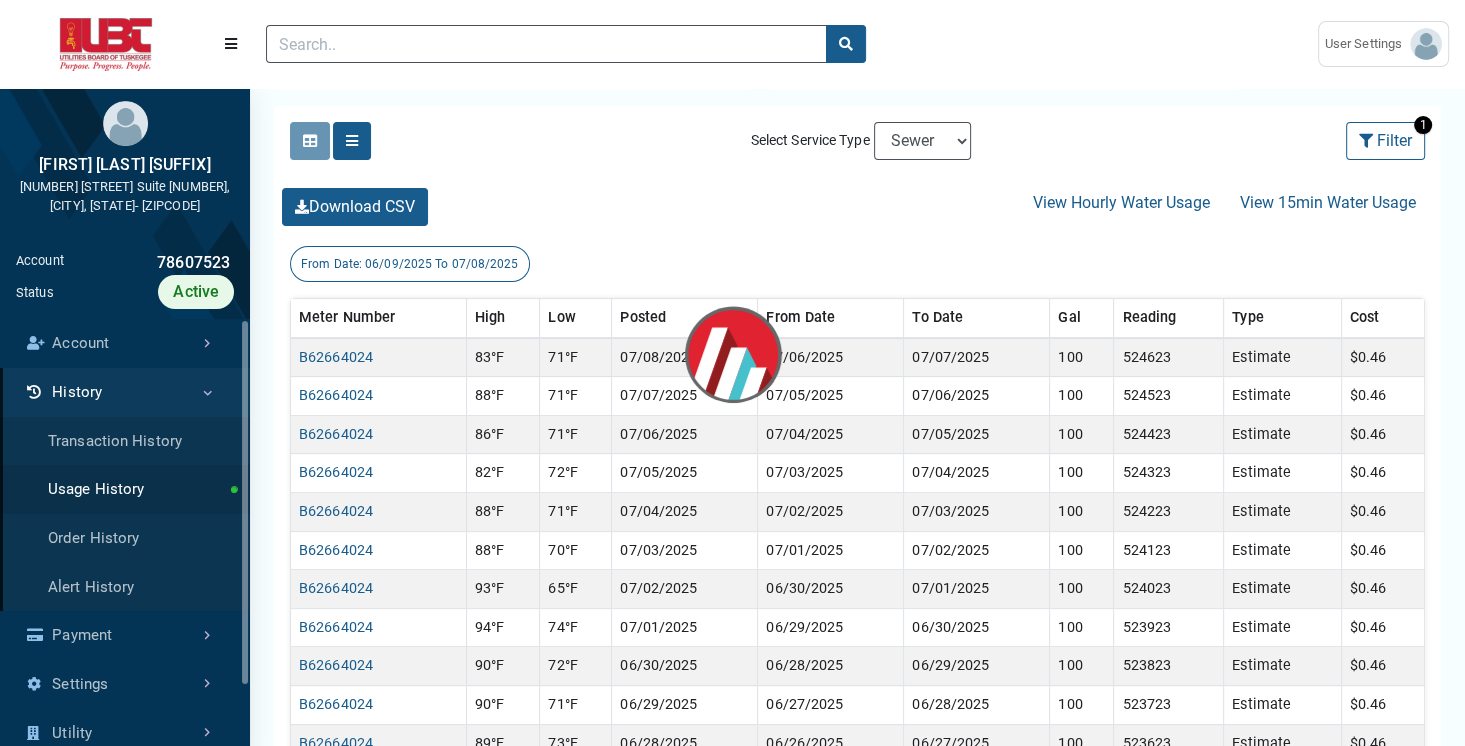 scroll, scrollTop: 0, scrollLeft: 0, axis: both 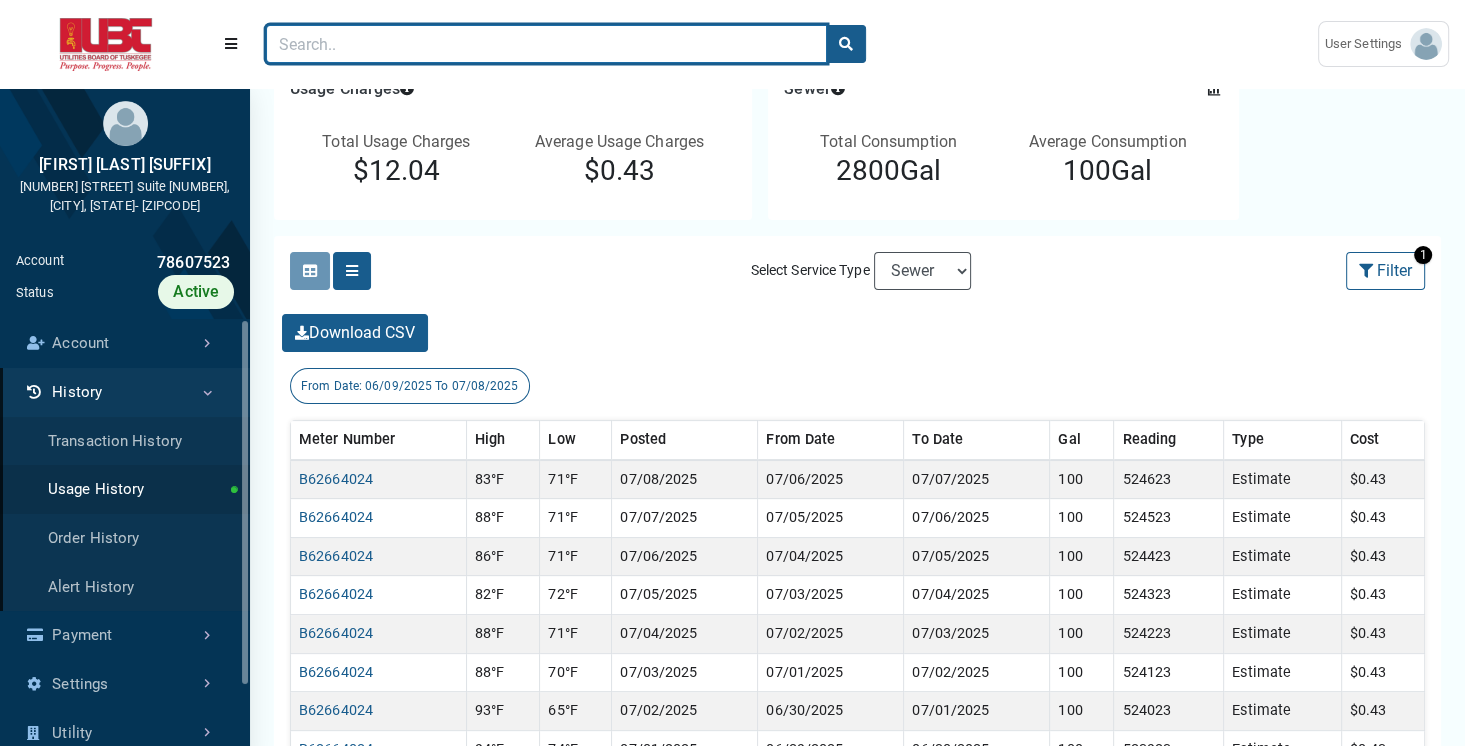 click at bounding box center (546, 44) 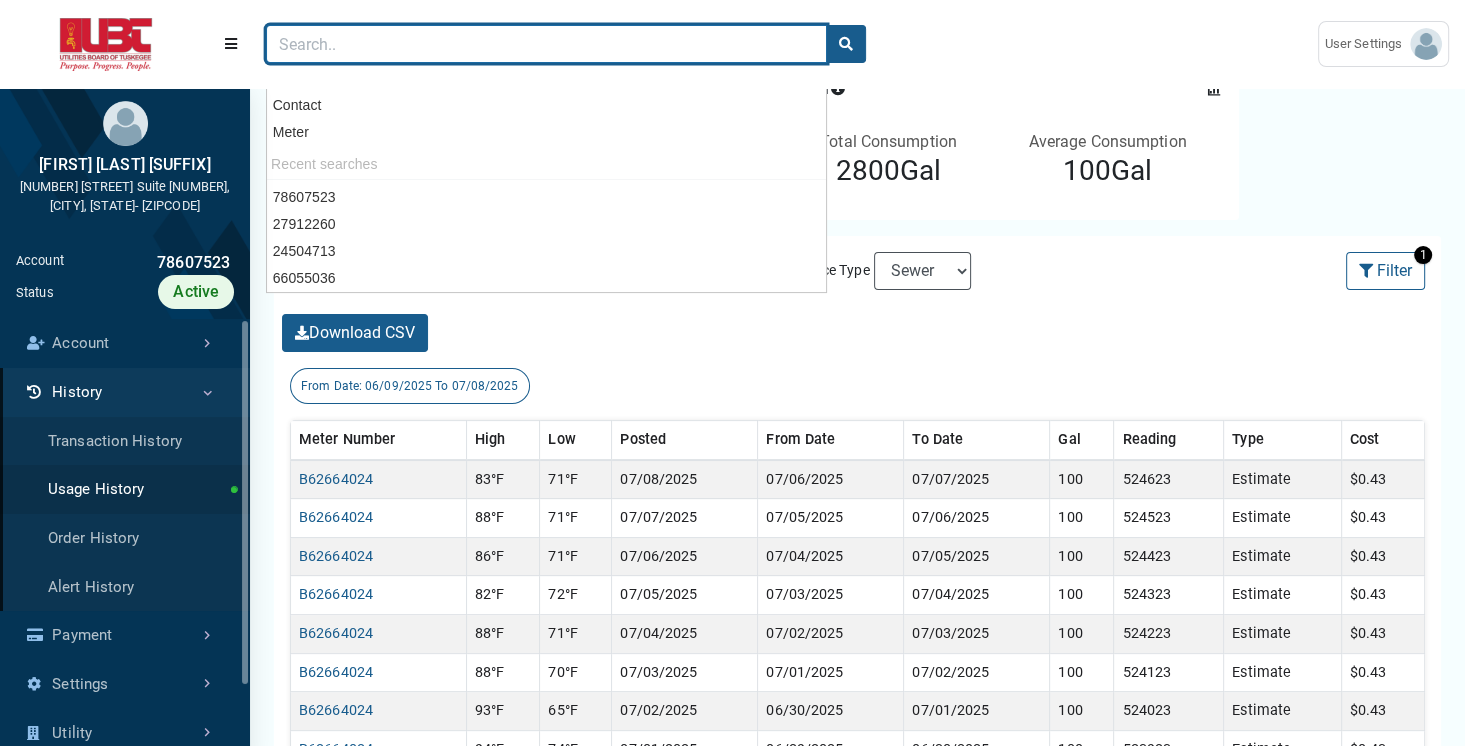 paste on "66055036" 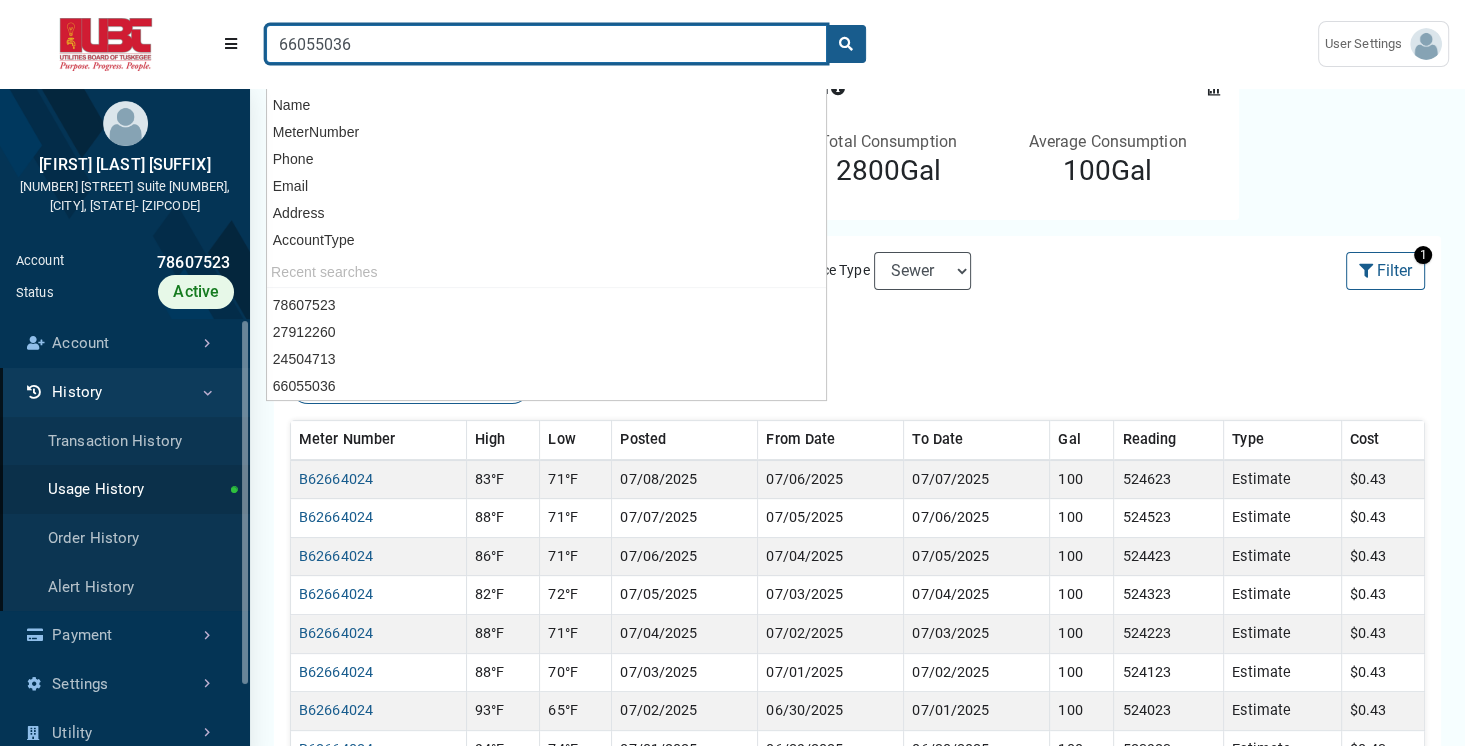 type on "66055036" 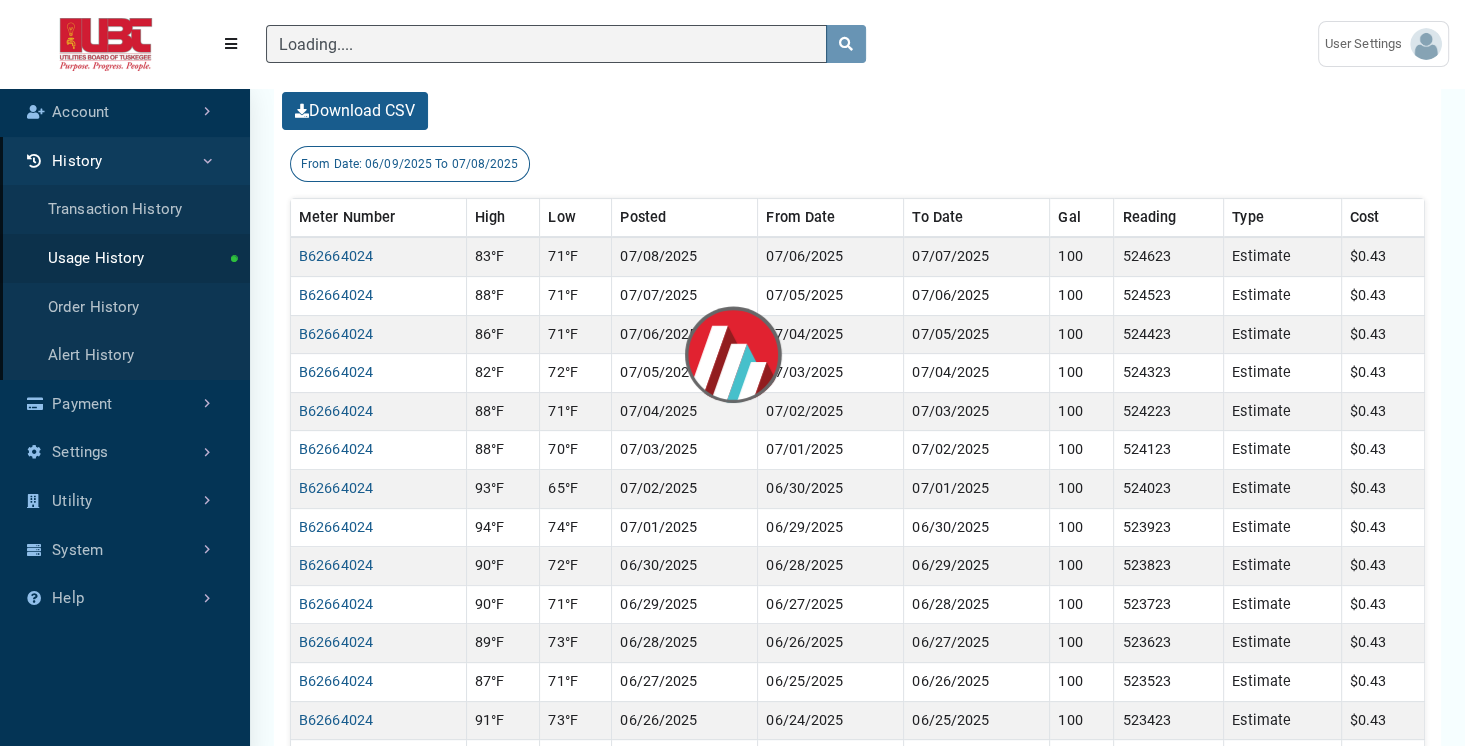 scroll, scrollTop: 136, scrollLeft: 0, axis: vertical 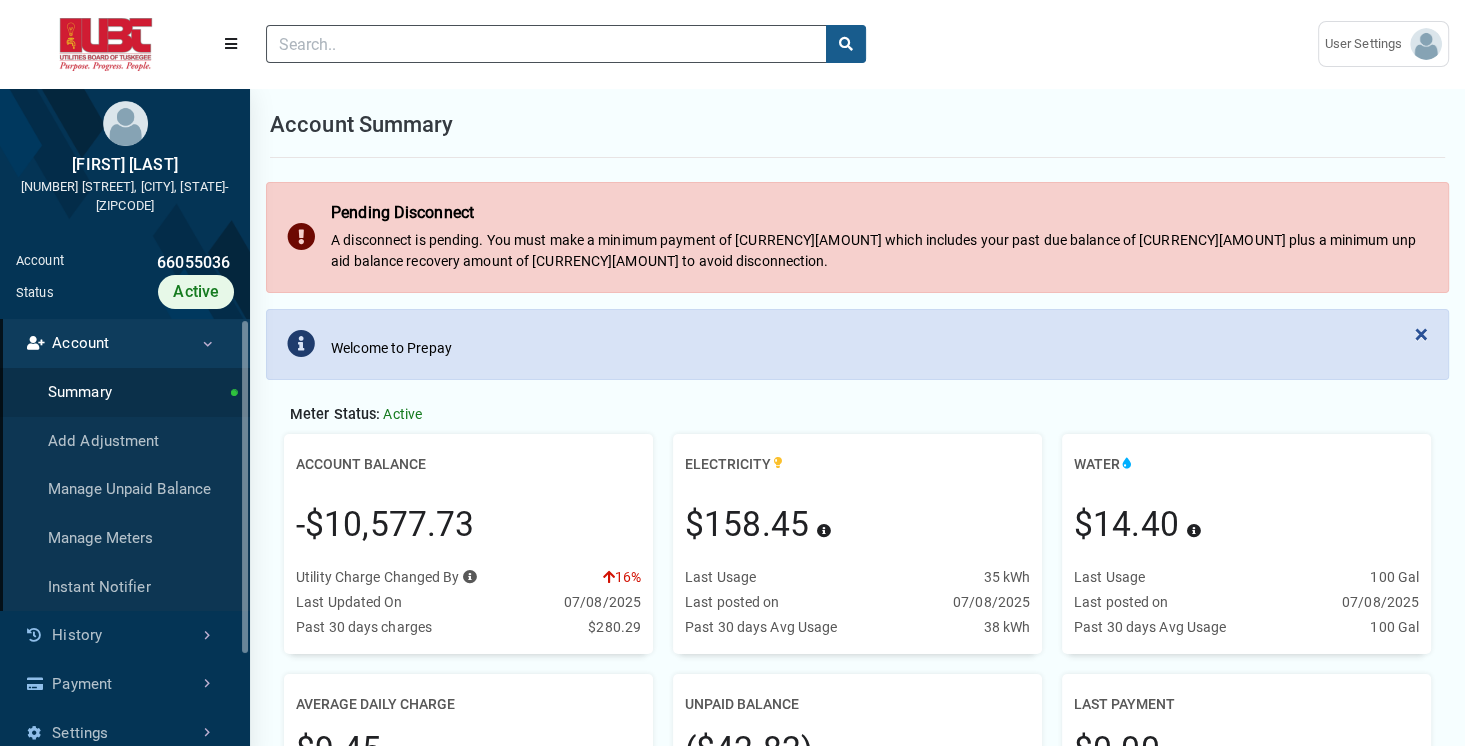 drag, startPoint x: 293, startPoint y: 525, endPoint x: 503, endPoint y: 532, distance: 210.11664 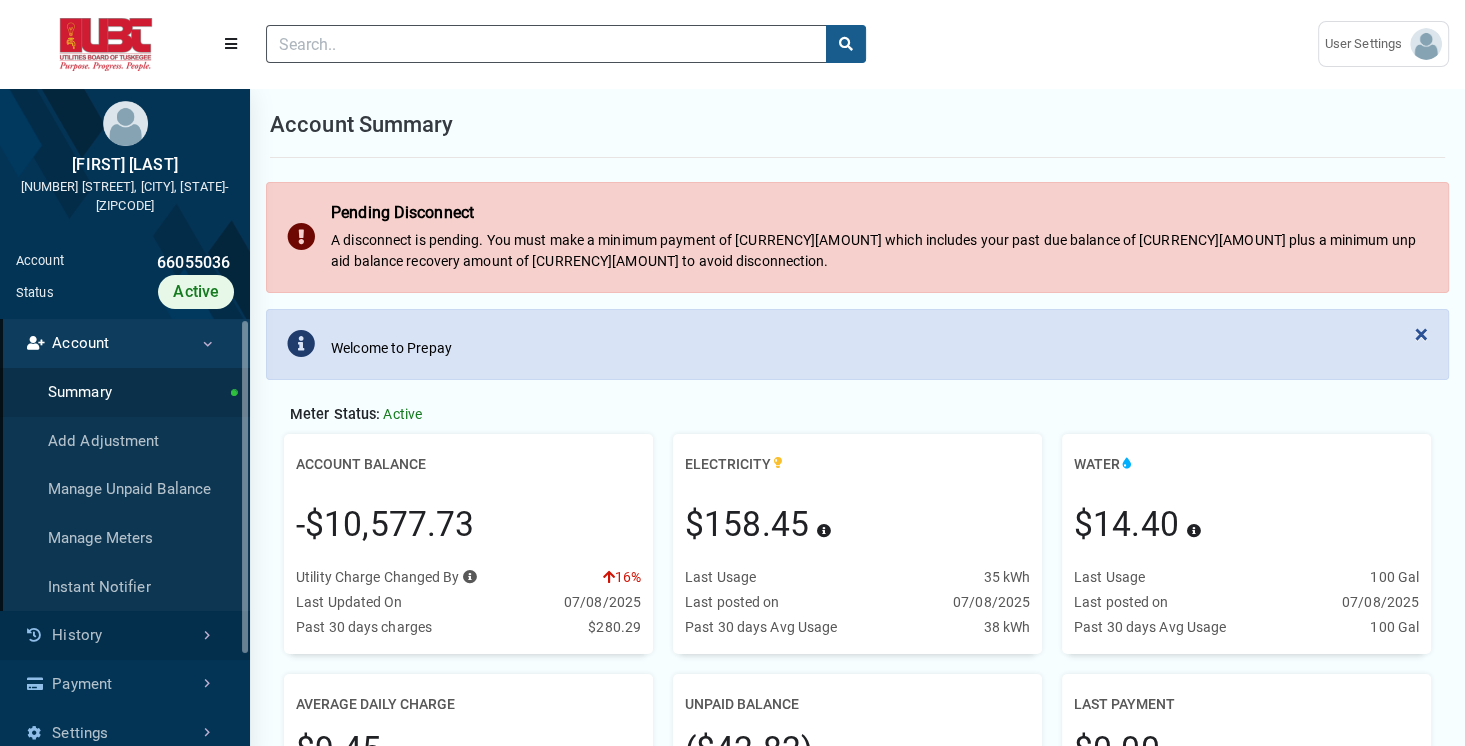 click on "History" at bounding box center (125, 635) 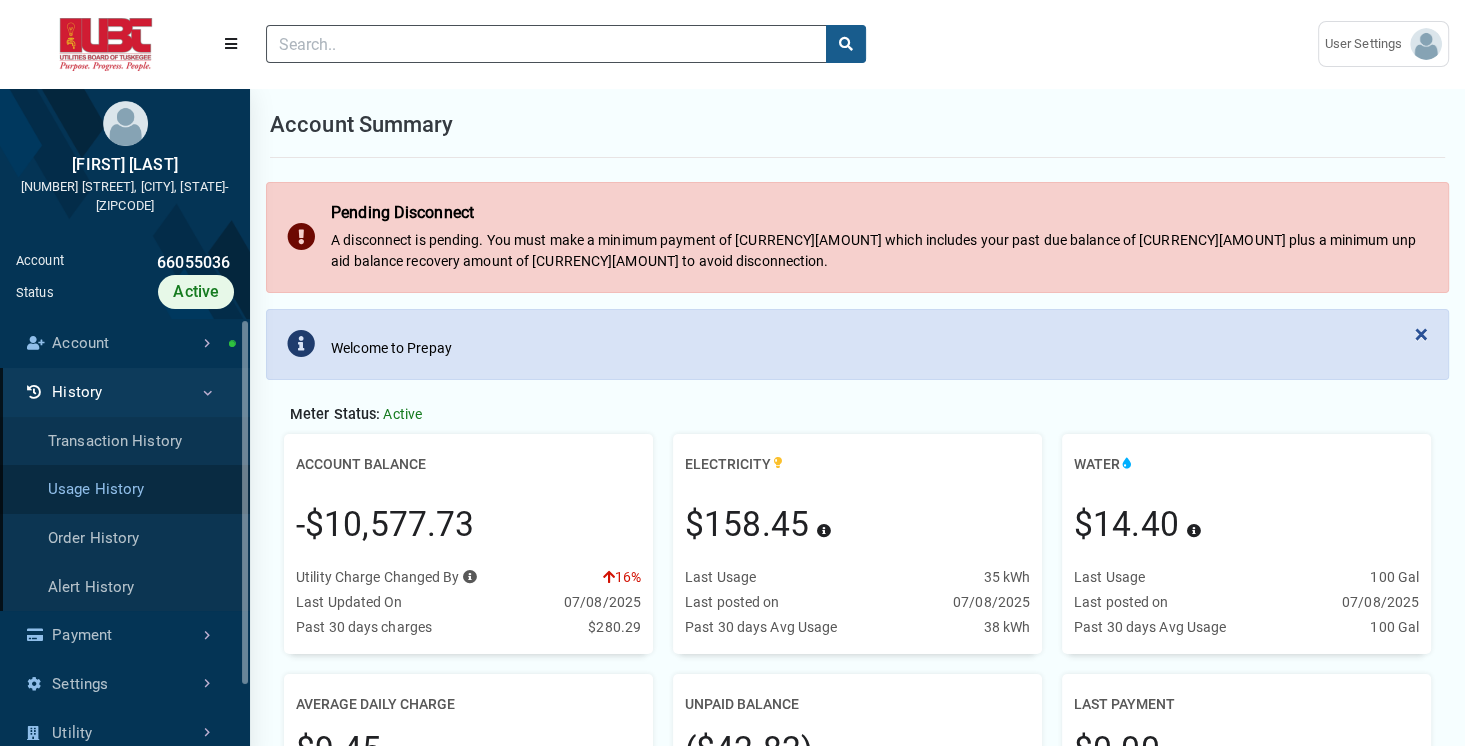 click on "Usage History" at bounding box center [125, 489] 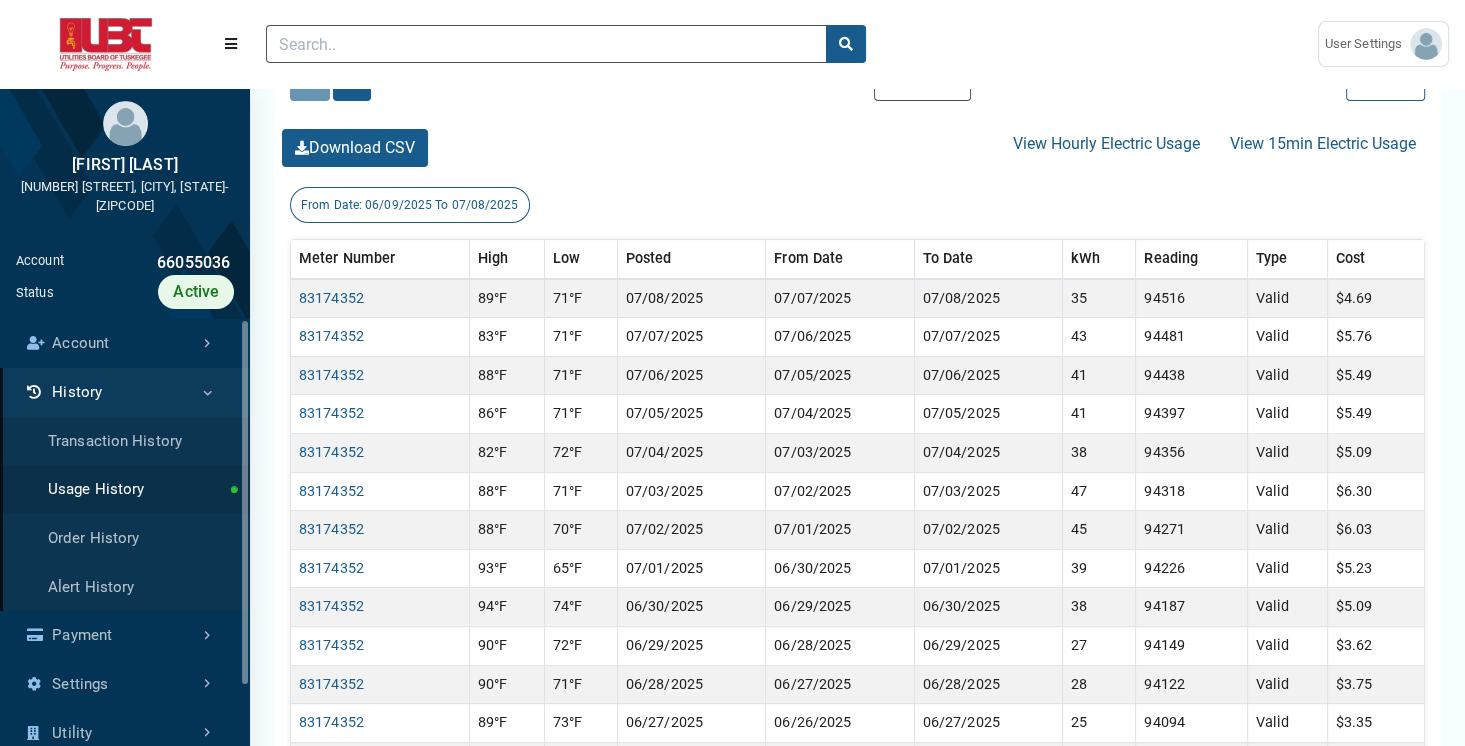 scroll, scrollTop: 544, scrollLeft: 0, axis: vertical 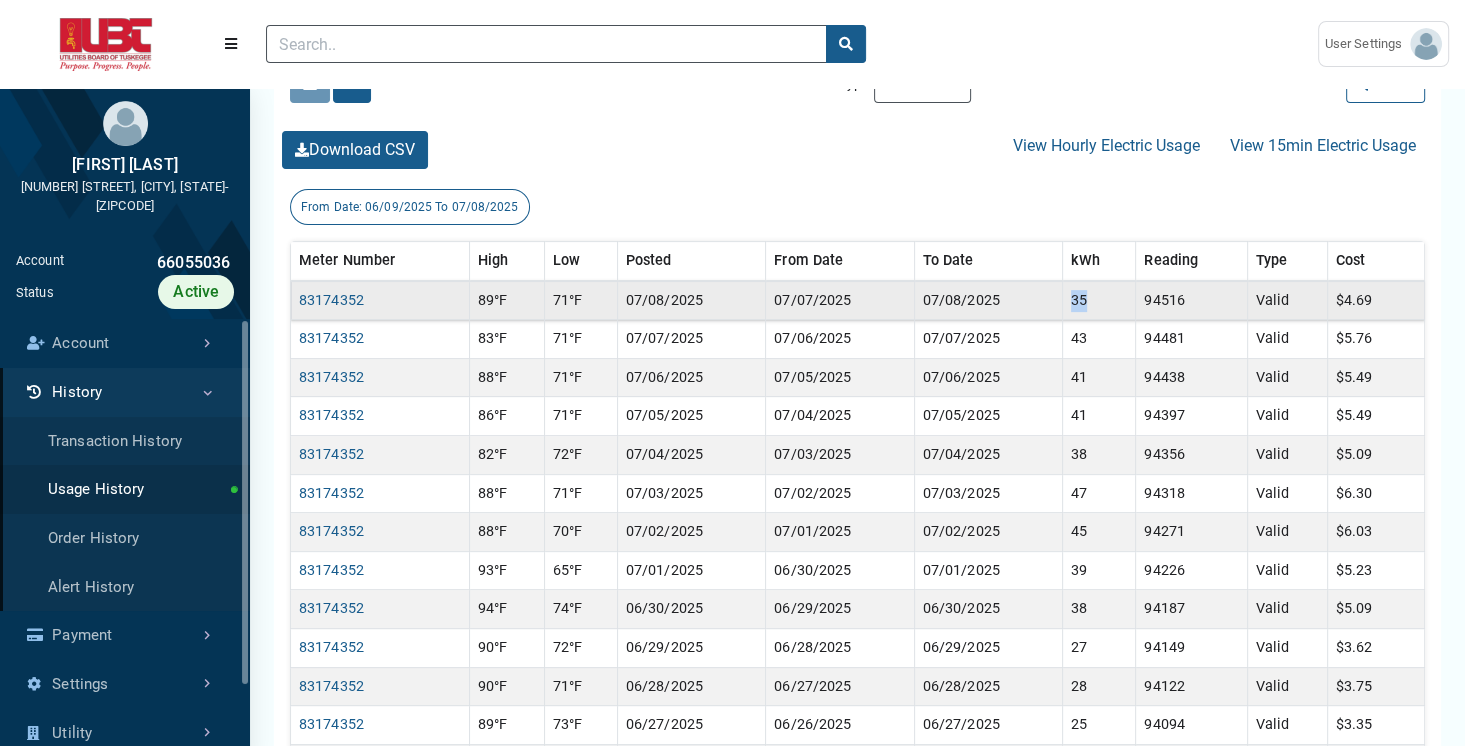 drag, startPoint x: 1062, startPoint y: 300, endPoint x: 1101, endPoint y: 300, distance: 39 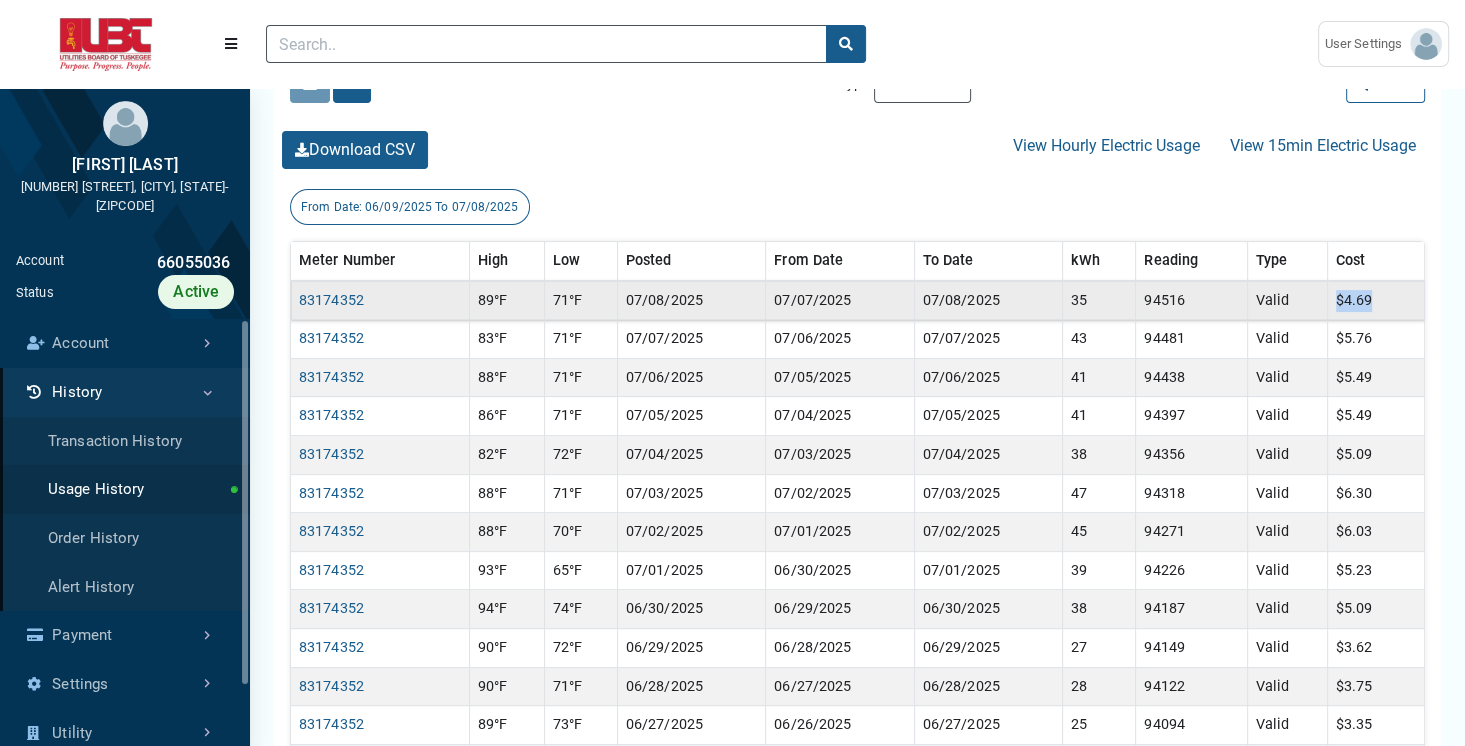 drag, startPoint x: 1332, startPoint y: 295, endPoint x: 1412, endPoint y: 304, distance: 80.50466 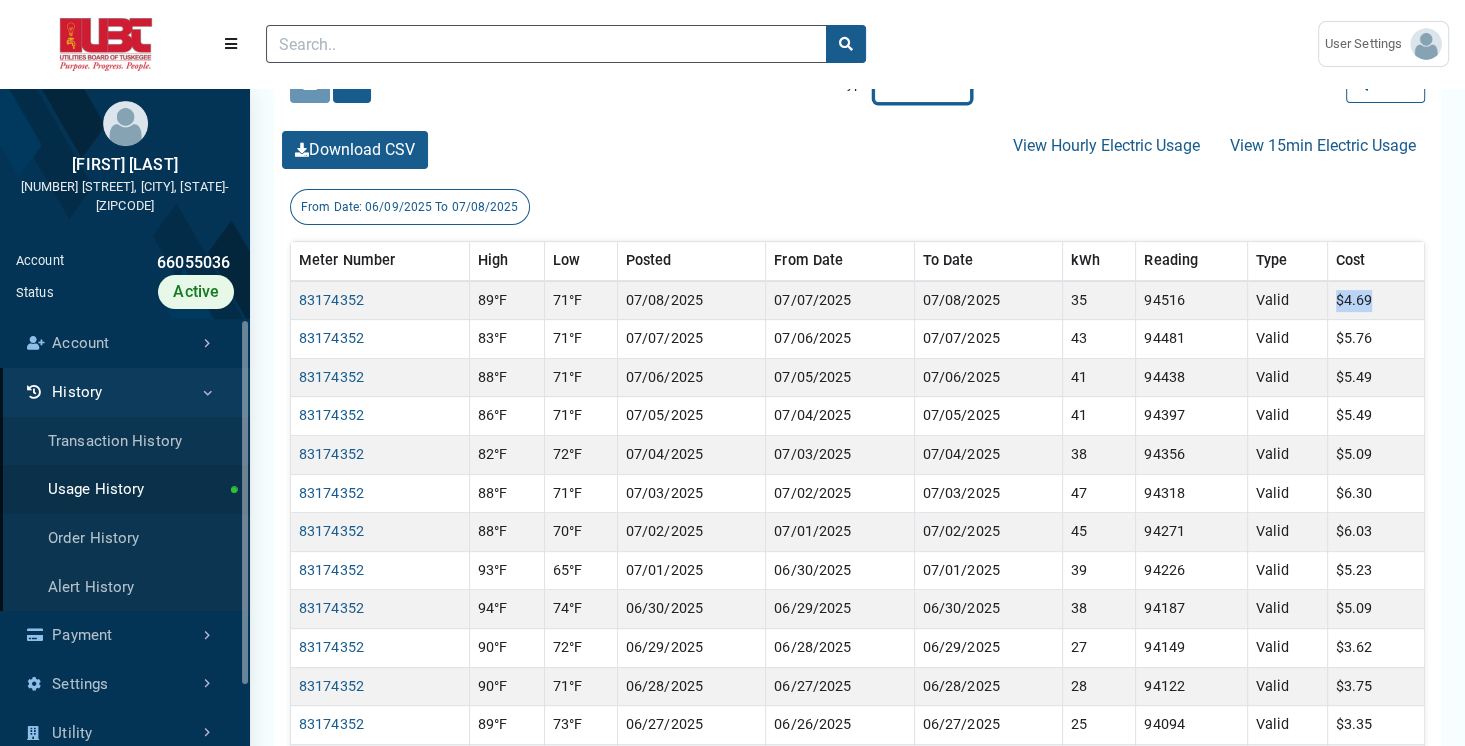select on "Water" 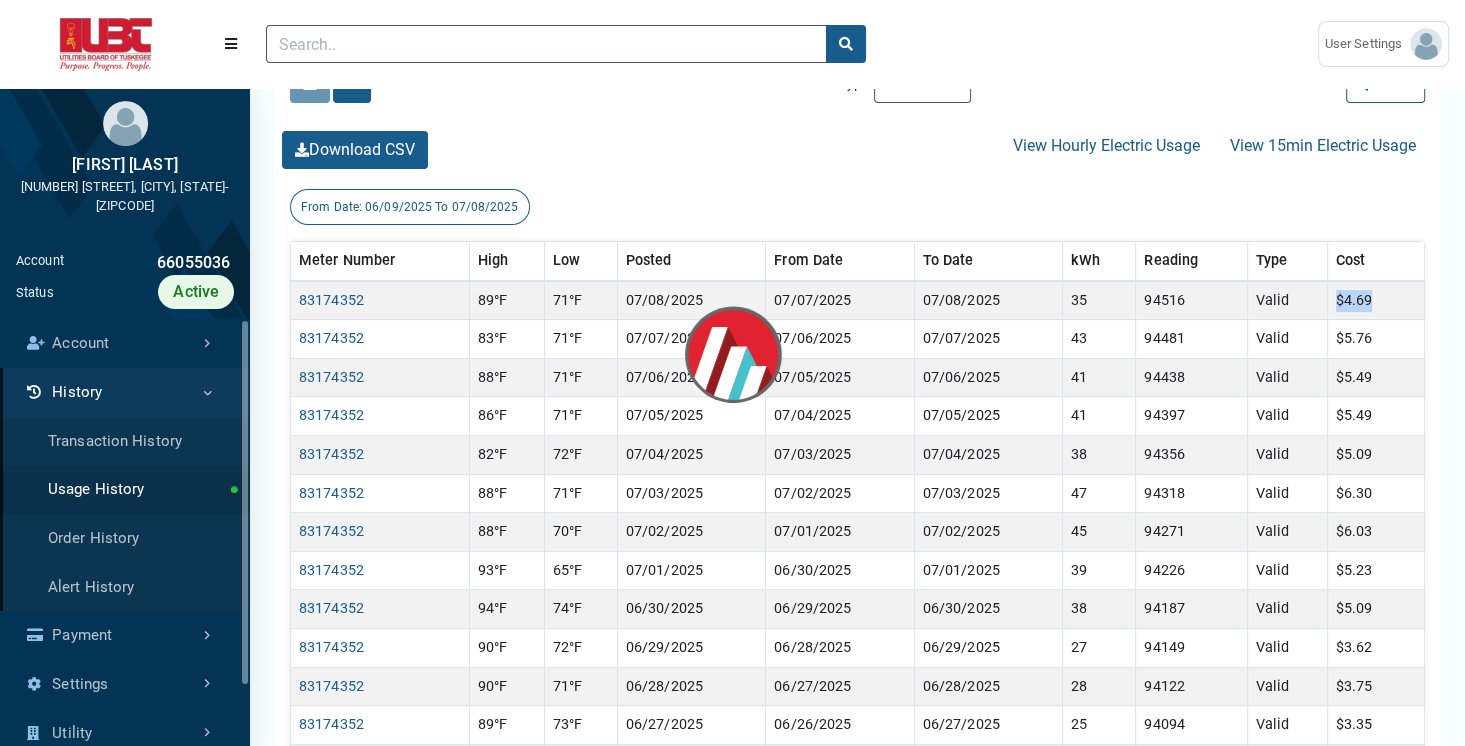 scroll, scrollTop: 0, scrollLeft: 0, axis: both 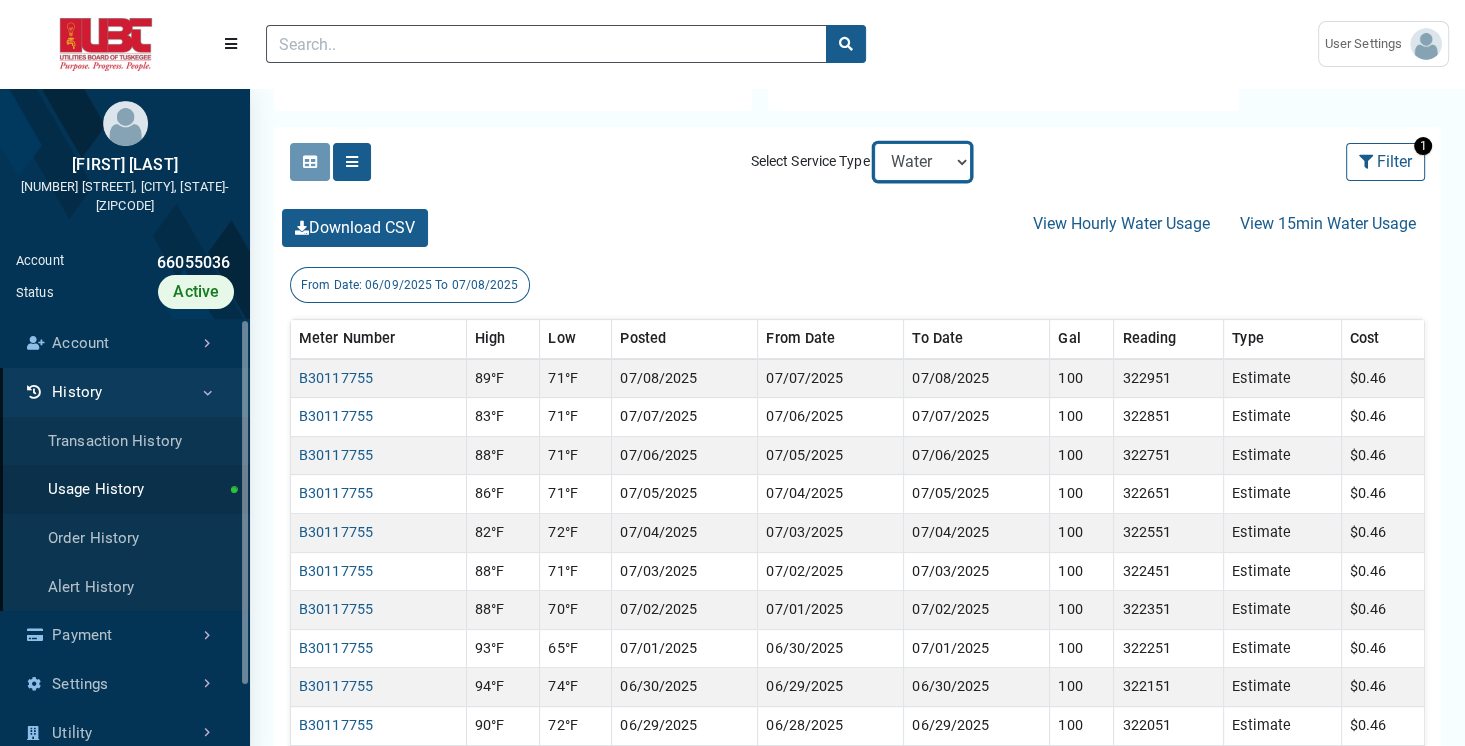 select on "Sewer" 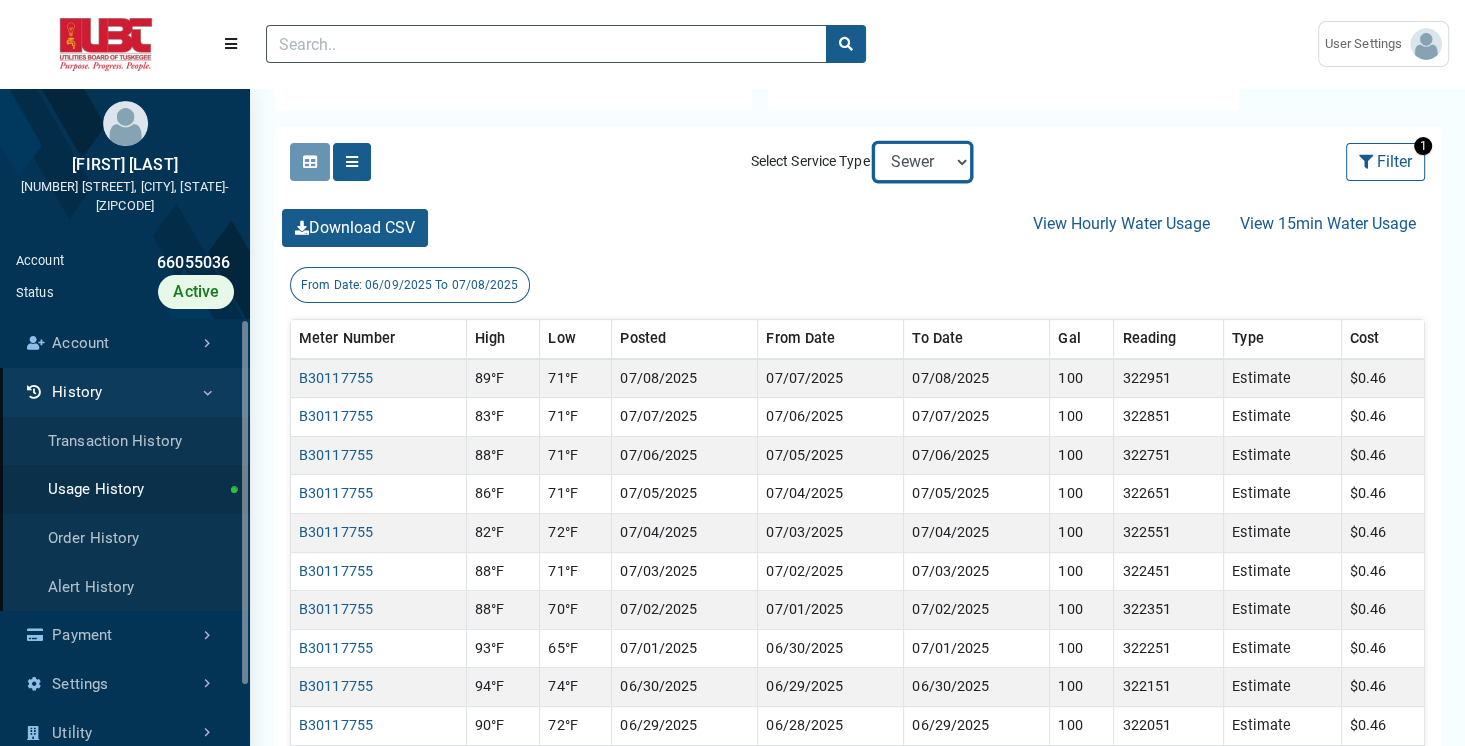 click on "Electric
Sewer
Water" at bounding box center (922, 162) 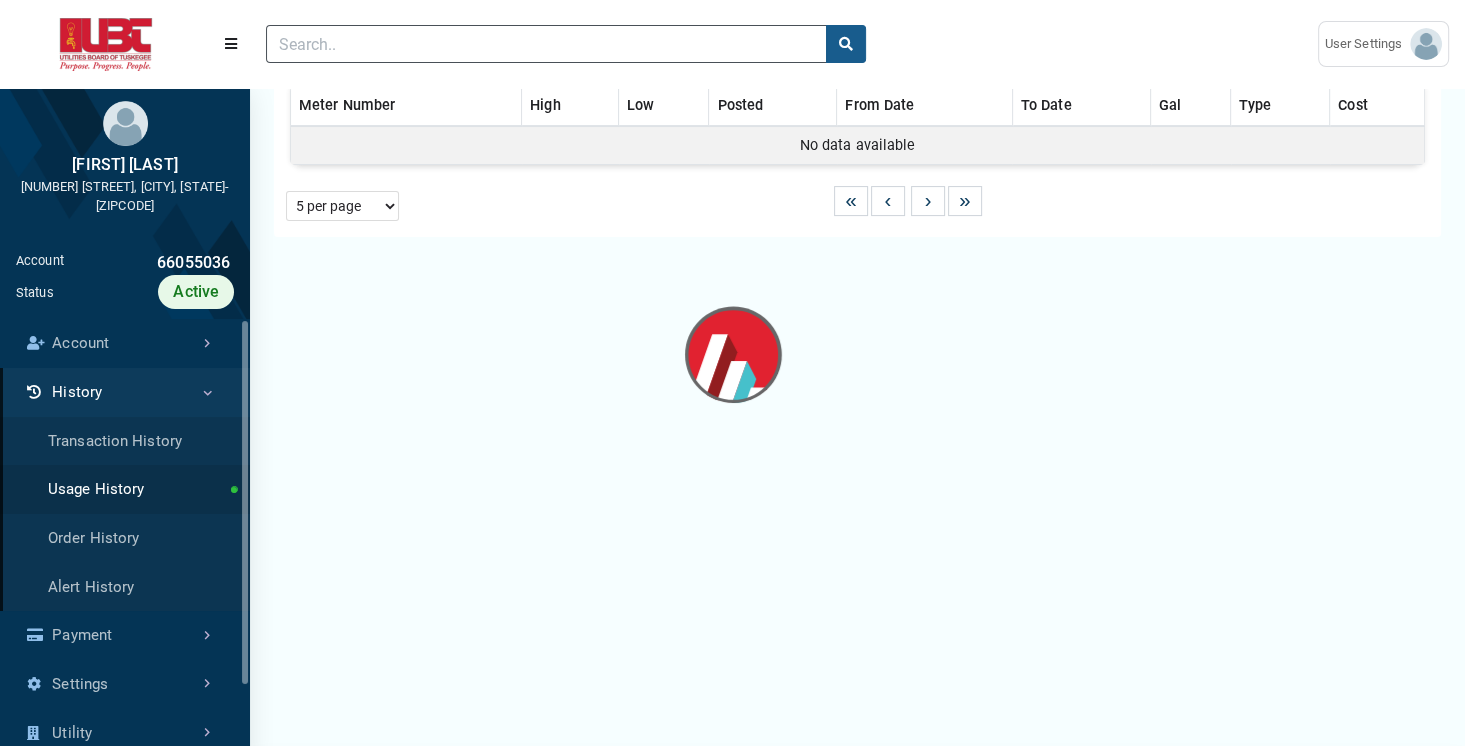 scroll, scrollTop: 0, scrollLeft: 0, axis: both 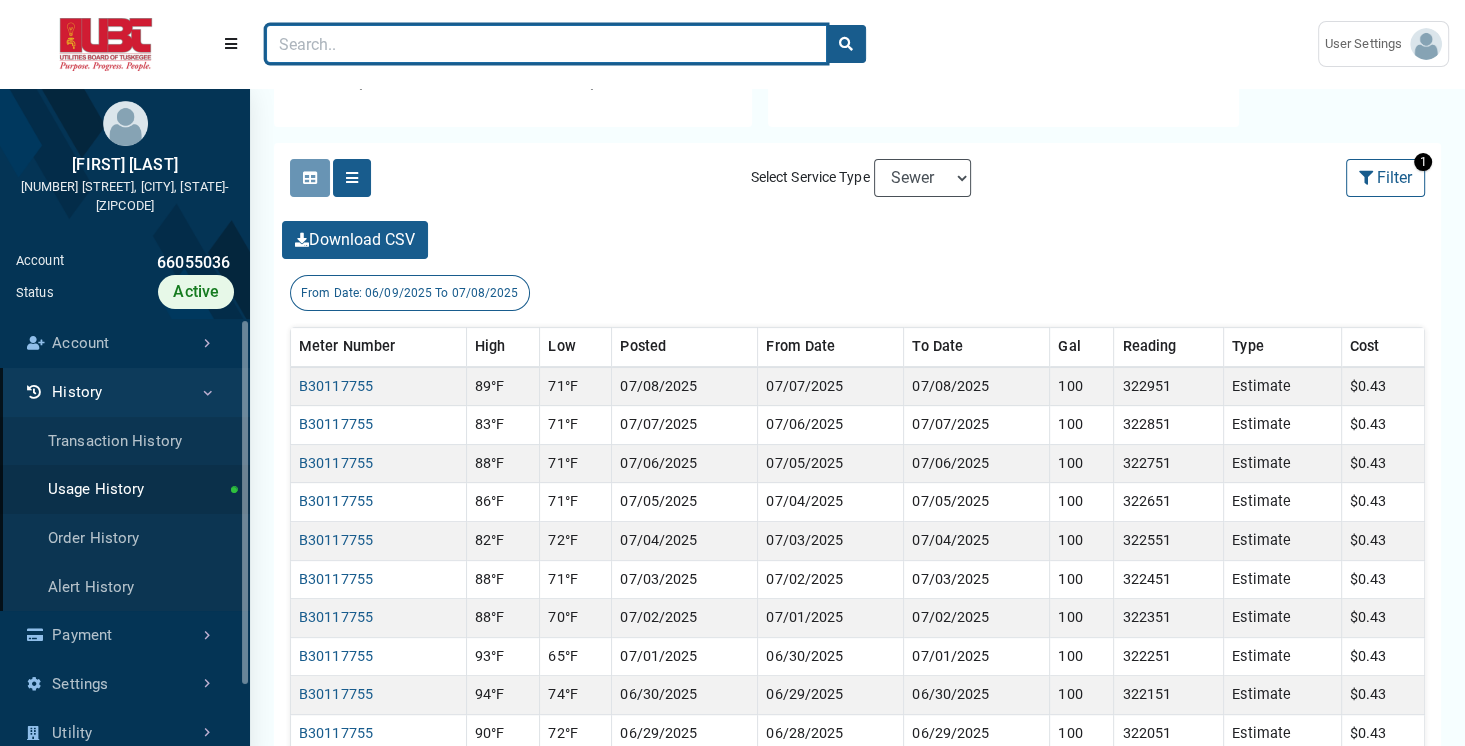 click at bounding box center (546, 44) 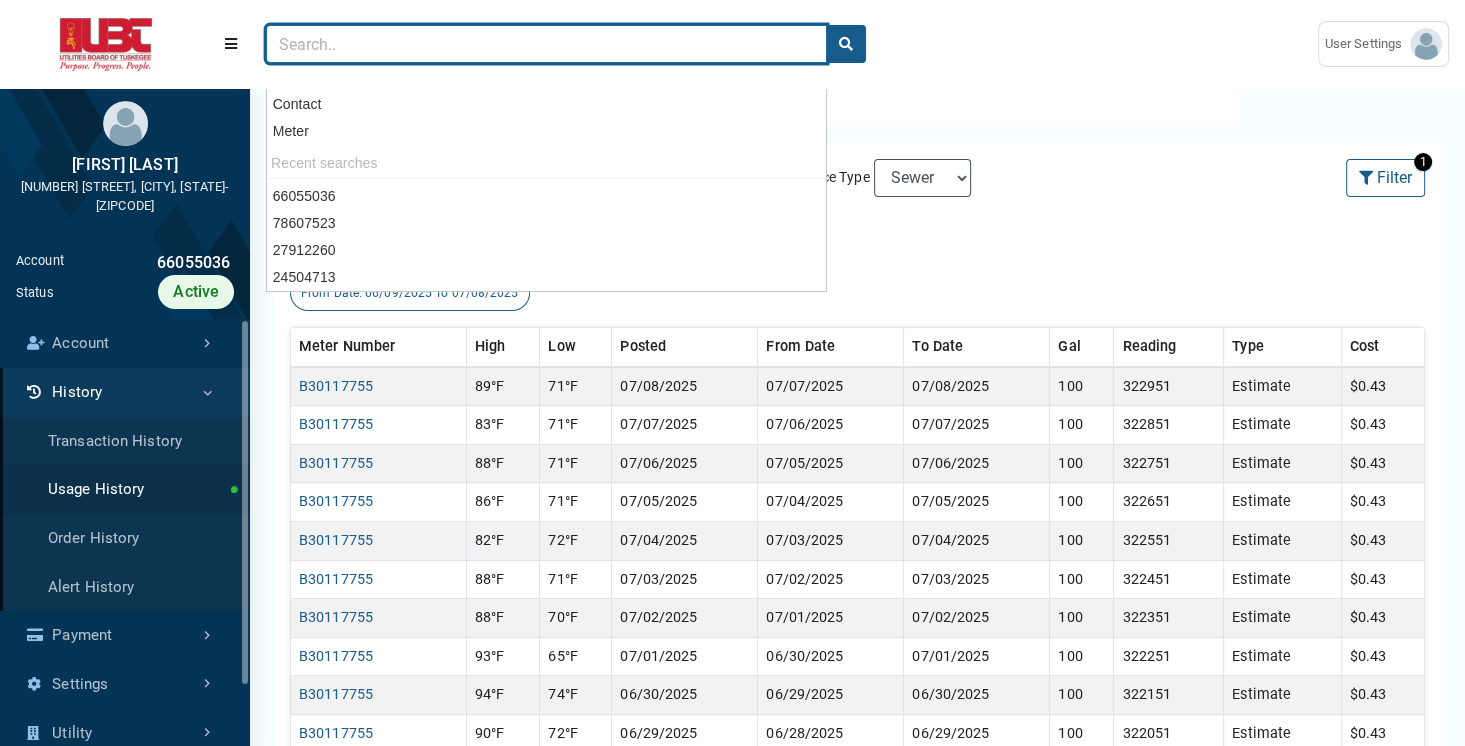 paste on "67060943" 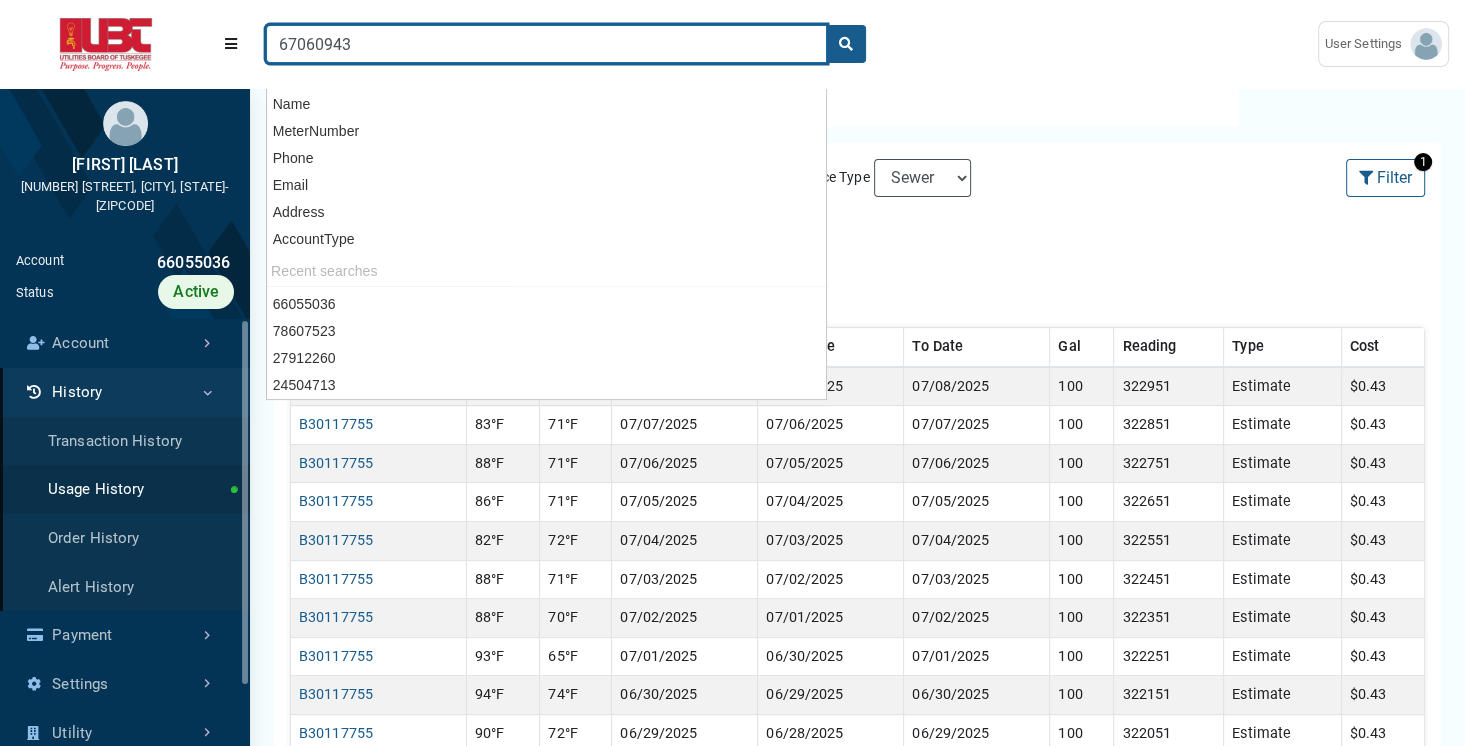 type on "67060943" 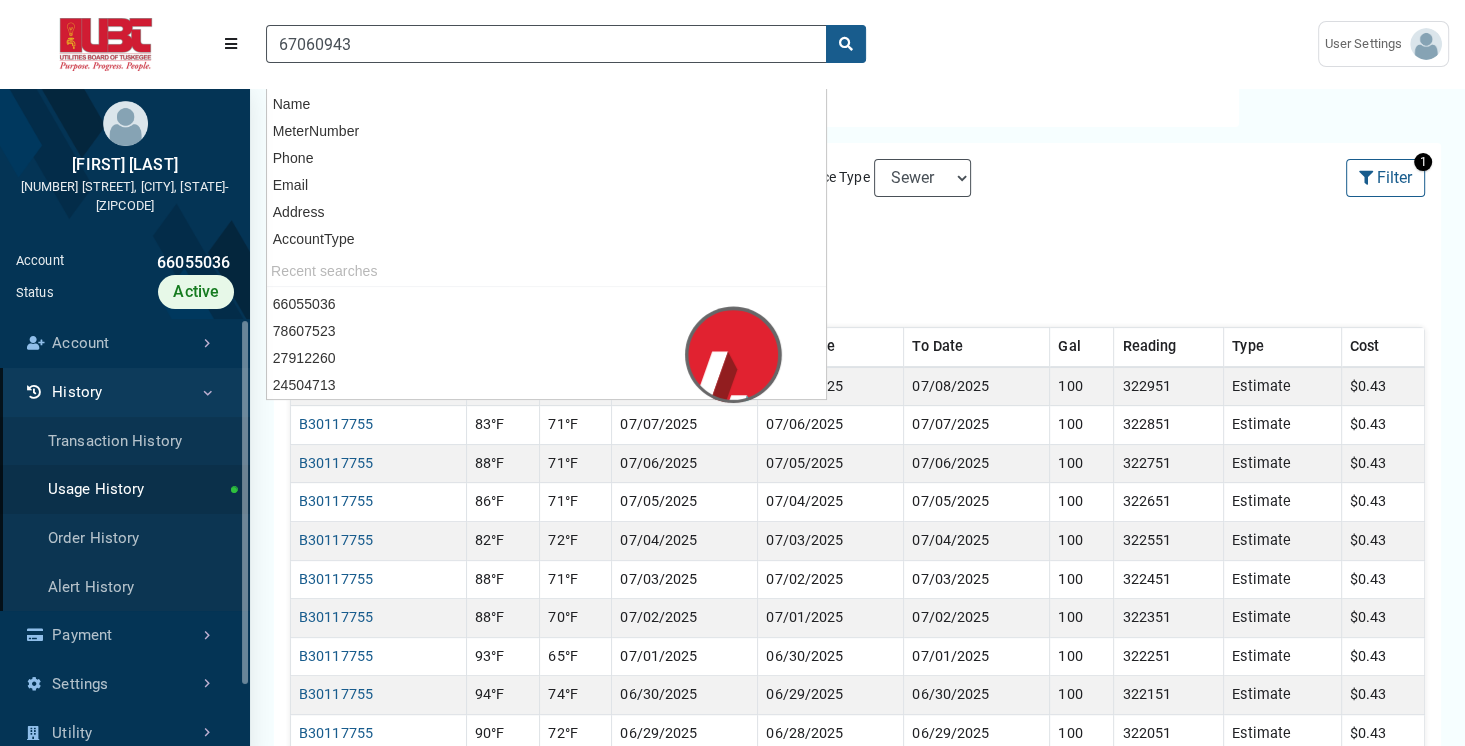 scroll, scrollTop: 229, scrollLeft: 0, axis: vertical 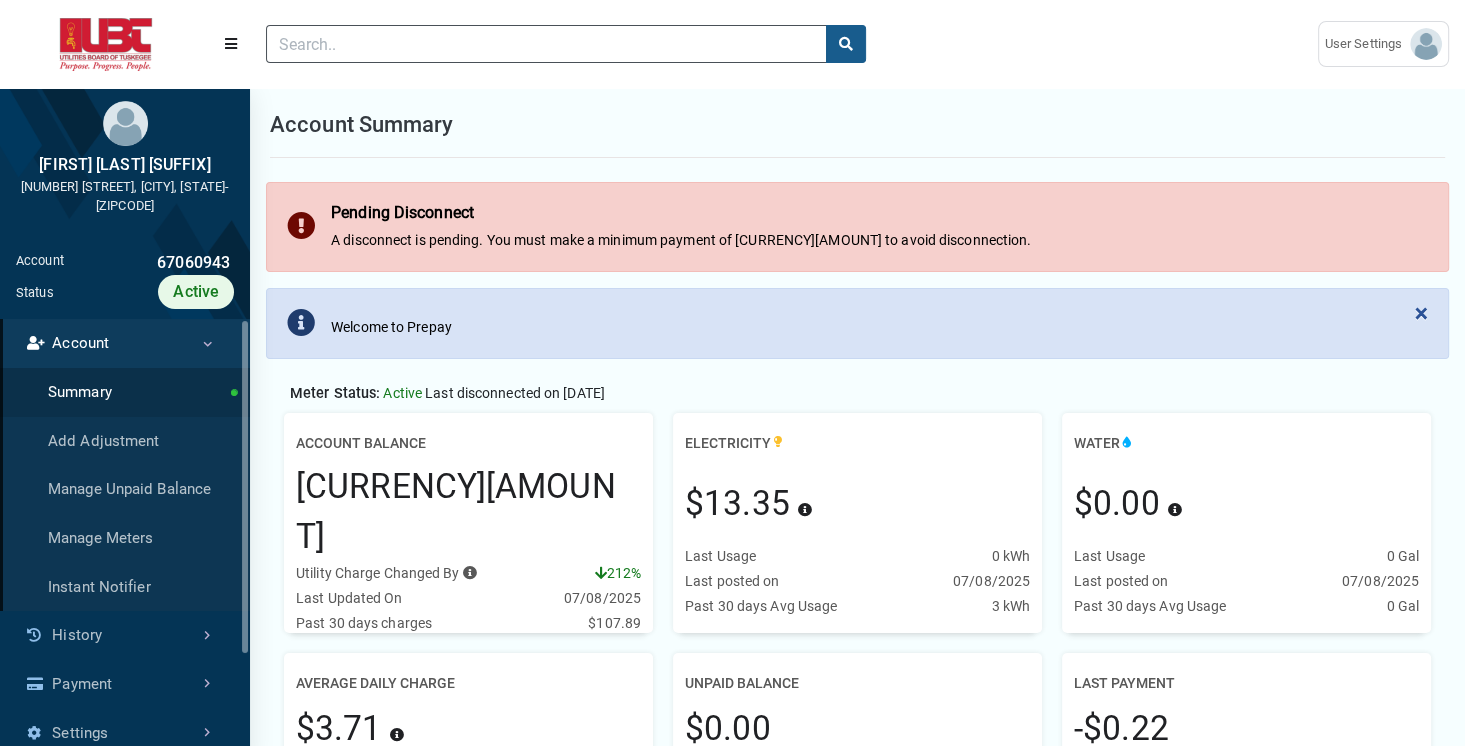 drag, startPoint x: 294, startPoint y: 501, endPoint x: 548, endPoint y: 522, distance: 254.86664 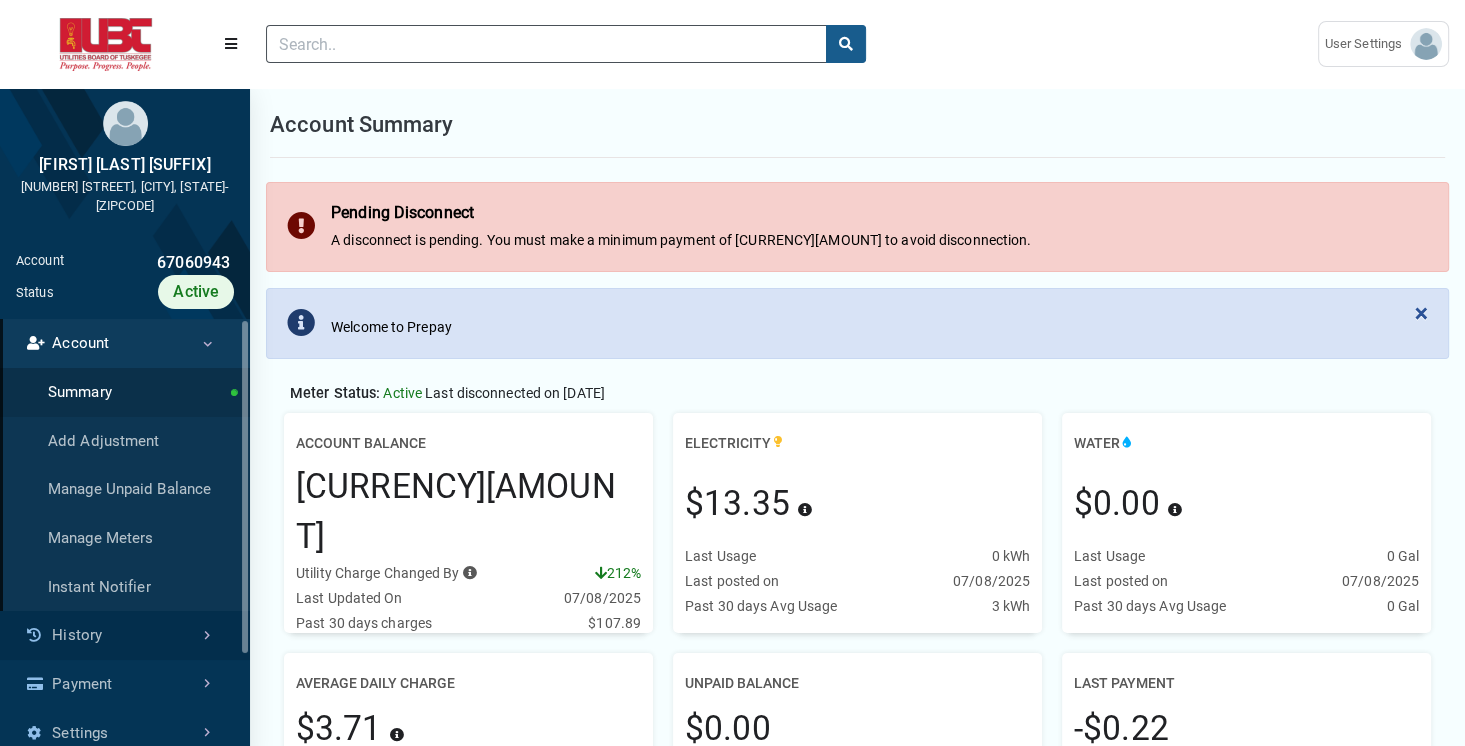 click on "History" at bounding box center (125, 635) 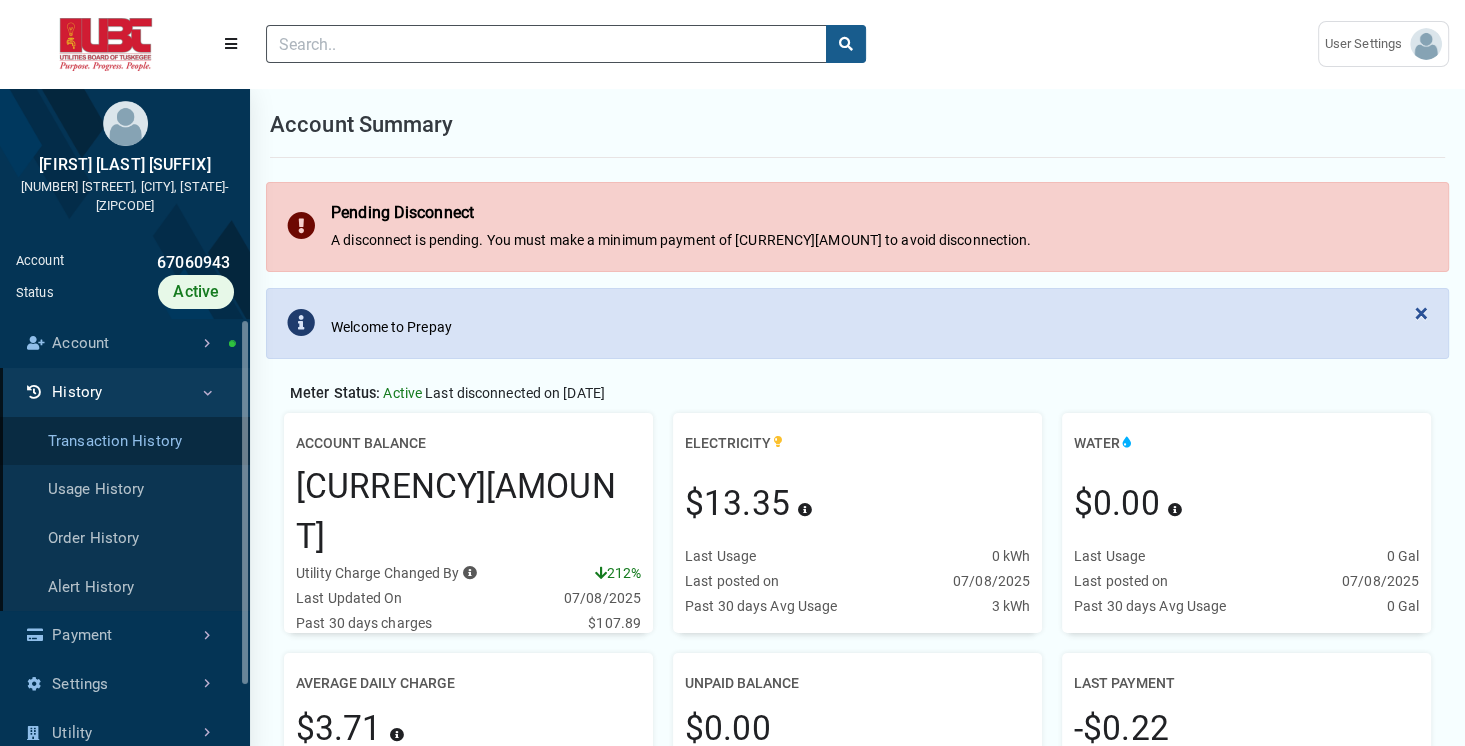 click on "Transaction History" at bounding box center [125, 441] 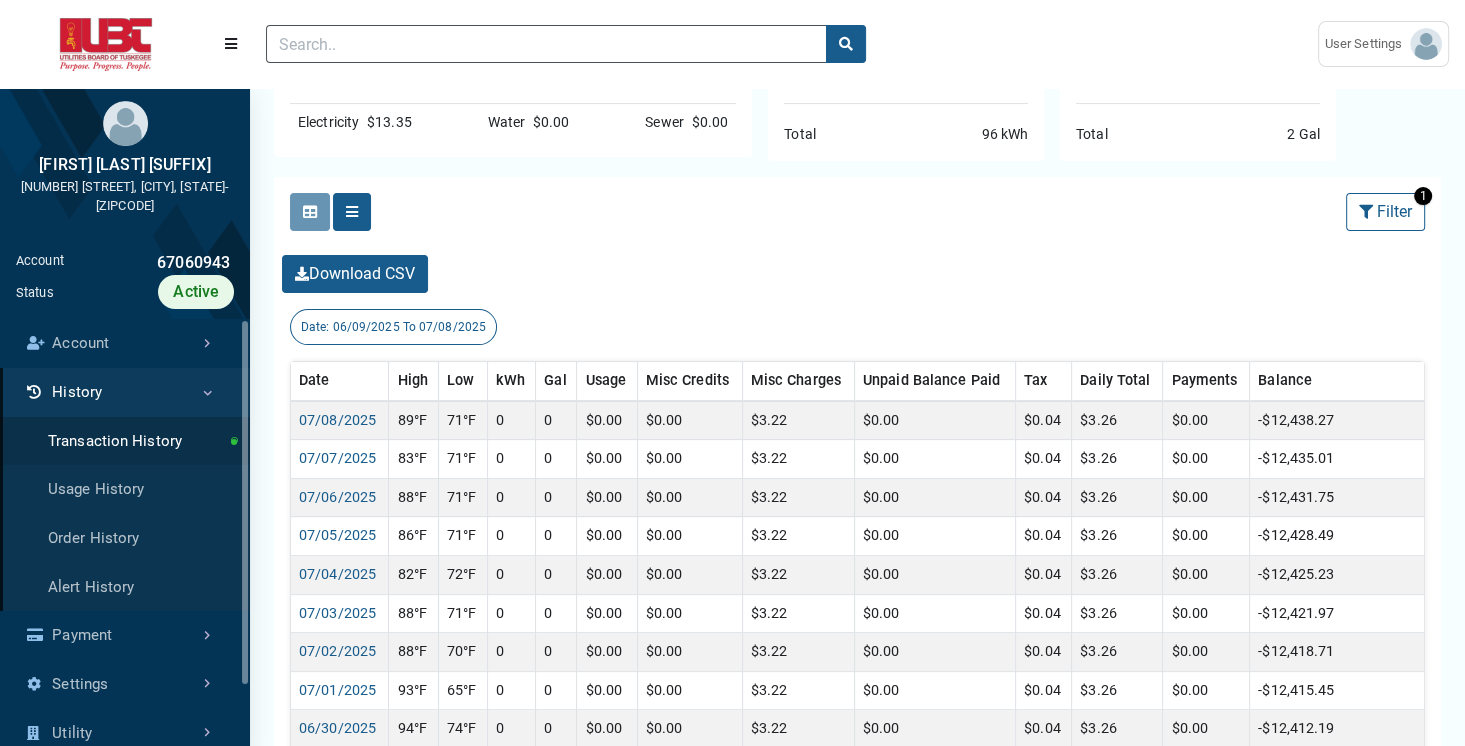 scroll, scrollTop: 460, scrollLeft: 0, axis: vertical 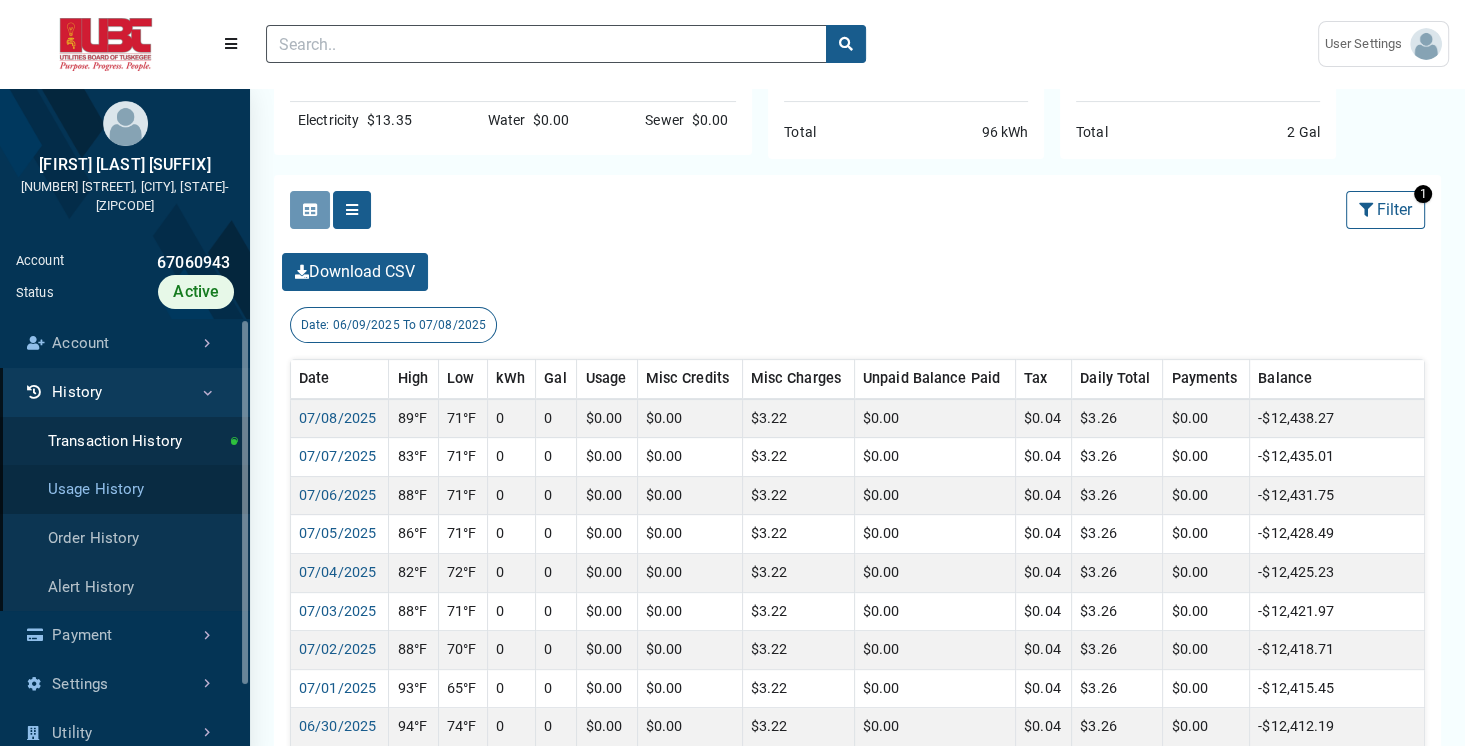 click on "Usage History" at bounding box center (125, 489) 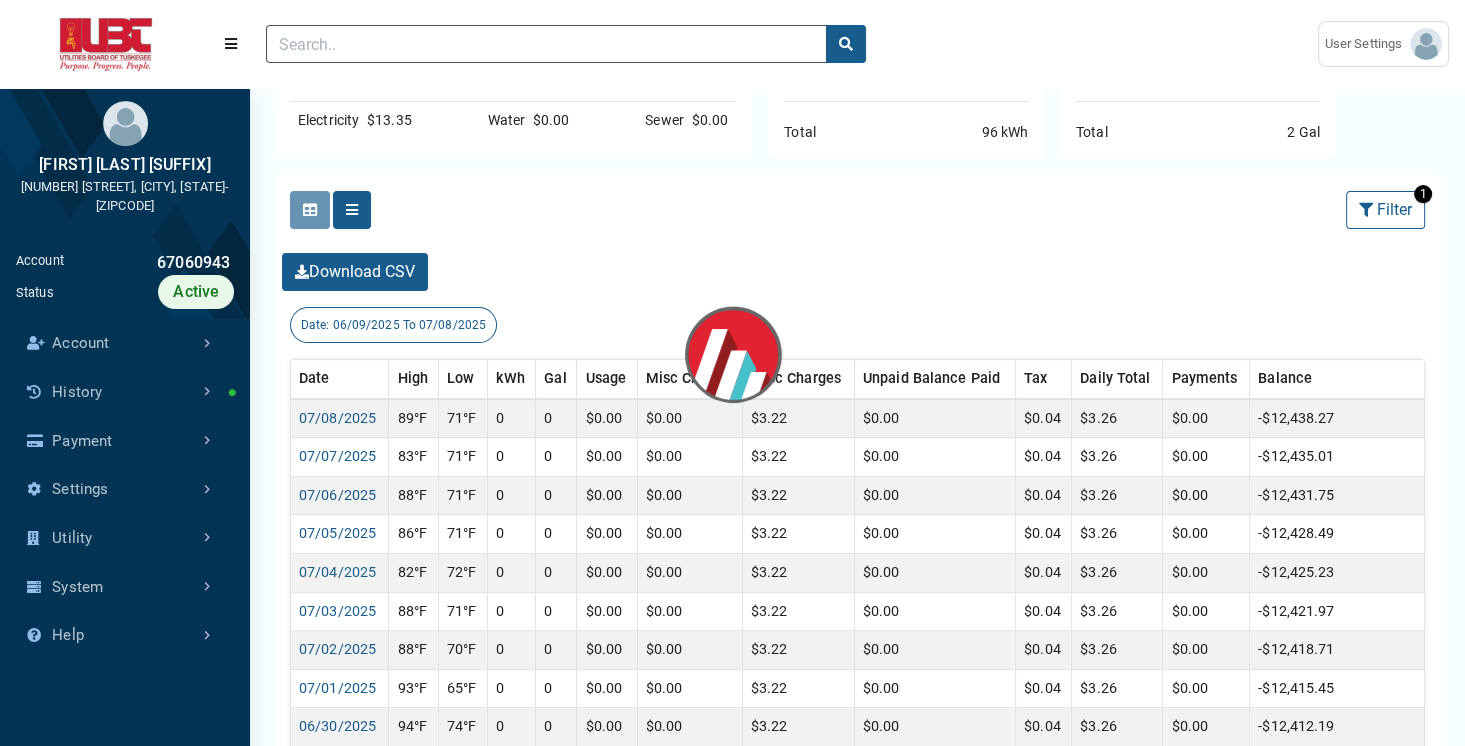scroll, scrollTop: 0, scrollLeft: 0, axis: both 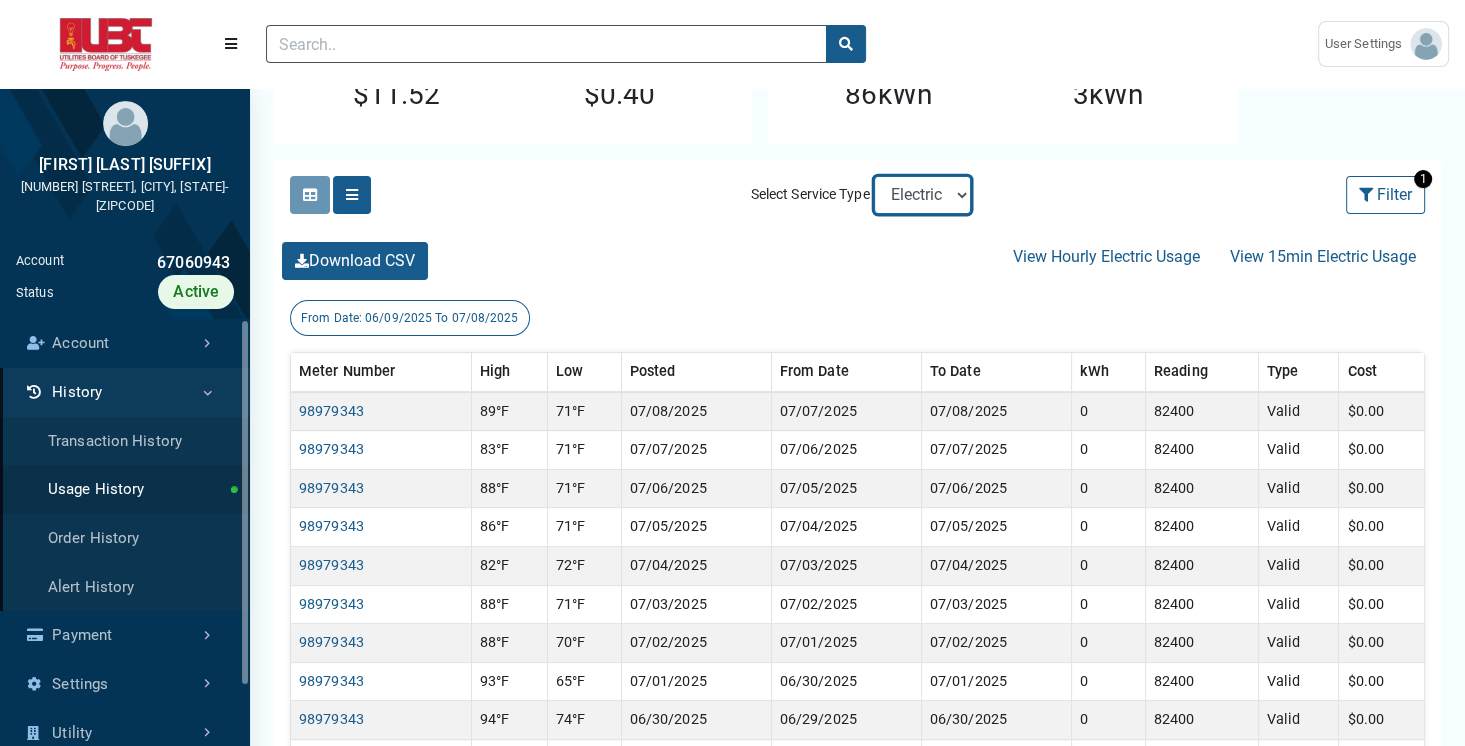 select on "Water" 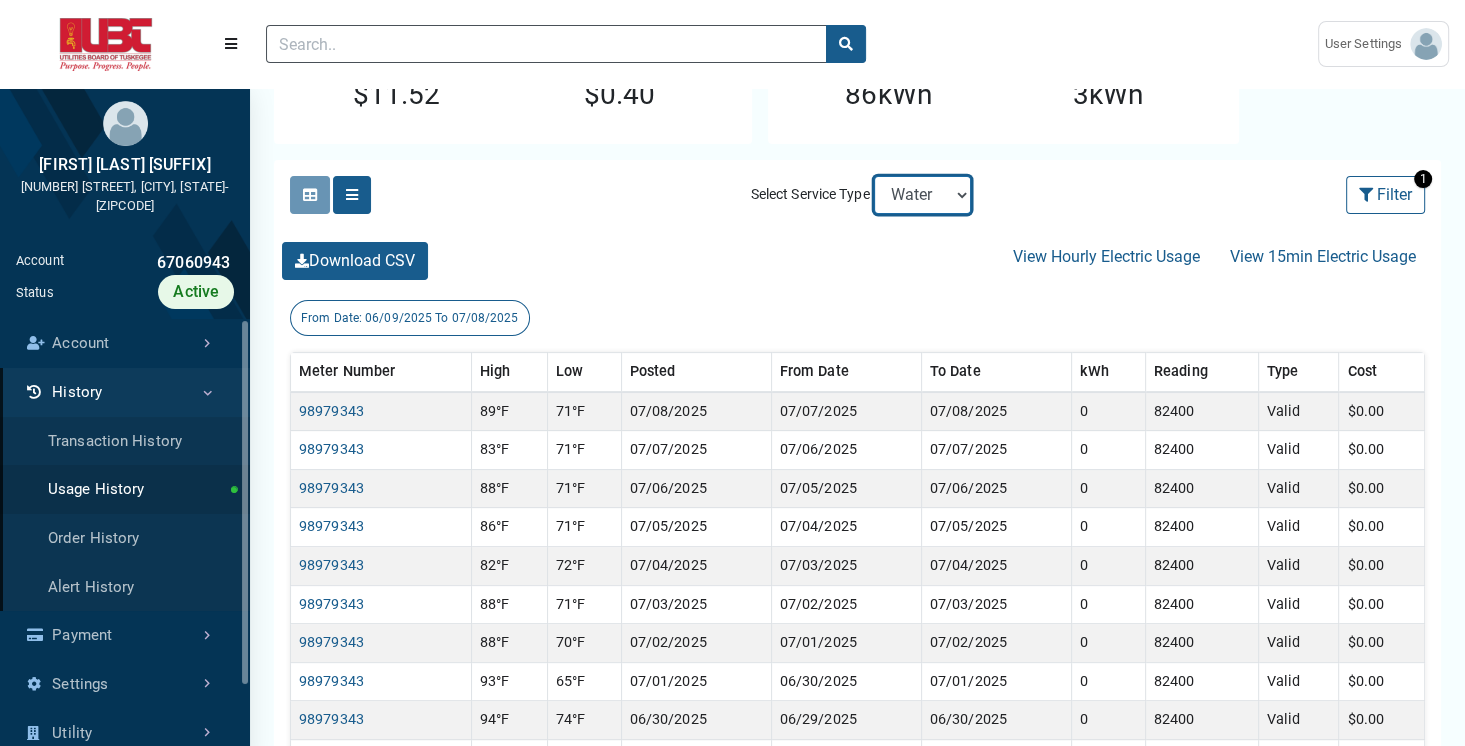 click on "Electric
Sewer
Water" at bounding box center [922, 195] 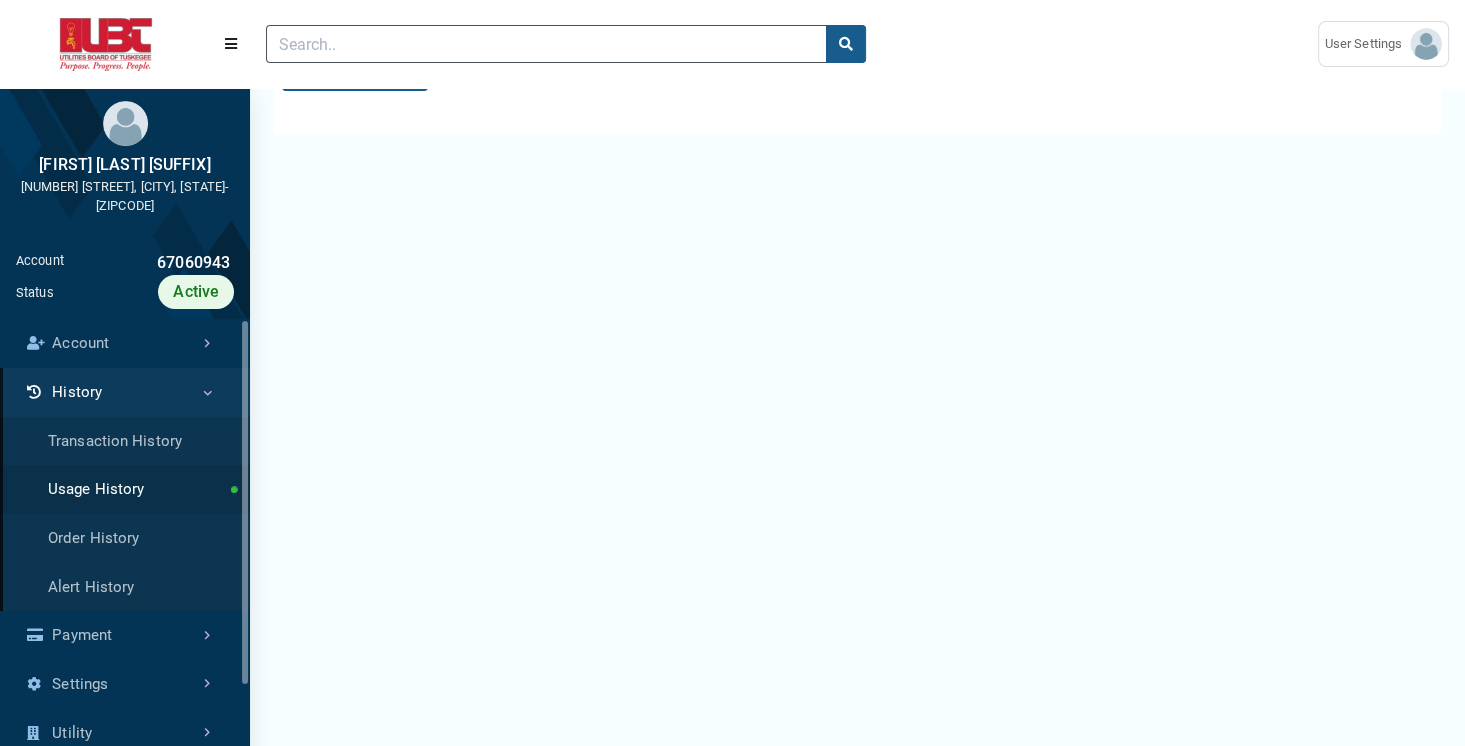 scroll, scrollTop: 0, scrollLeft: 0, axis: both 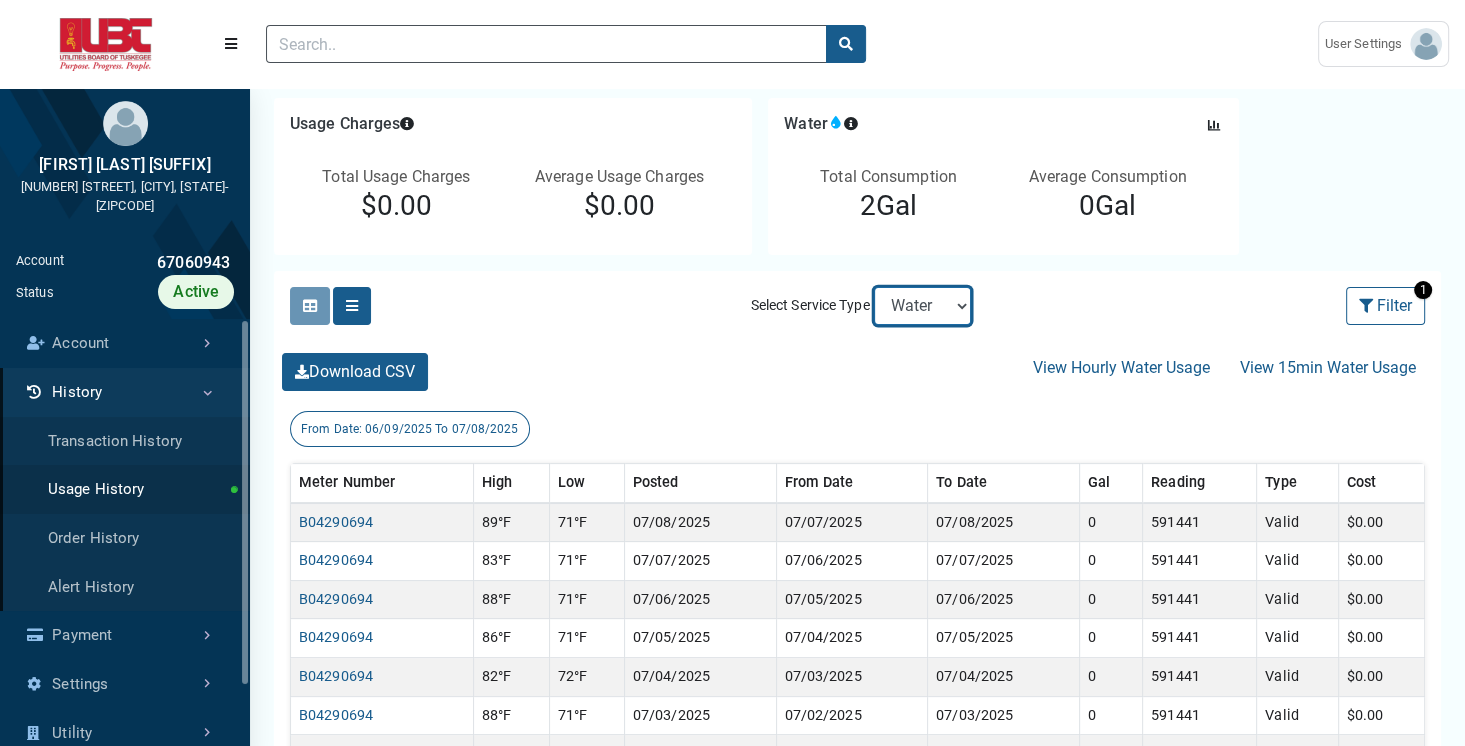 select on "Sewer" 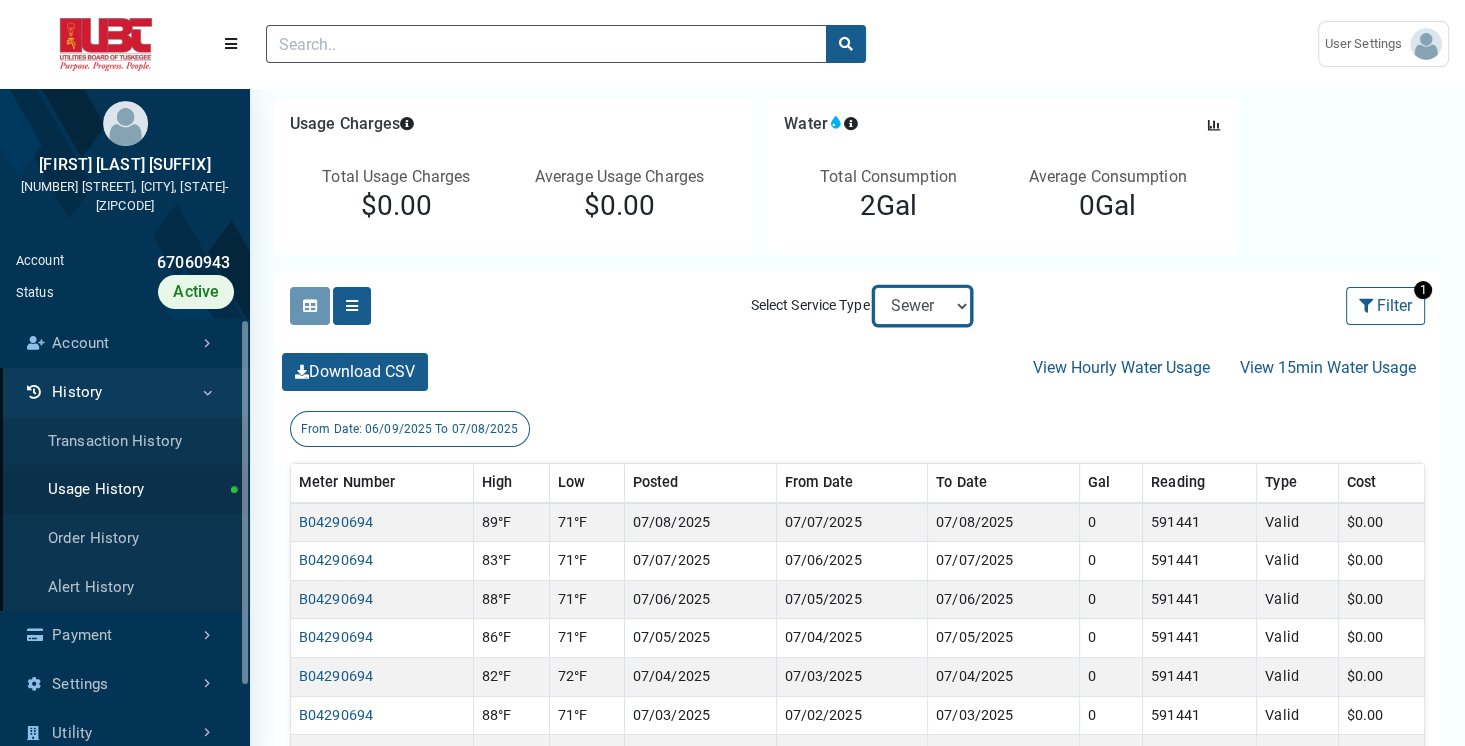 click on "Electric
Sewer
Water" at bounding box center (922, 306) 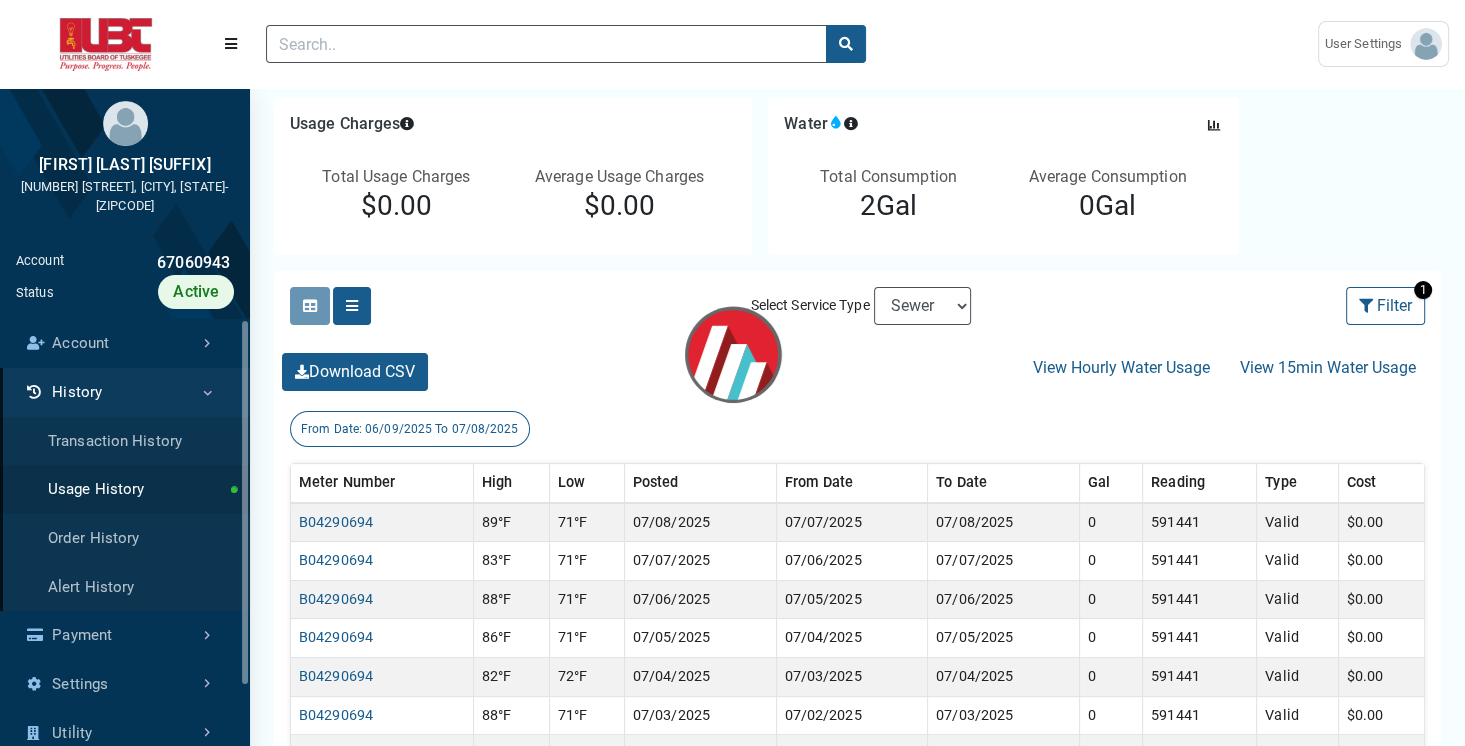 scroll, scrollTop: 0, scrollLeft: 0, axis: both 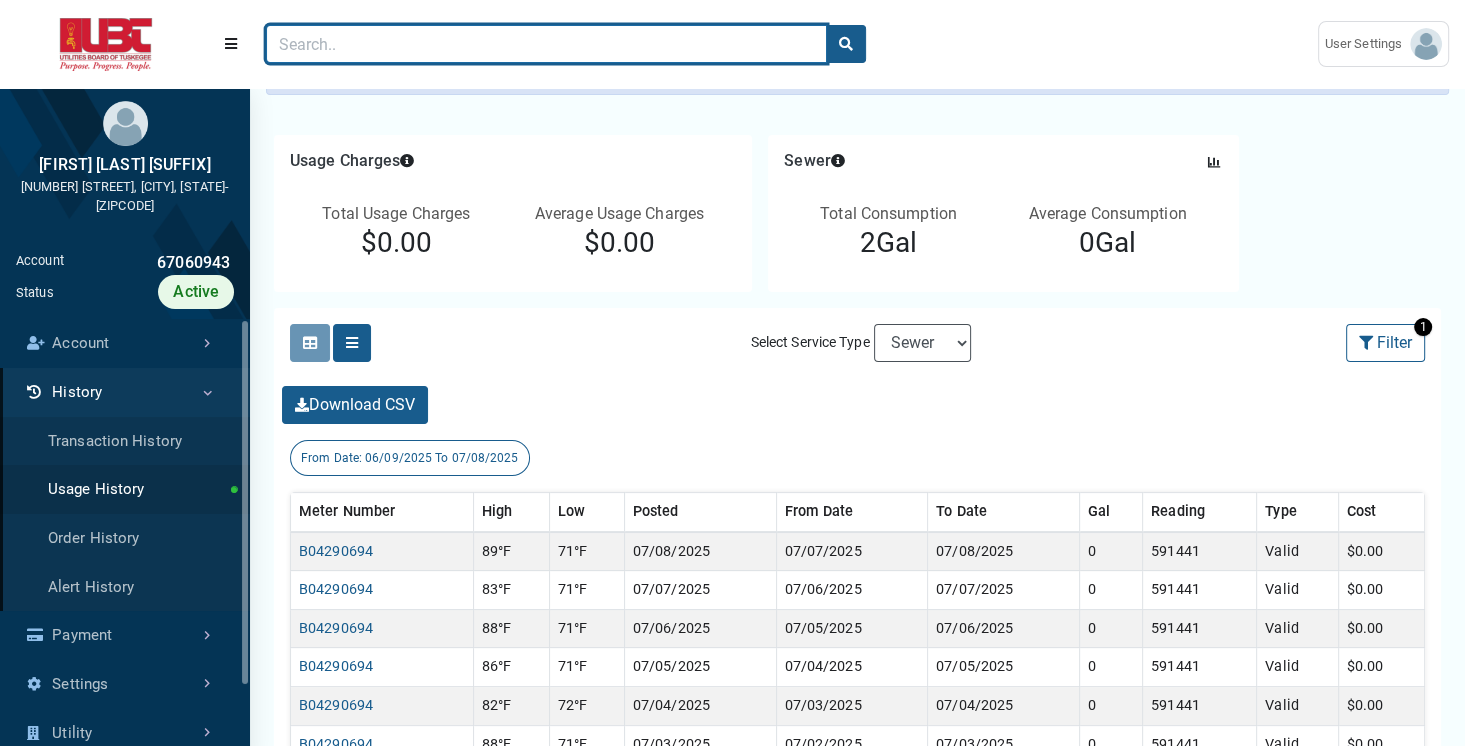 click at bounding box center [546, 44] 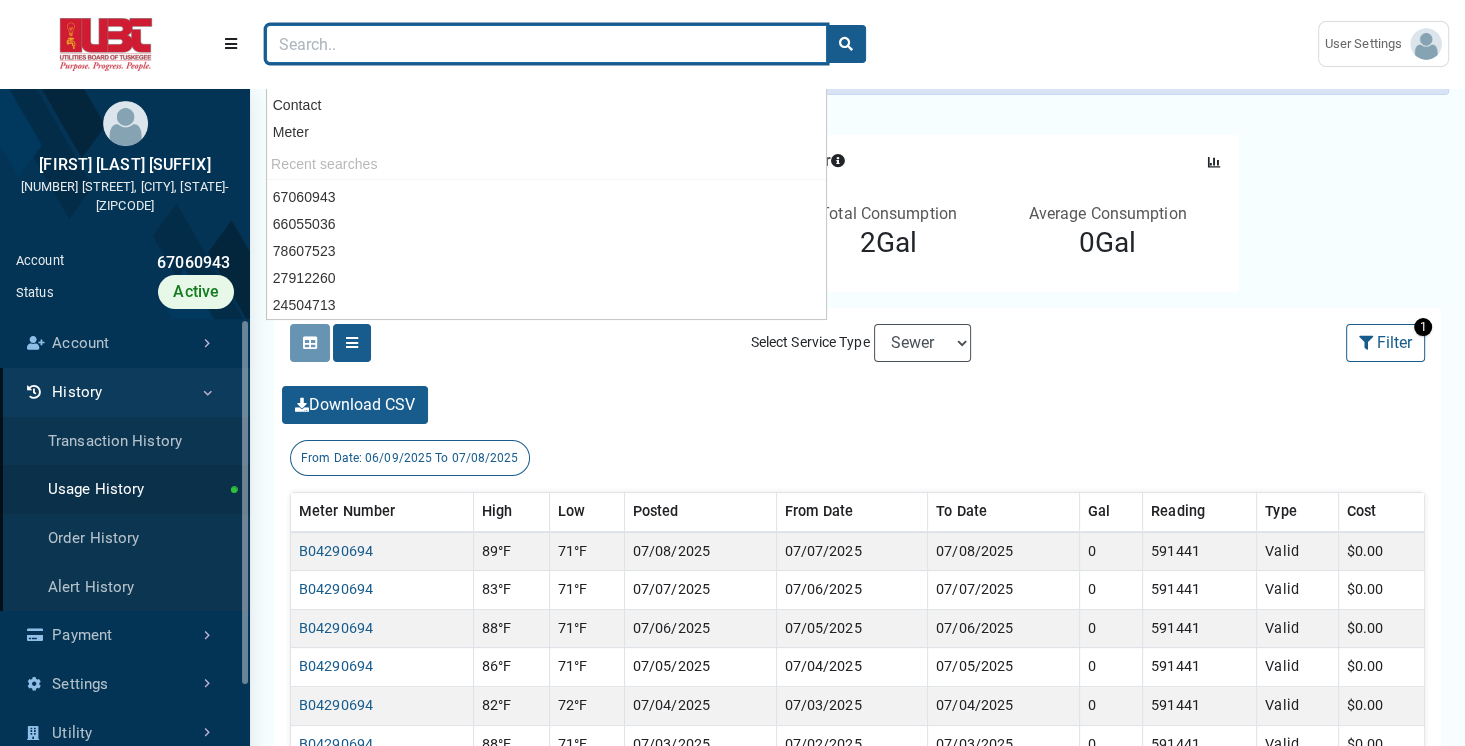 paste on "85247833" 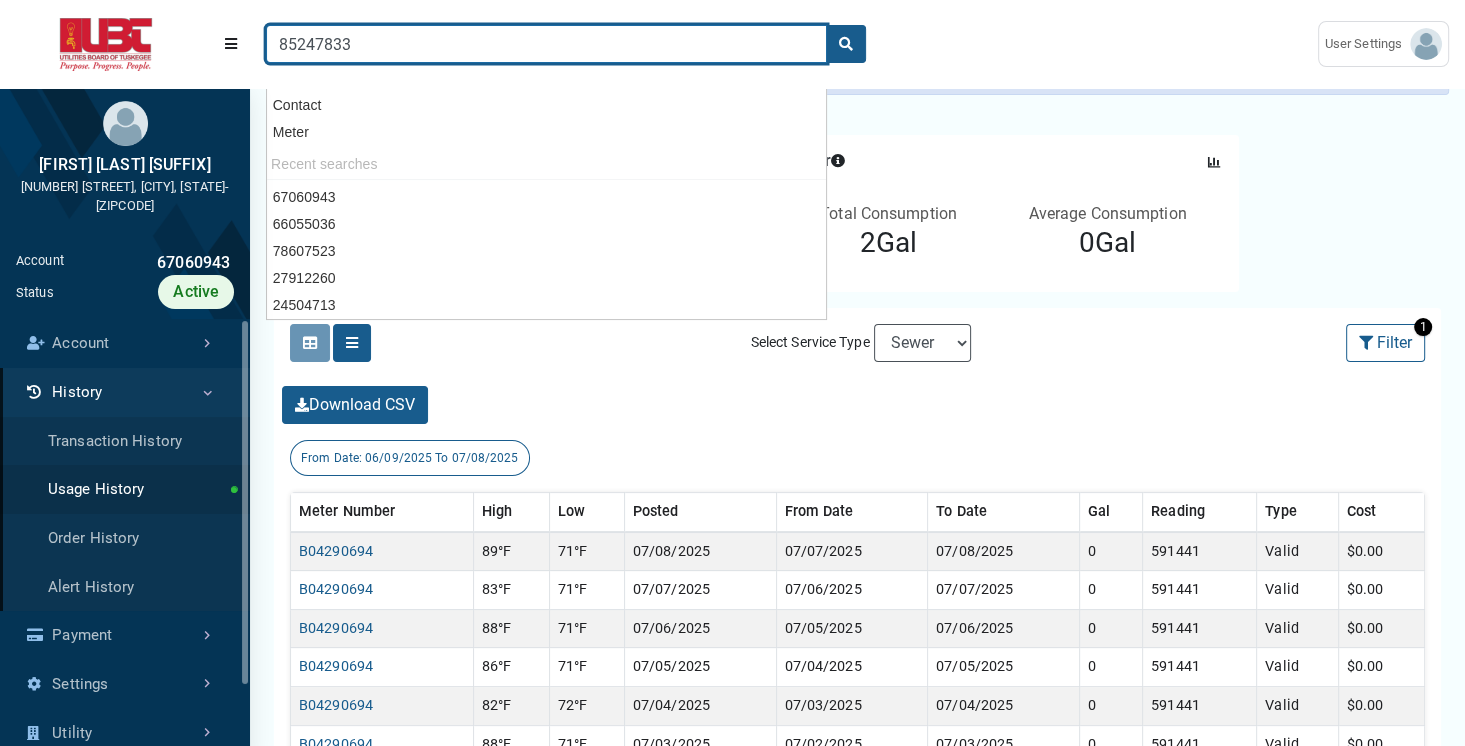 type on "85247833" 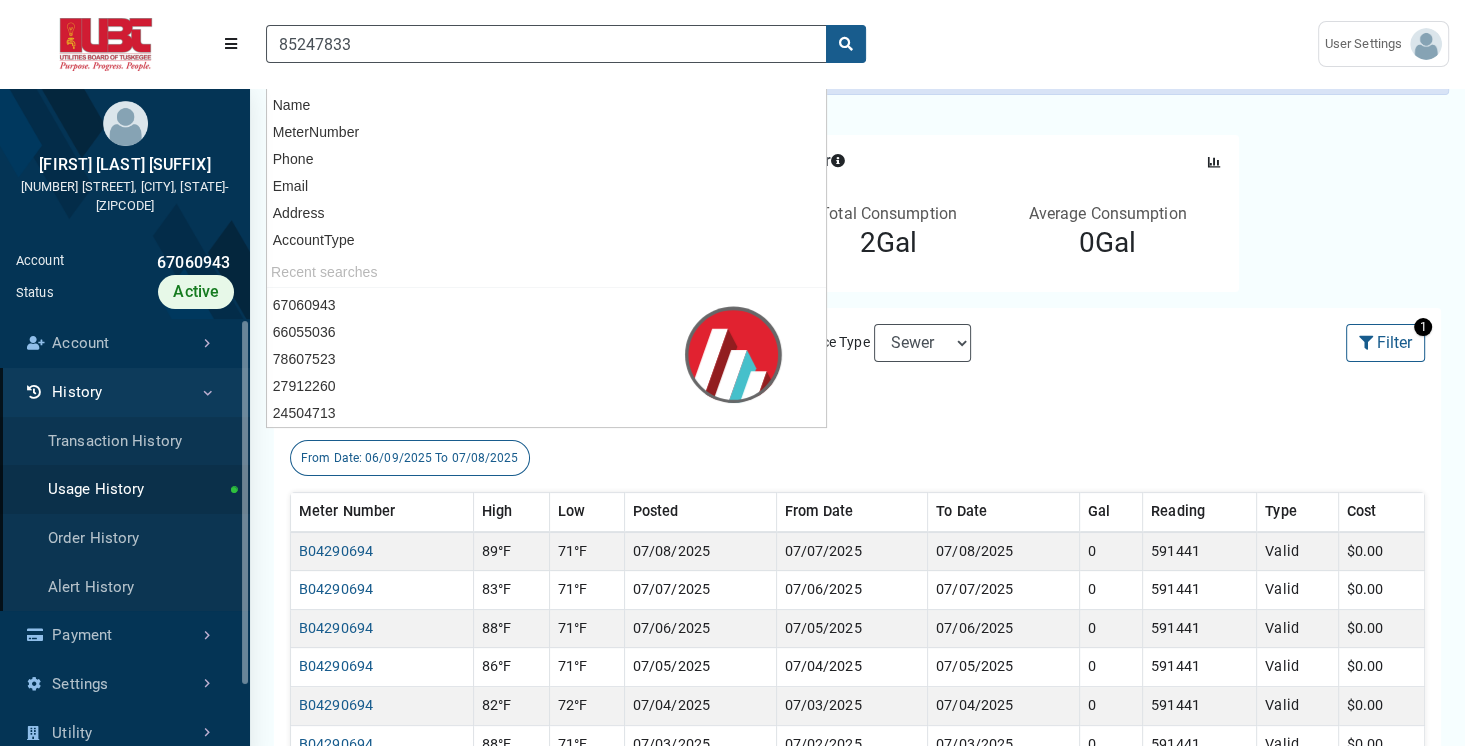 scroll, scrollTop: 64, scrollLeft: 0, axis: vertical 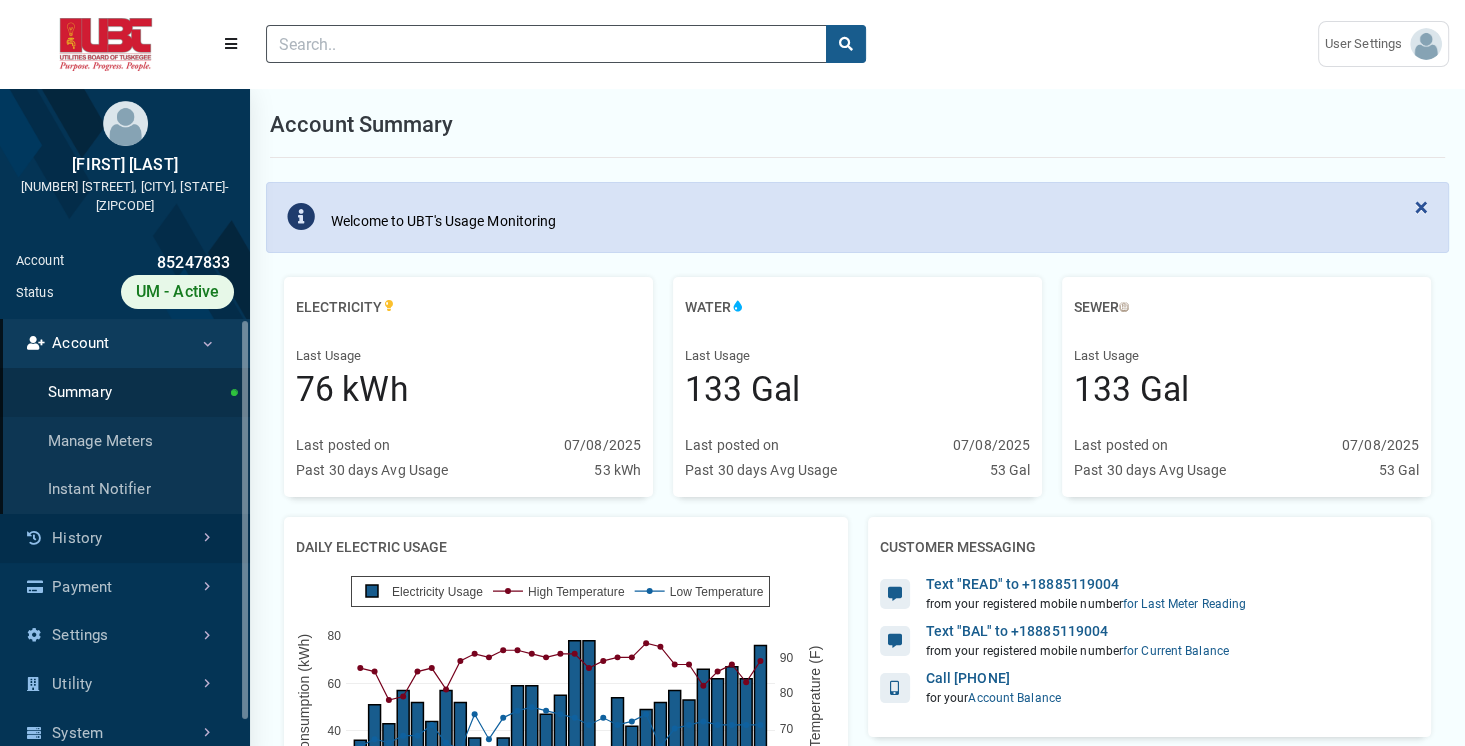 click on "History" at bounding box center [125, 538] 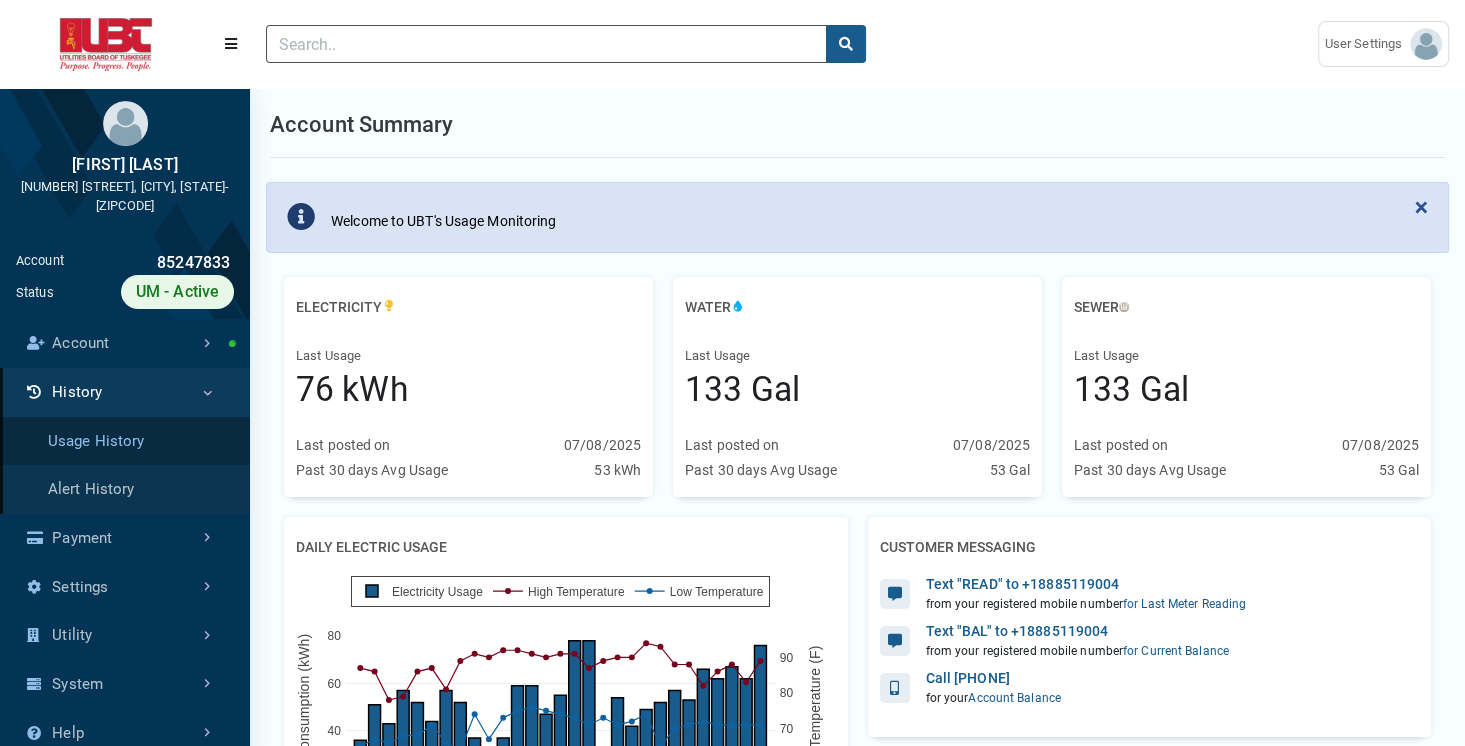 click on "Usage History" at bounding box center [125, 441] 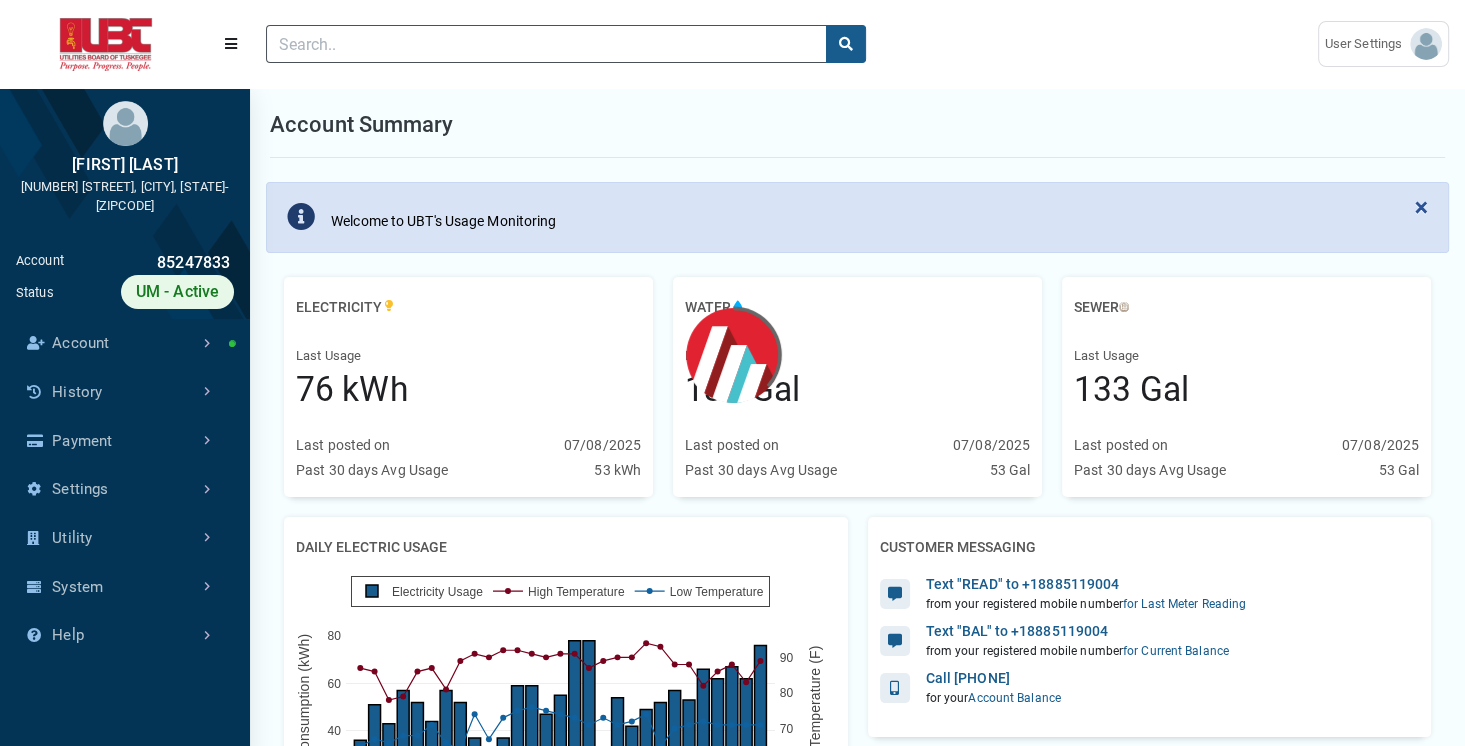 click on "Payment" at bounding box center [125, 441] 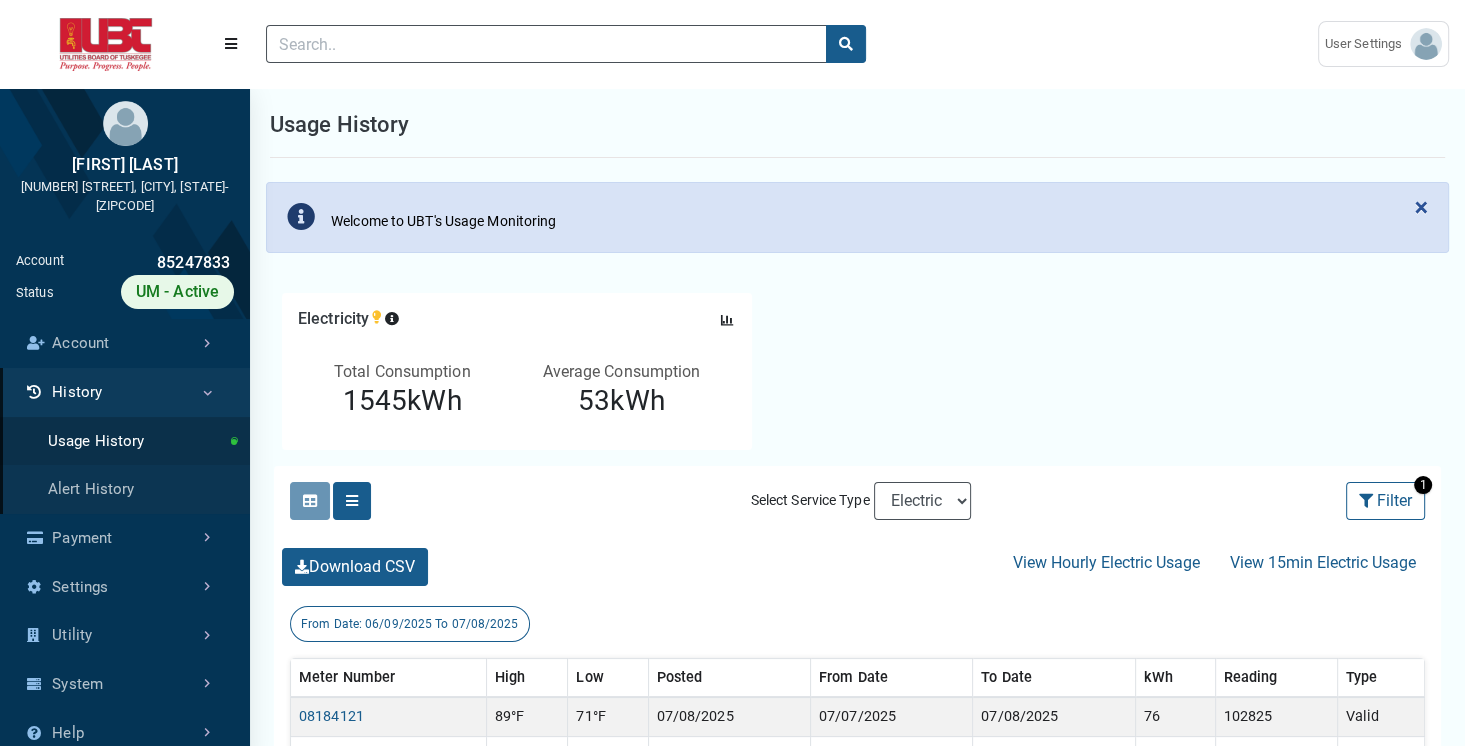 drag, startPoint x: 952, startPoint y: 476, endPoint x: 953, endPoint y: 505, distance: 29.017237 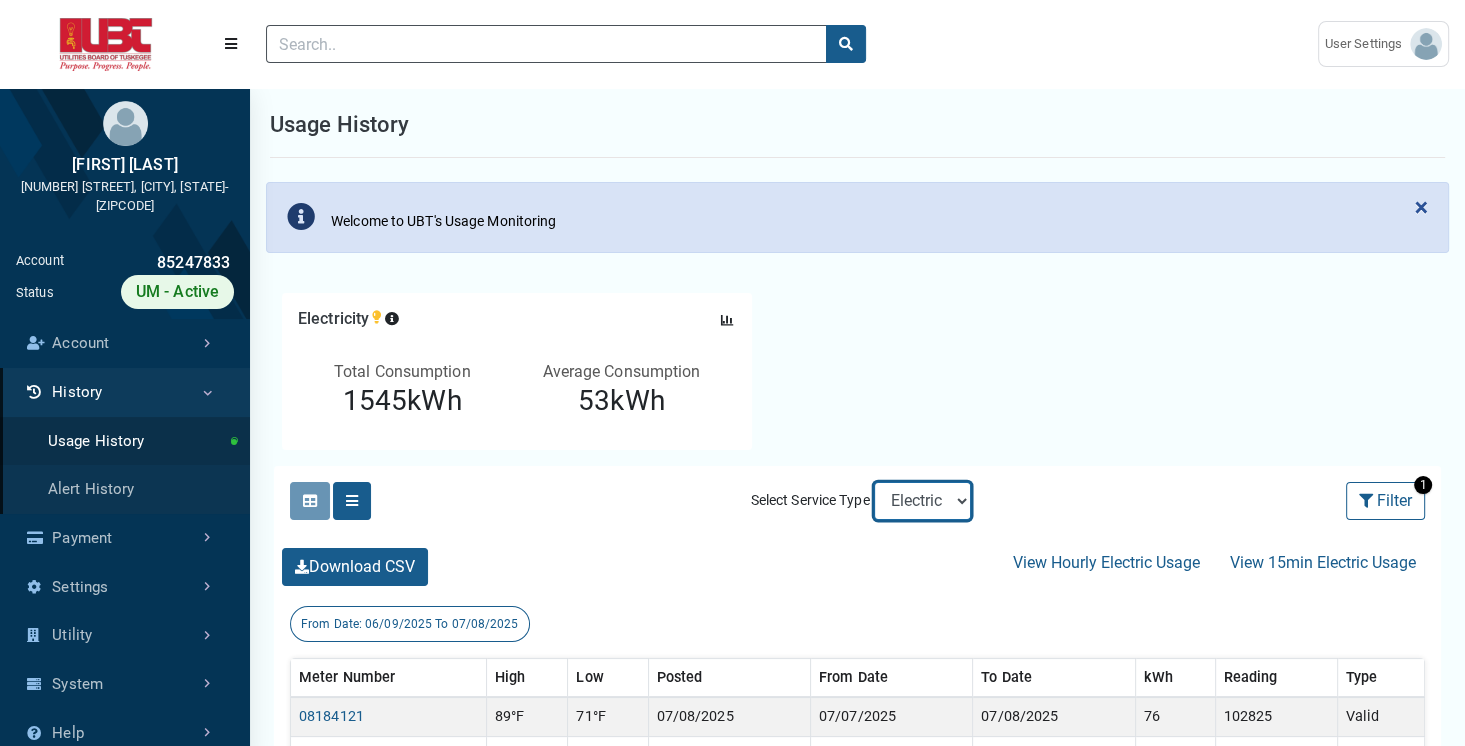 drag, startPoint x: 953, startPoint y: 505, endPoint x: 1044, endPoint y: 420, distance: 124.52309 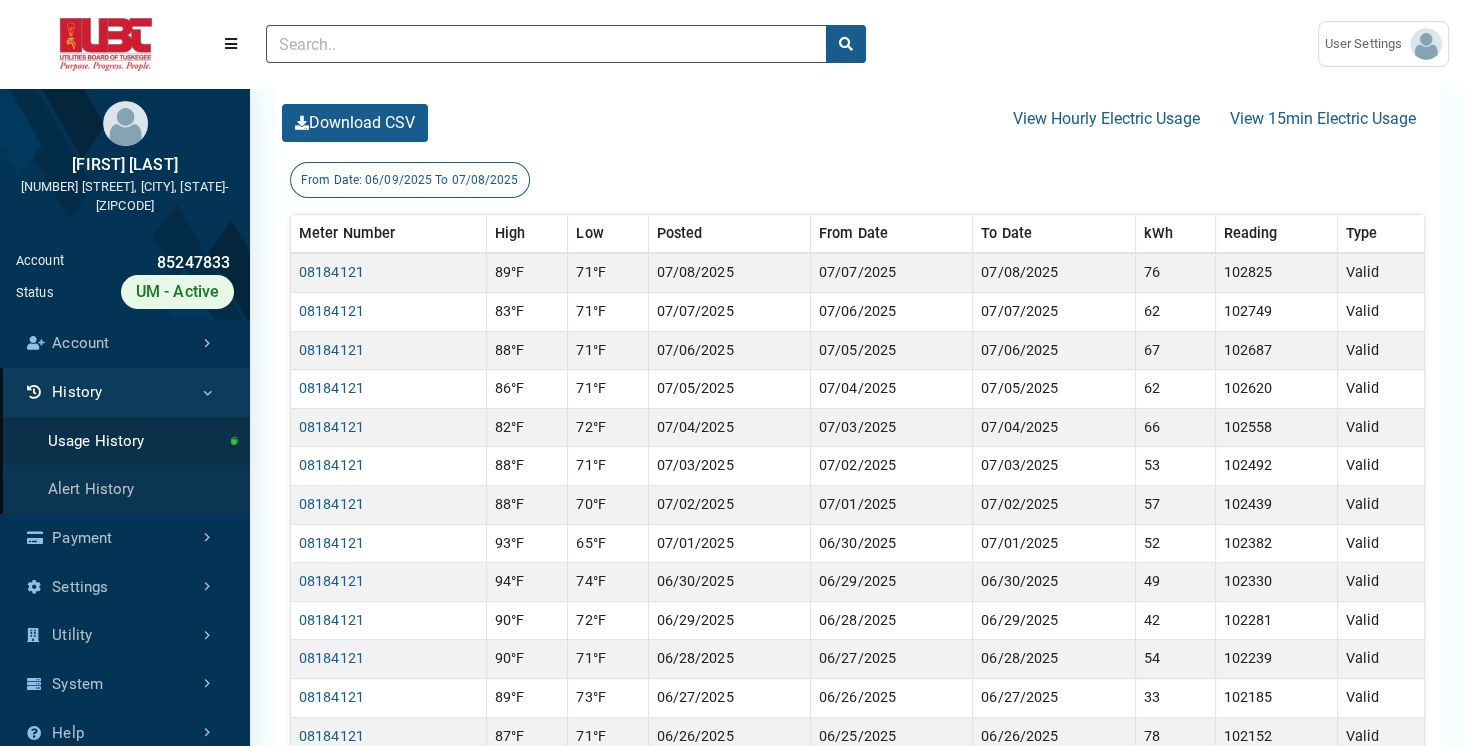 scroll, scrollTop: 441, scrollLeft: 0, axis: vertical 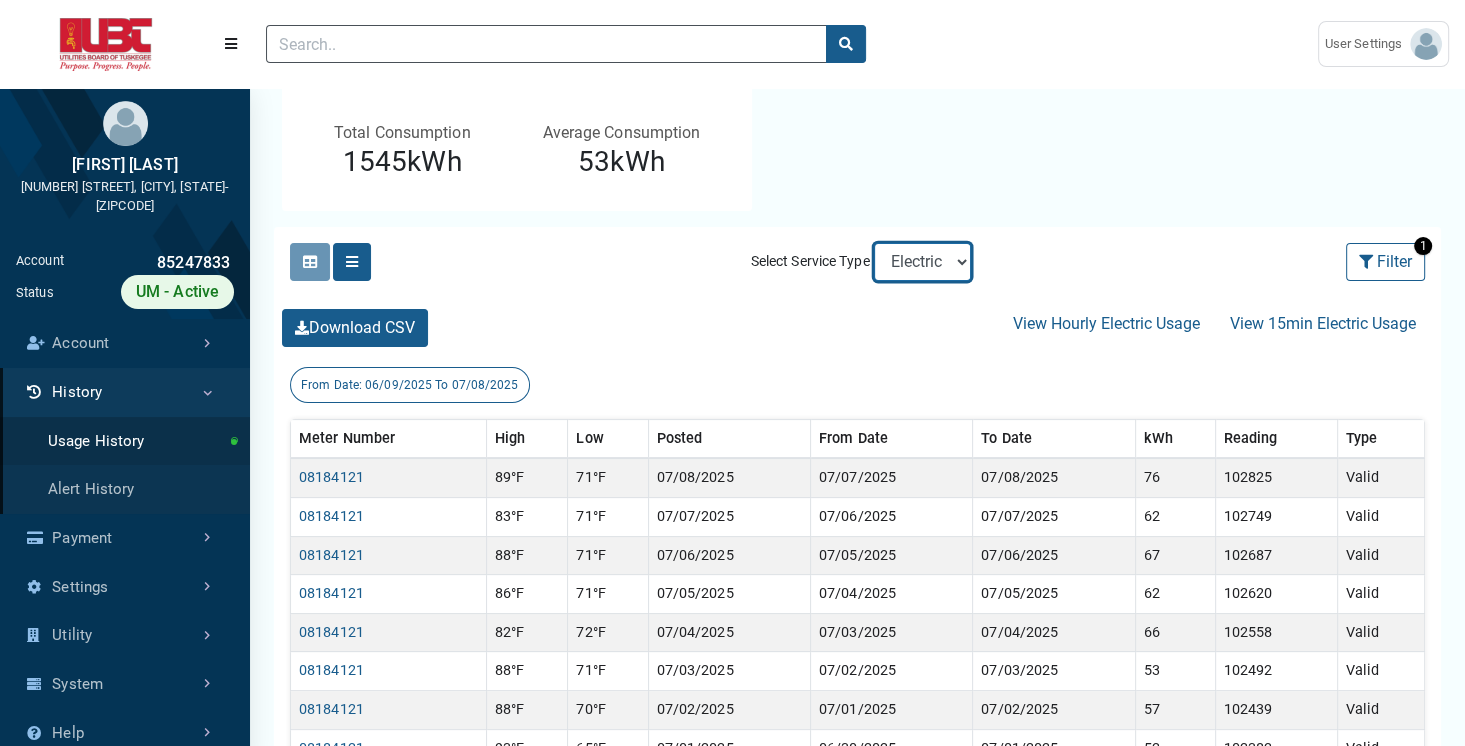 select on "Water" 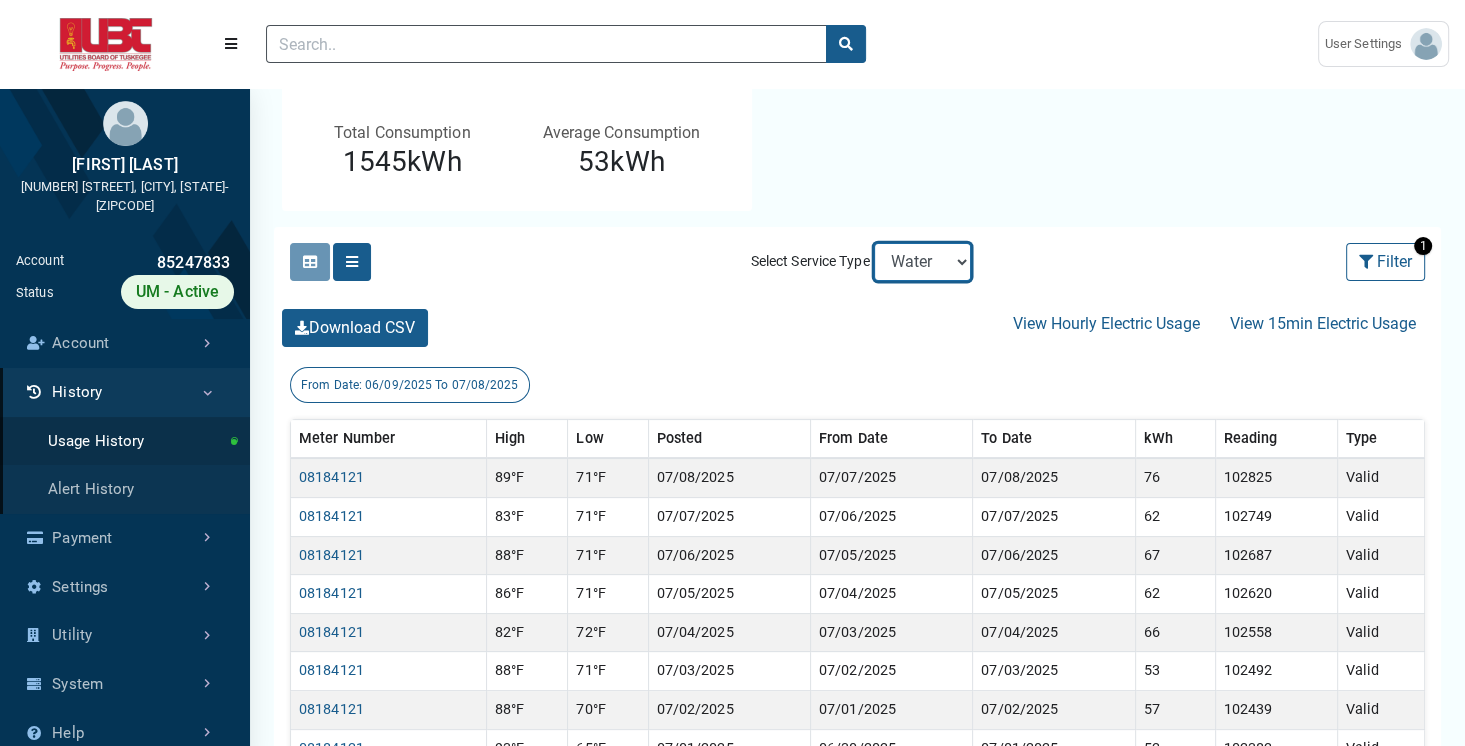 click on "Electric
Sewer
Water" at bounding box center [922, 262] 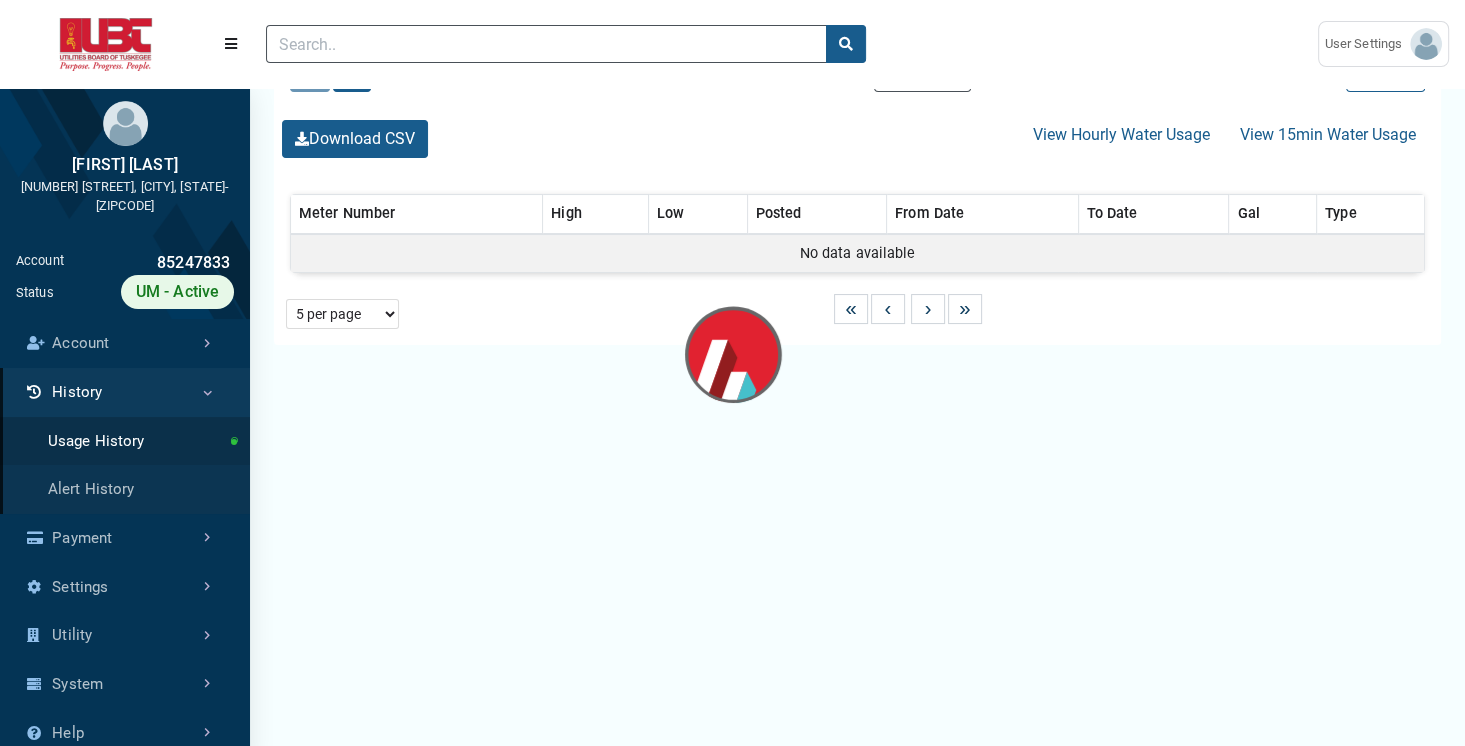 scroll, scrollTop: 0, scrollLeft: 0, axis: both 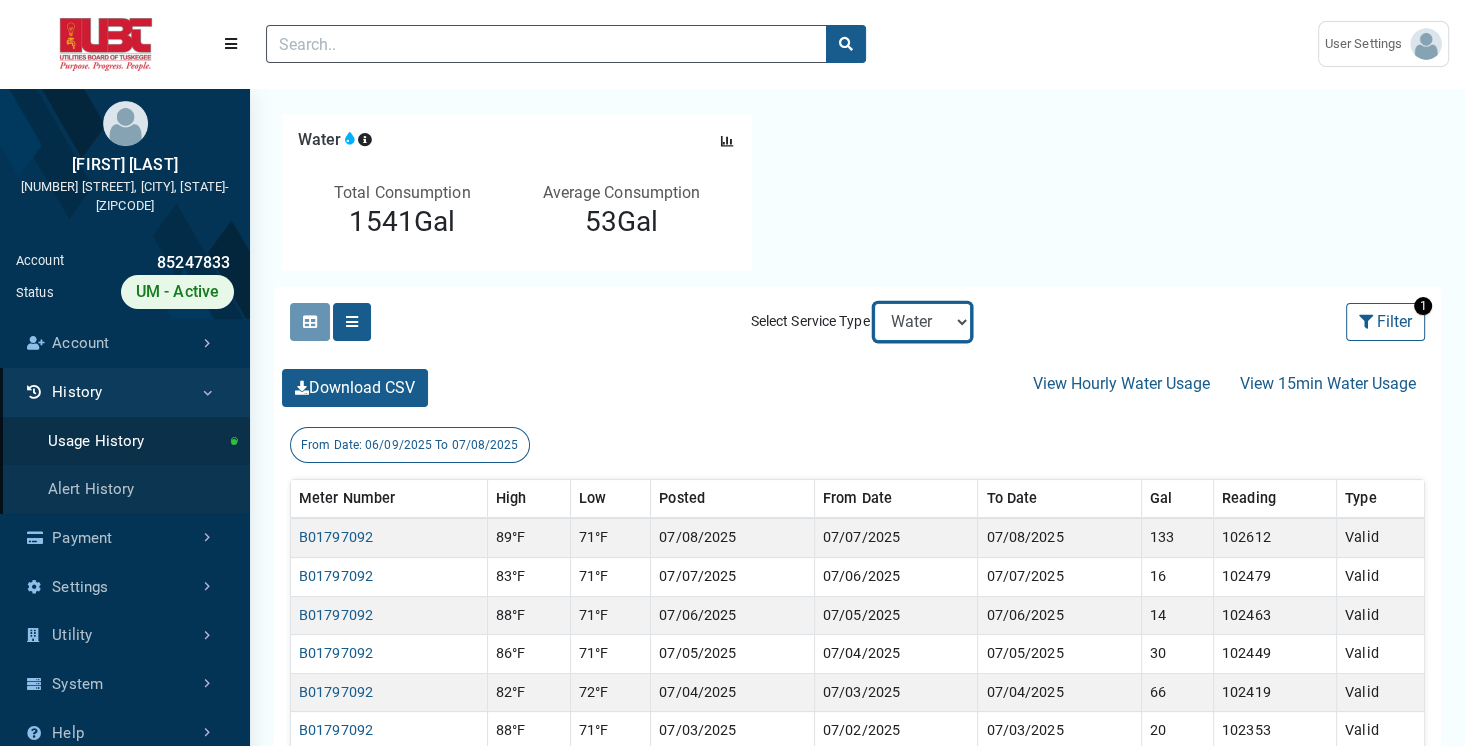 select on "Sewer" 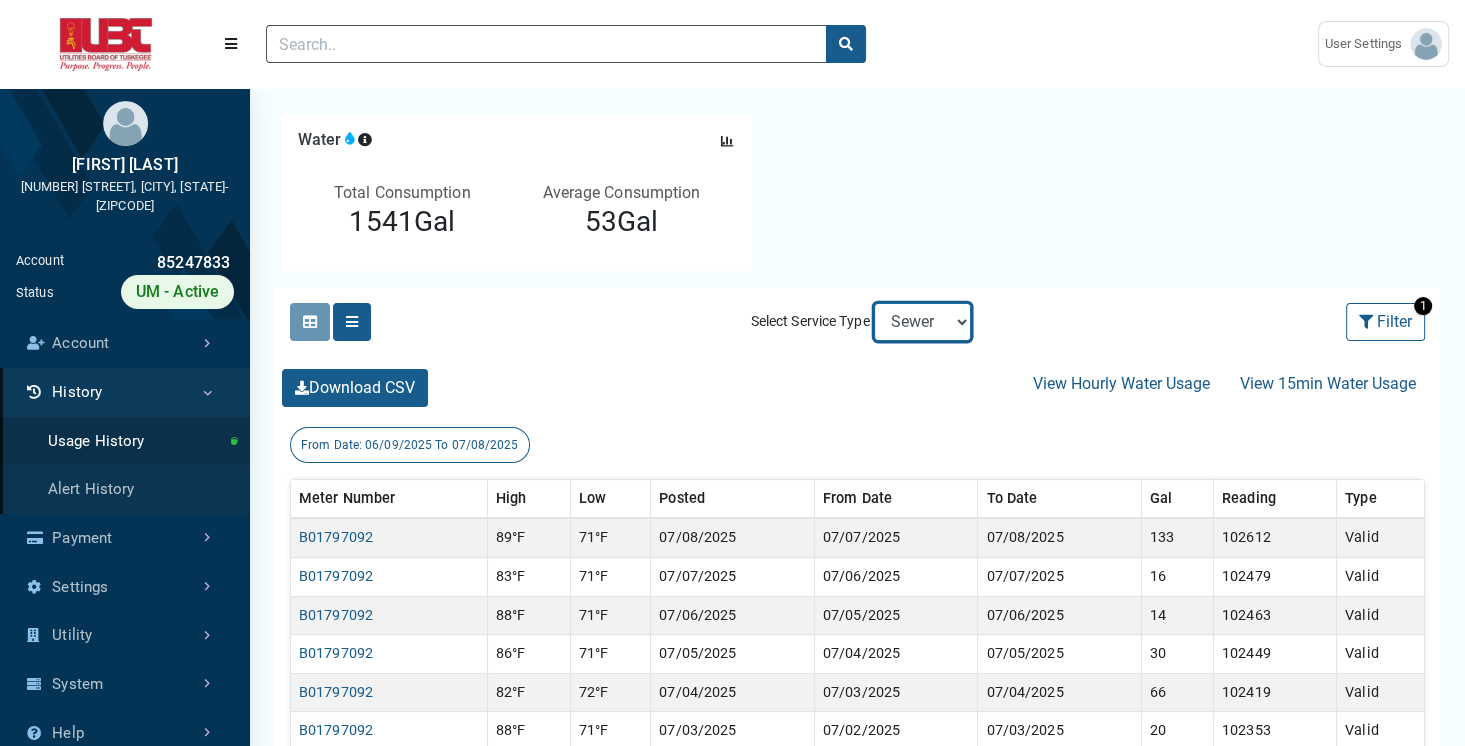 click on "Electric
Sewer
Water" at bounding box center [922, 322] 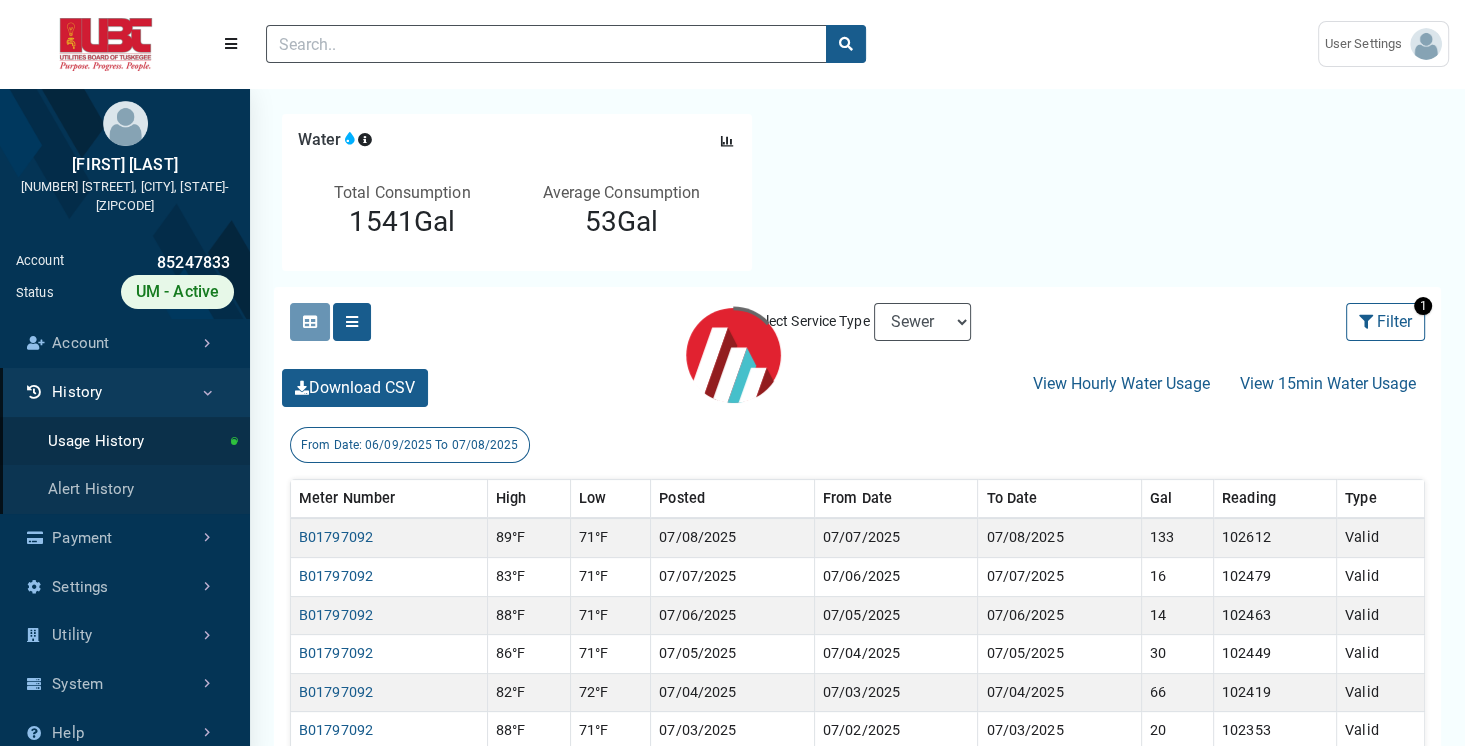 scroll, scrollTop: 0, scrollLeft: 0, axis: both 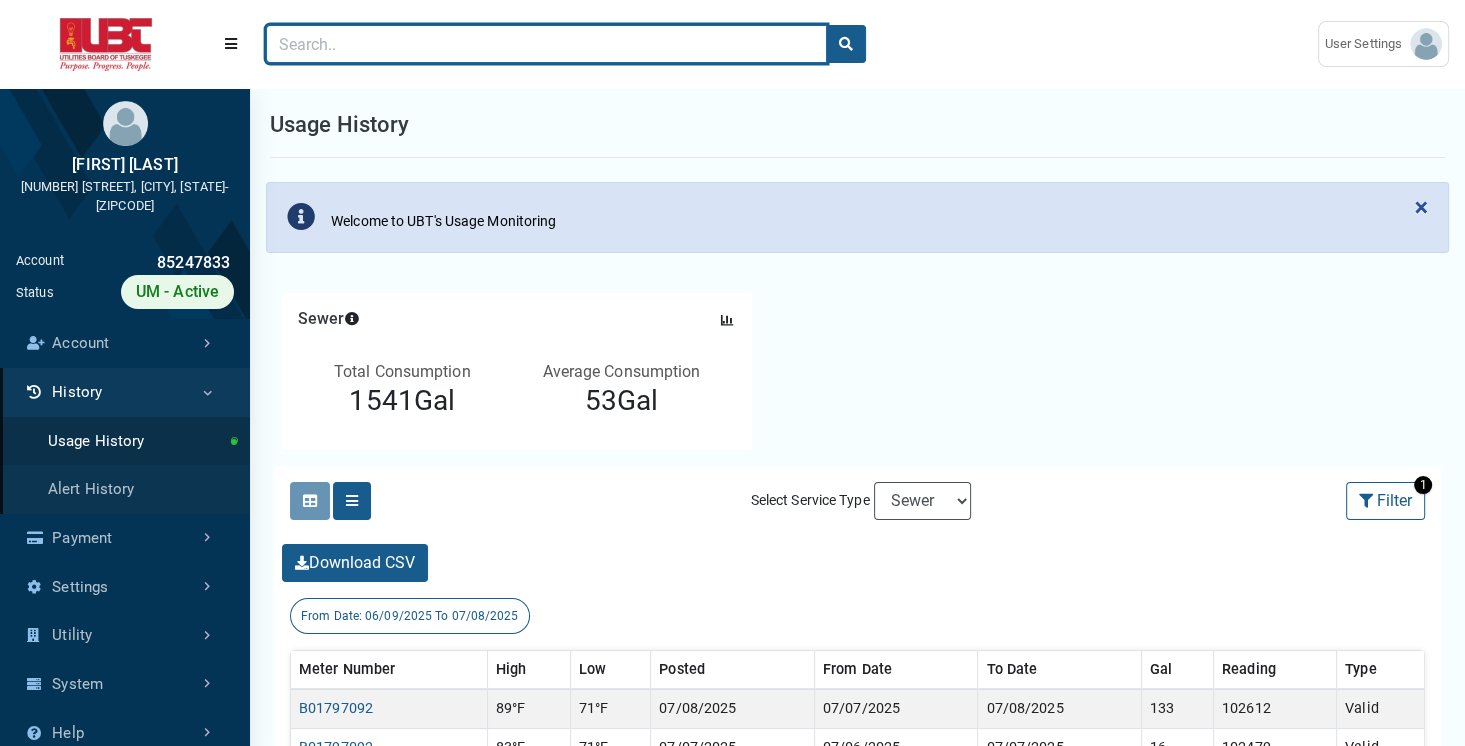 click at bounding box center [546, 44] 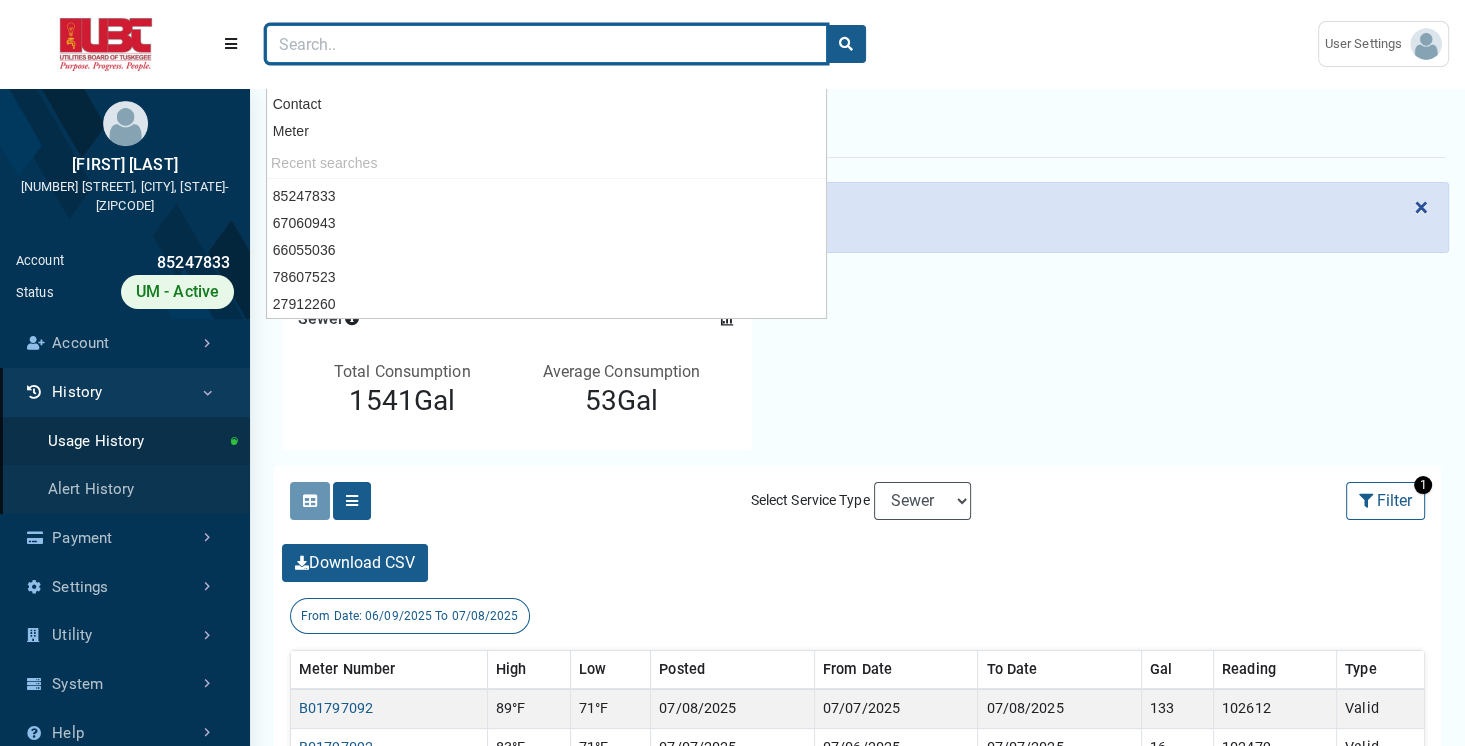 paste on "63702921" 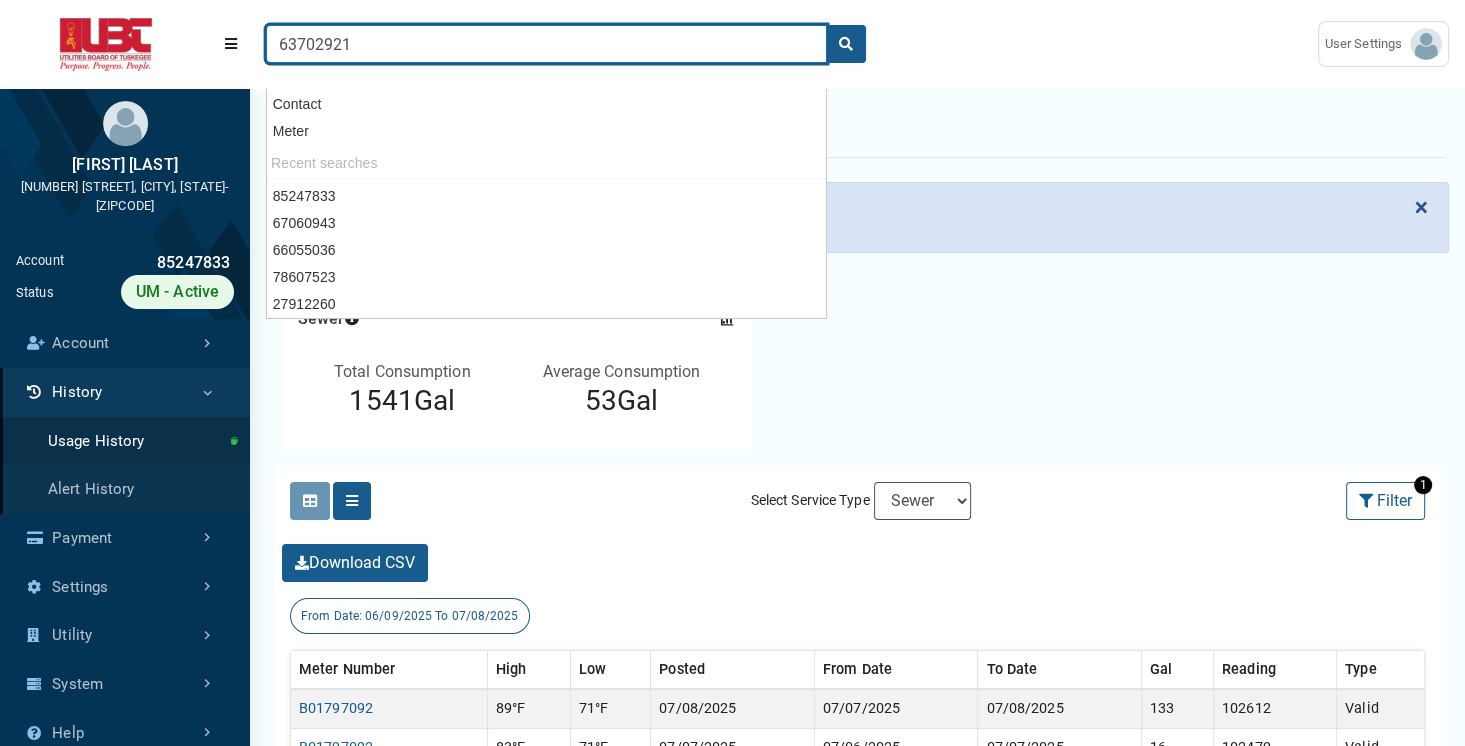type on "63702921" 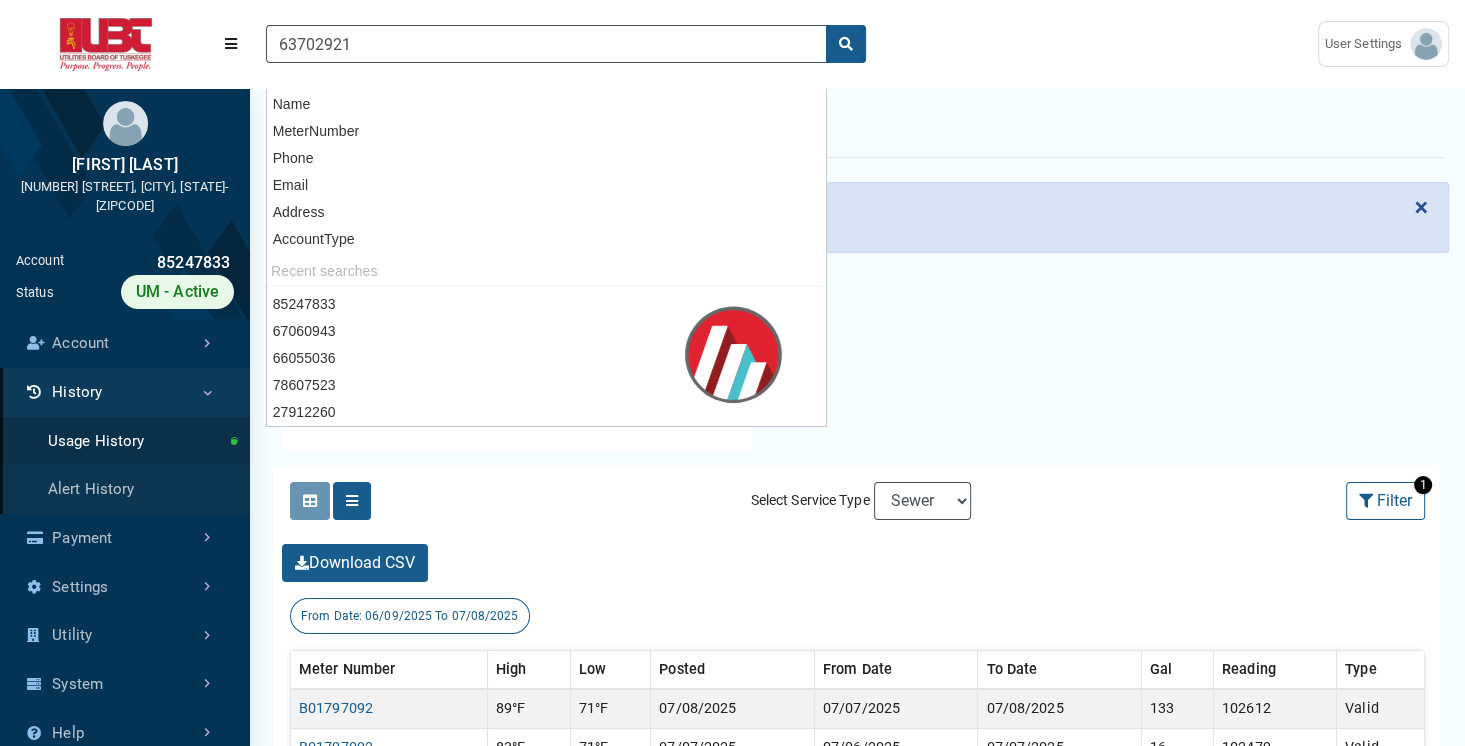 scroll, scrollTop: 5, scrollLeft: 0, axis: vertical 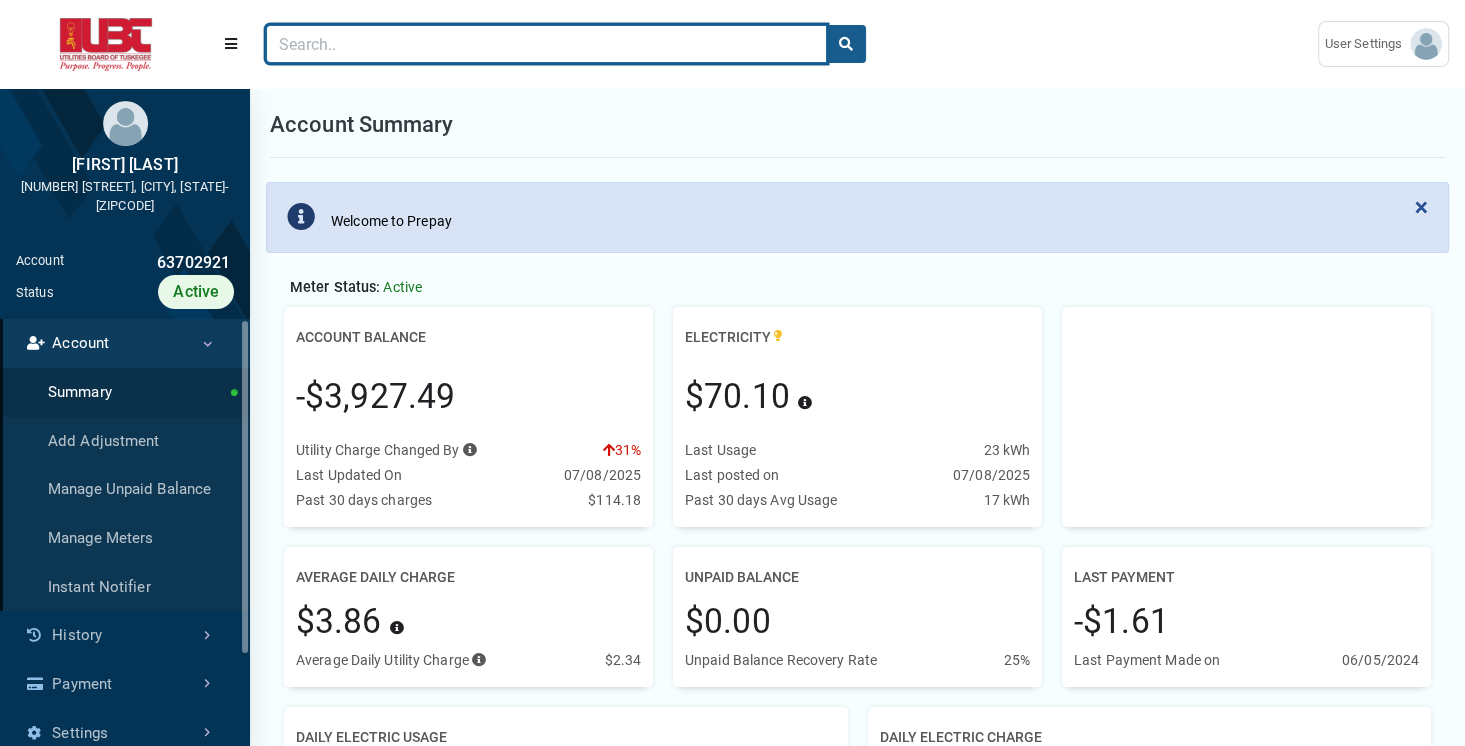 click at bounding box center [546, 44] 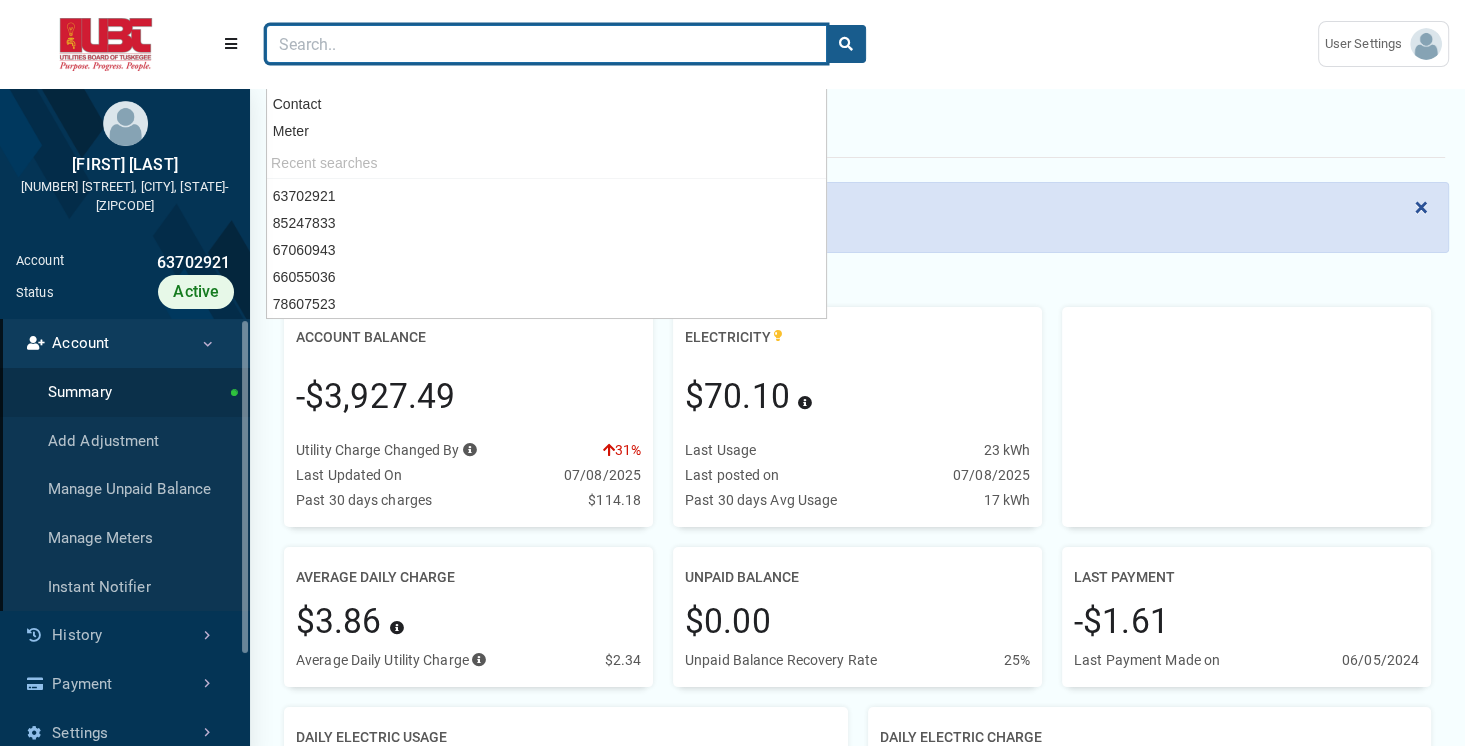 paste on "85247833" 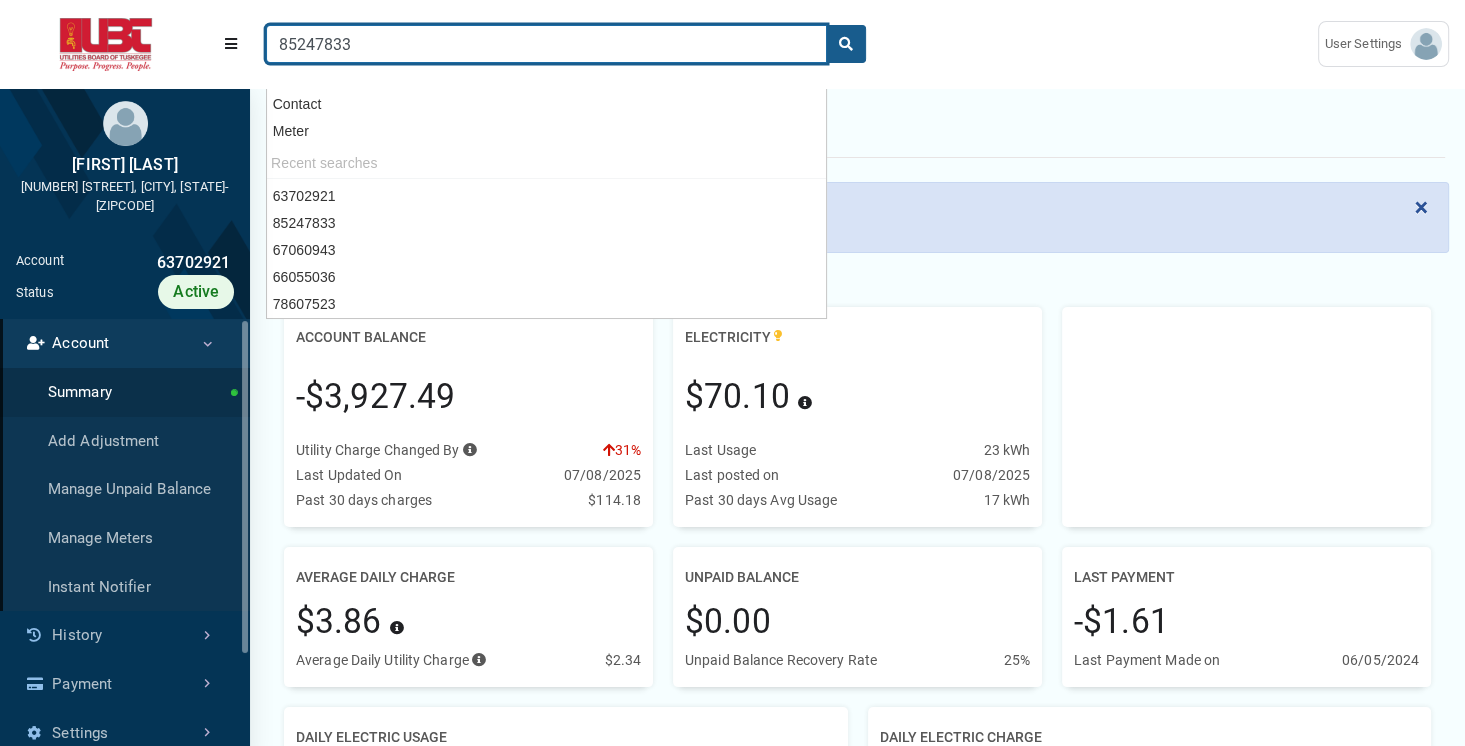 type on "85247833" 